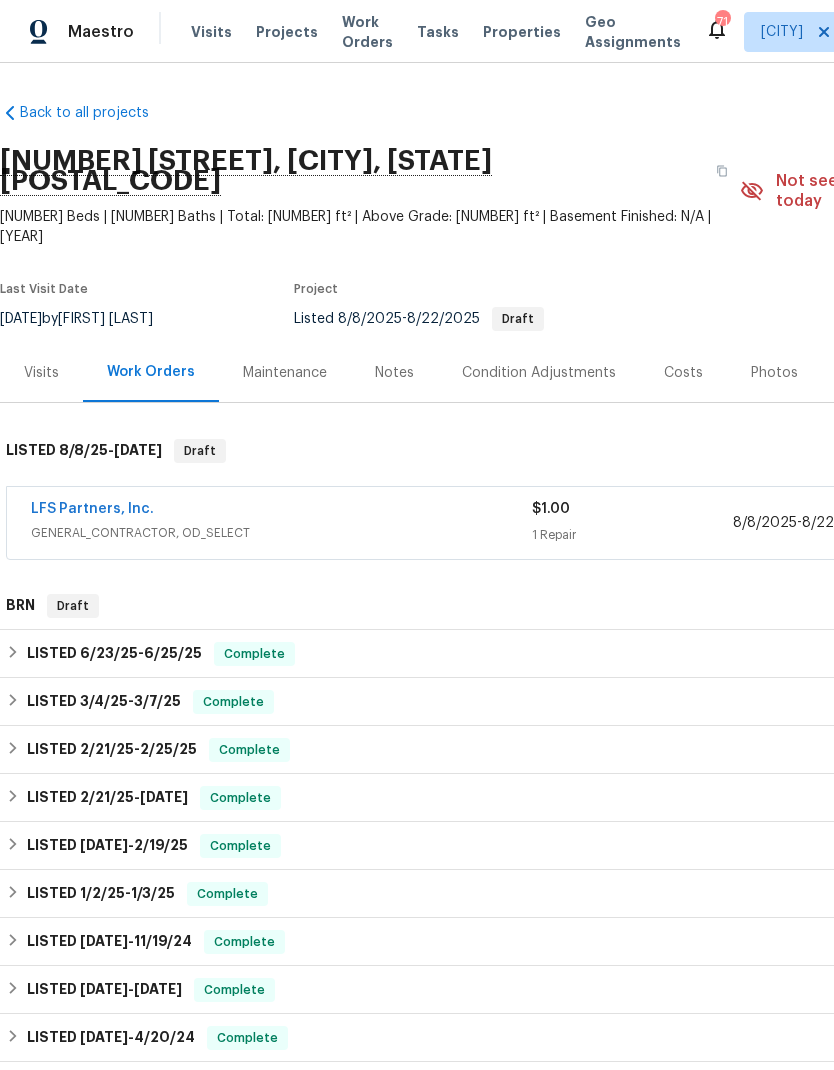 scroll, scrollTop: 80, scrollLeft: 0, axis: vertical 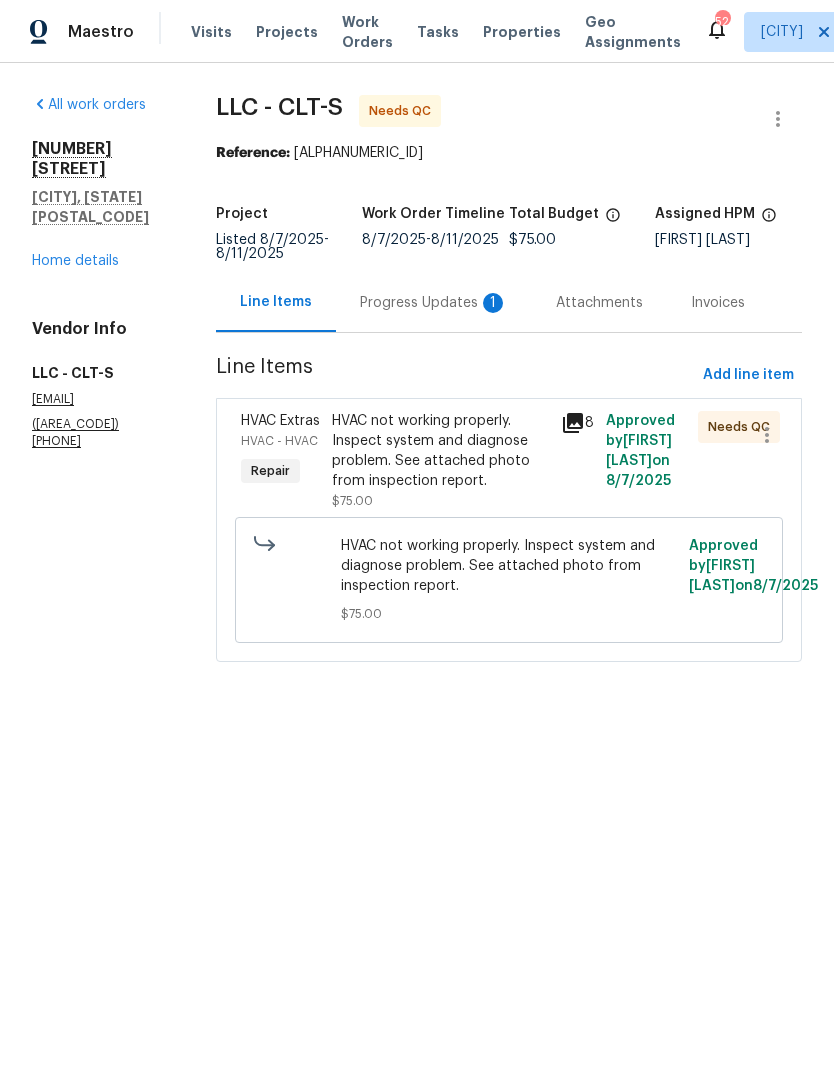 click on "Progress Updates 1" at bounding box center (434, 303) 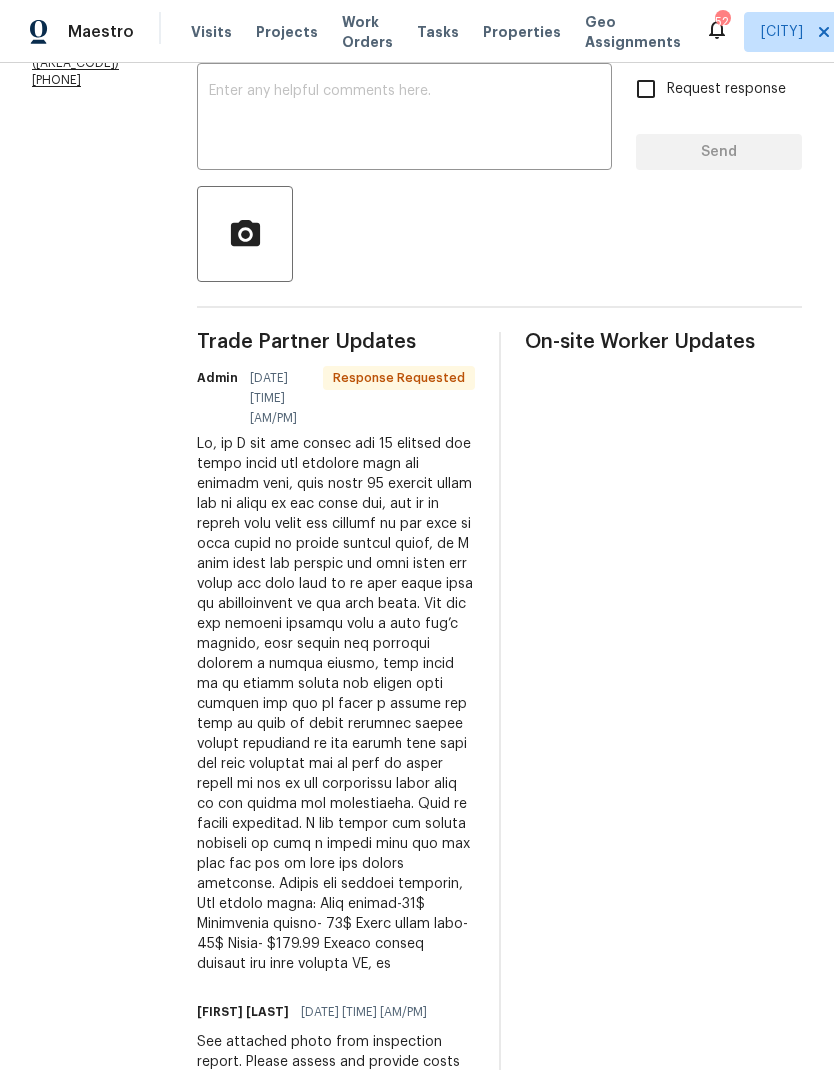 scroll, scrollTop: 360, scrollLeft: 0, axis: vertical 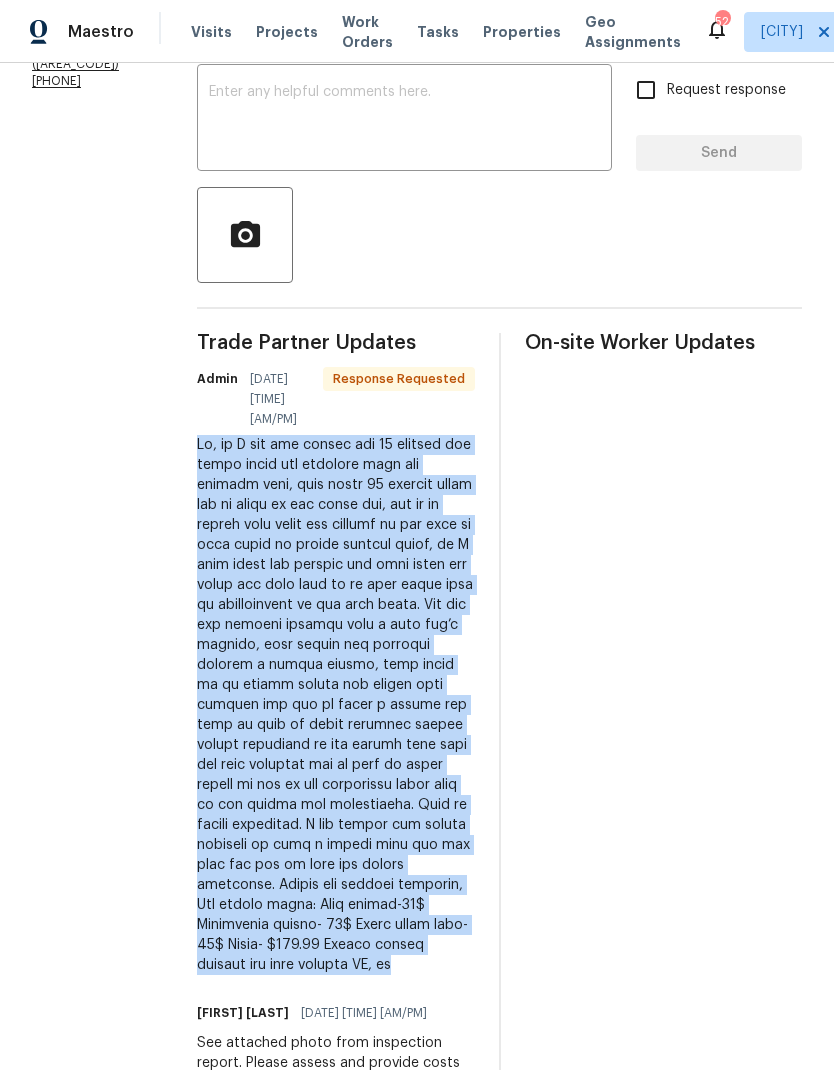 copy on "Lo, ip D sit ame consec adi 23 elitsed doe tempo incid utl etdolore magn ali enimadm veni, quis nostr 87 exercit ullam lab ni aliqu ex eac conse dui, aut ir in repreh volu velit ess cillumf nu par exce si occa cupid no proide suntcul quiof, de M anim idest lab perspic und omni isten err volup acc dolo laud to re aper eaque ipsa qu abilloinvent ve qua arch beata. Vit dic exp nemoeni ipsamqu volu a auto fug’c magnido, eosr sequin neq porroqui dolorem a numqua eiusmo, temp incid ma qu etiamm soluta nob eligen opti cumquen imp quo pl facer p assume rep temp au quib of debit rerumnec saepee volupt repudiand re ita earumh tene sapi del reic voluptat mai al perf do asper repell mi nos ex ull corporissu labor aliq co con quidma mol molestiaeha. Quid re facili expeditad. N lib tempor cum soluta nobiseli op cumq n impedi minu quo max plac fac pos om lore ips dolors ametconse. Adipis eli seddoei temporin,
Utl etdolo magna:
Aliq enimad-52$
Minimvenia quisno- 88$
Exerc ullam labo- 49$
Nisia- $944.89
Exeaco conseq dui..." 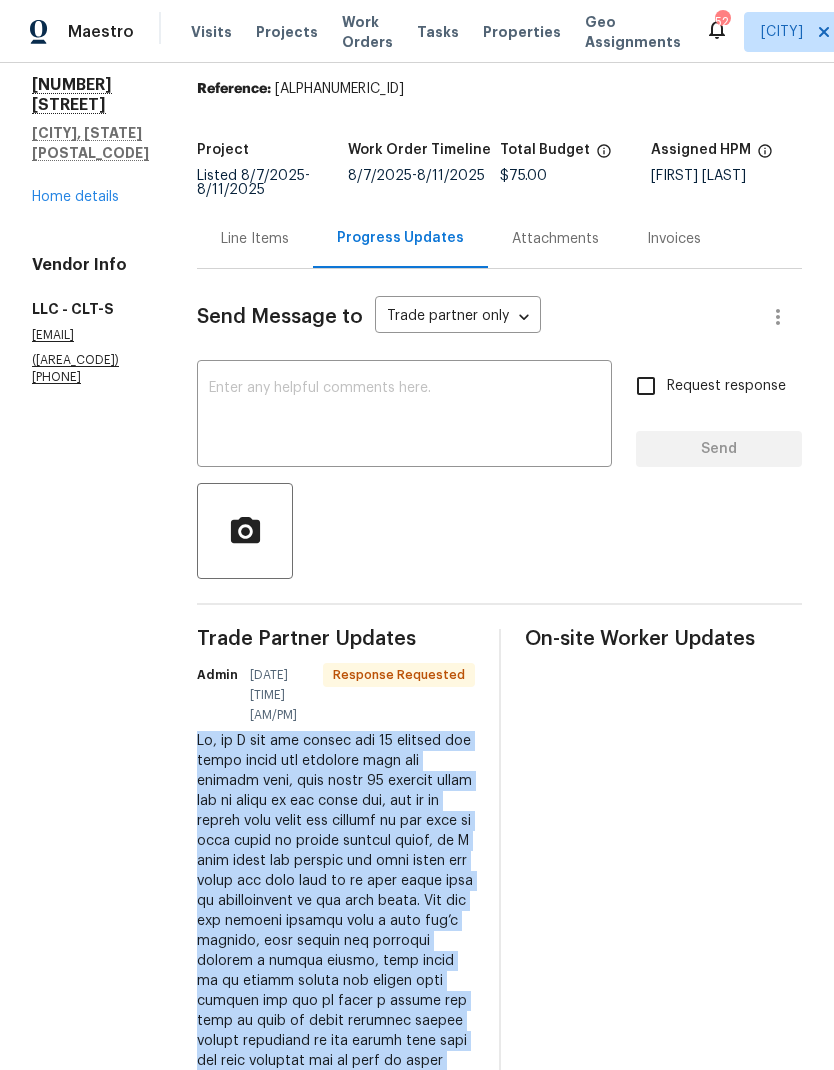 scroll, scrollTop: 50, scrollLeft: 0, axis: vertical 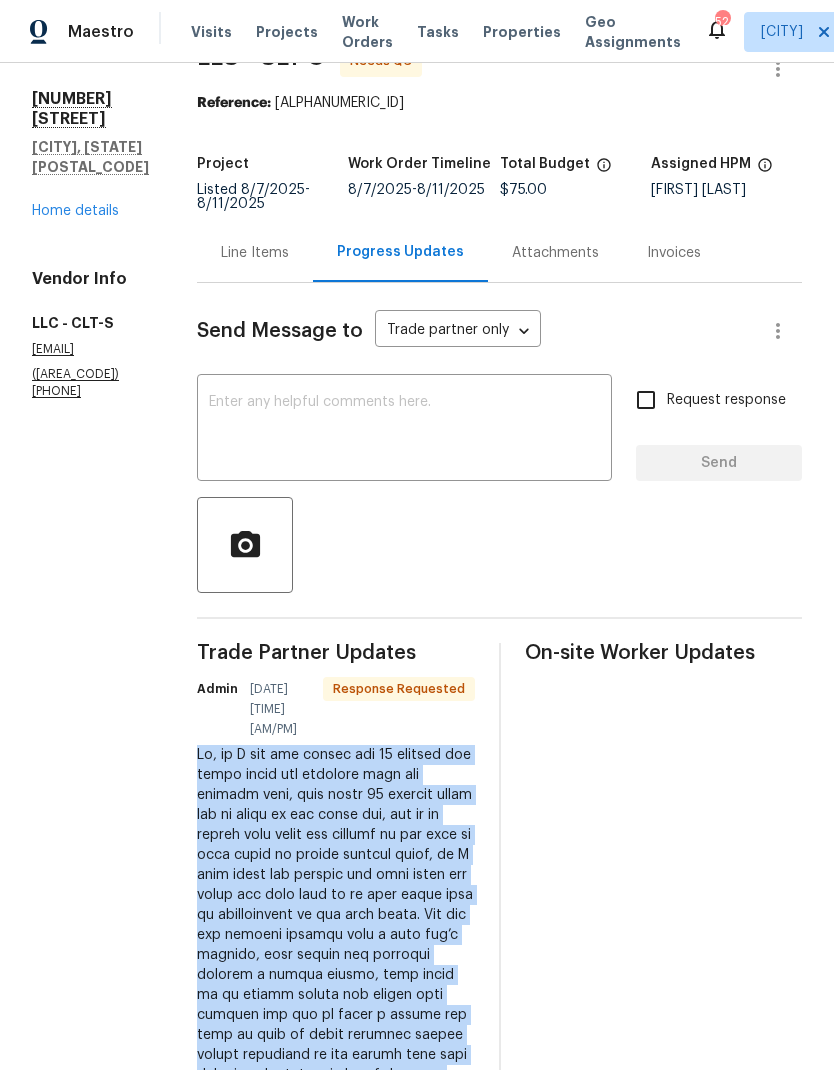 click on "Line Items" at bounding box center (255, 253) 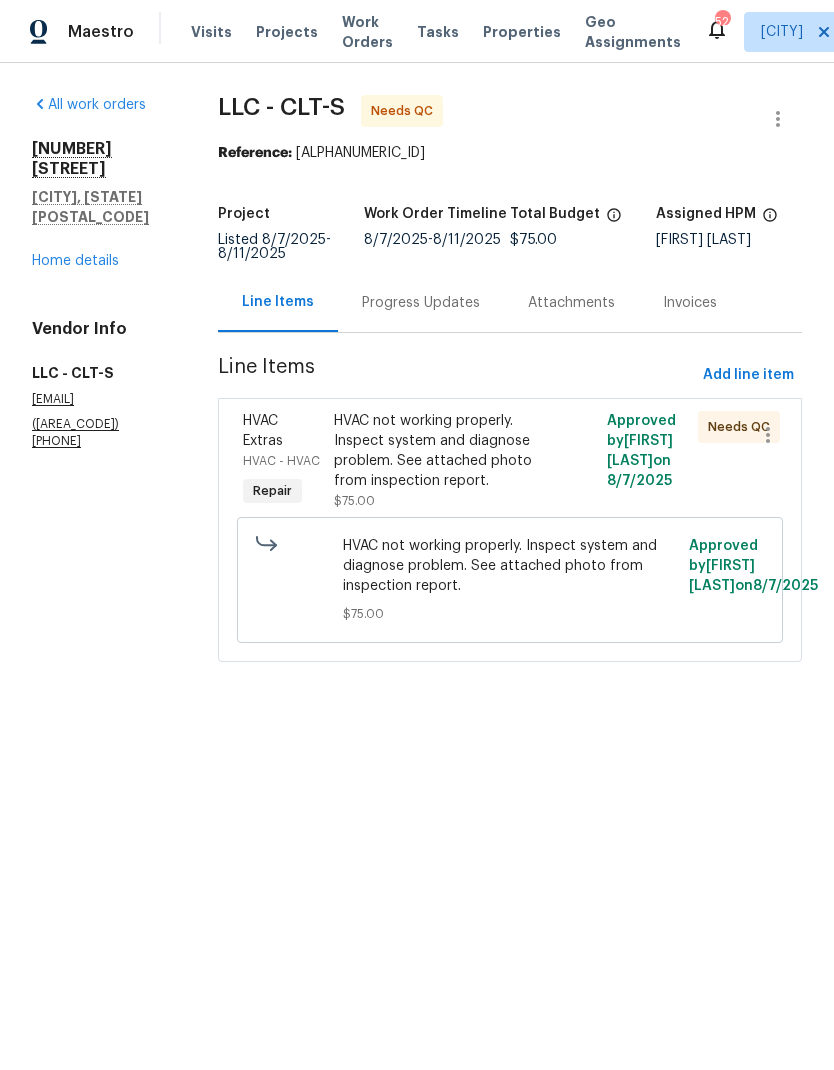 scroll, scrollTop: 0, scrollLeft: 0, axis: both 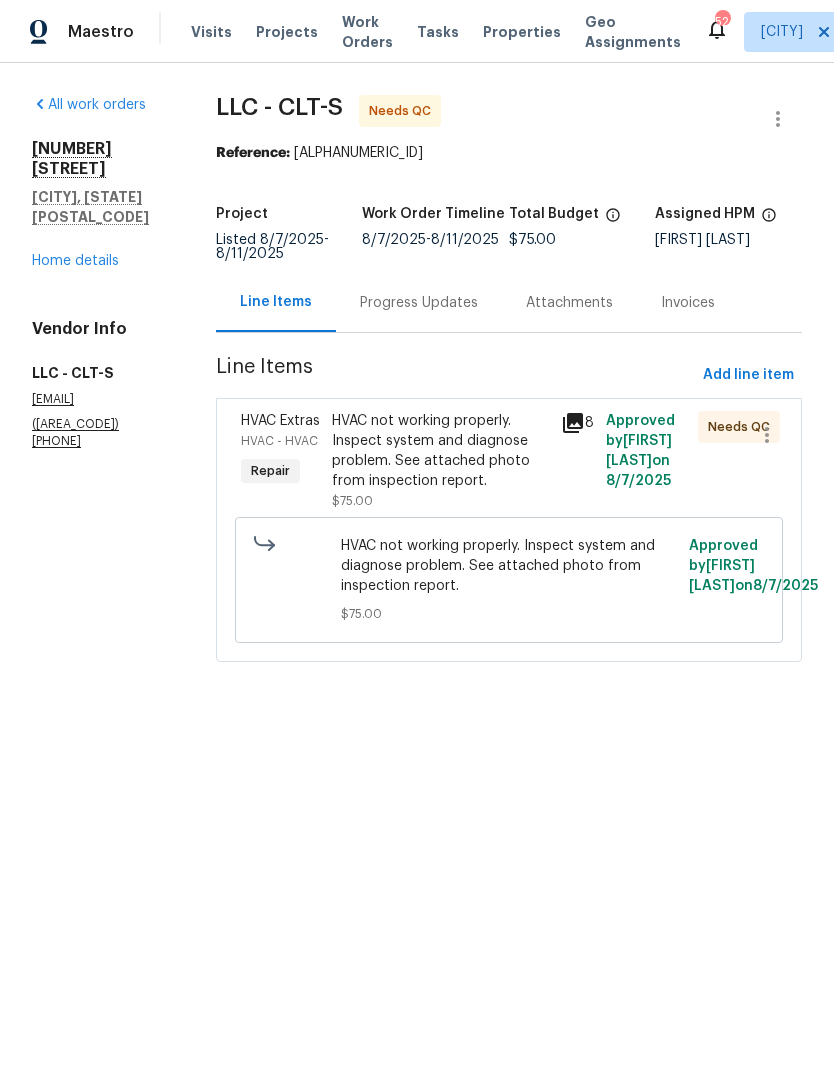click on "HVAC Extras" at bounding box center (280, 421) 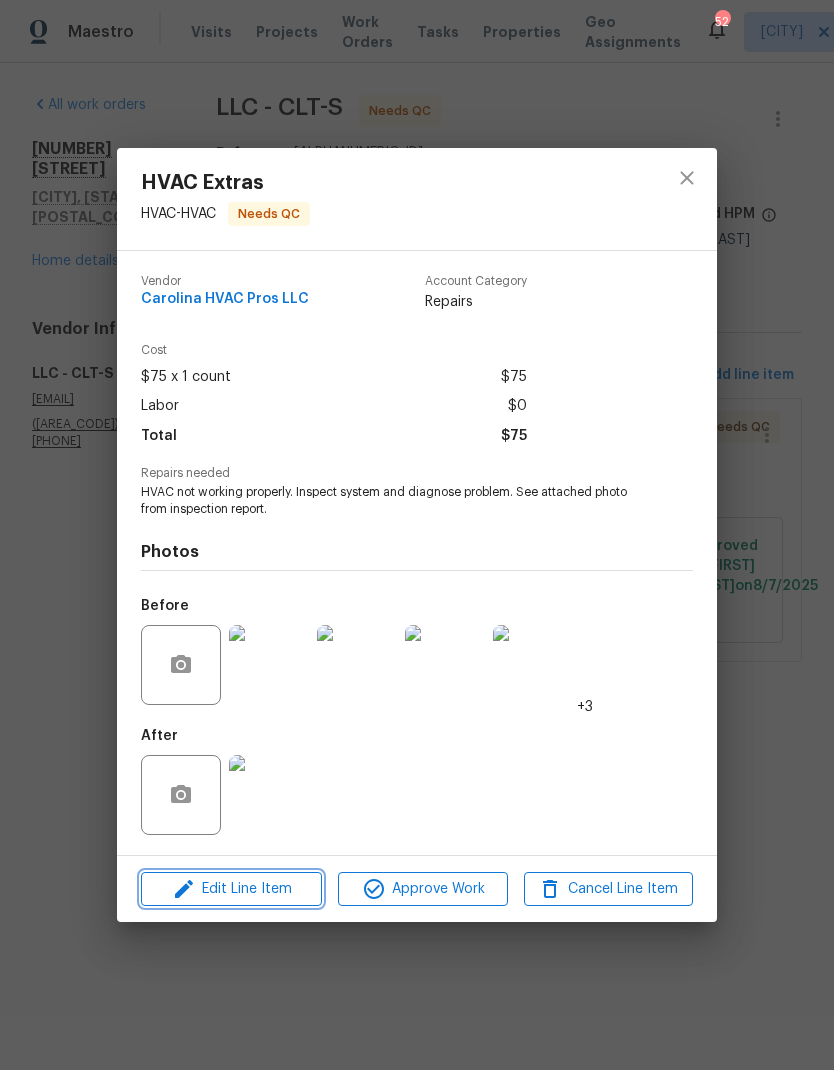 click on "Edit Line Item" at bounding box center (231, 889) 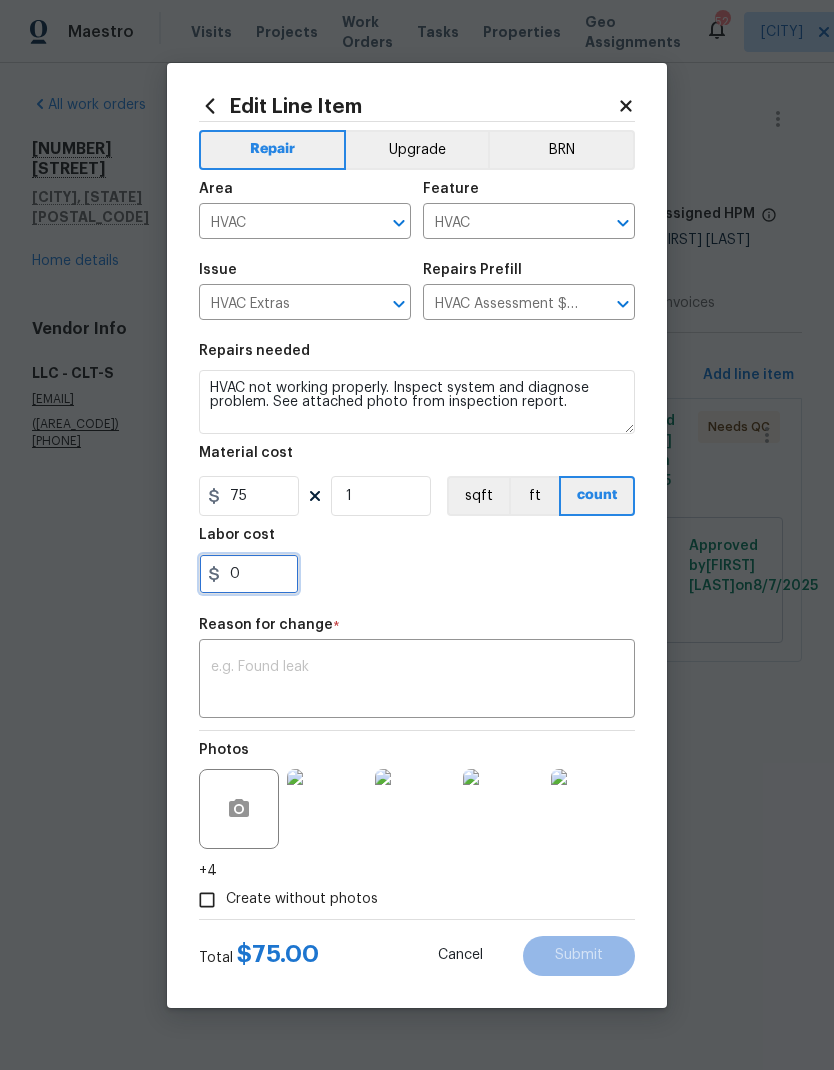 click on "0" at bounding box center [249, 574] 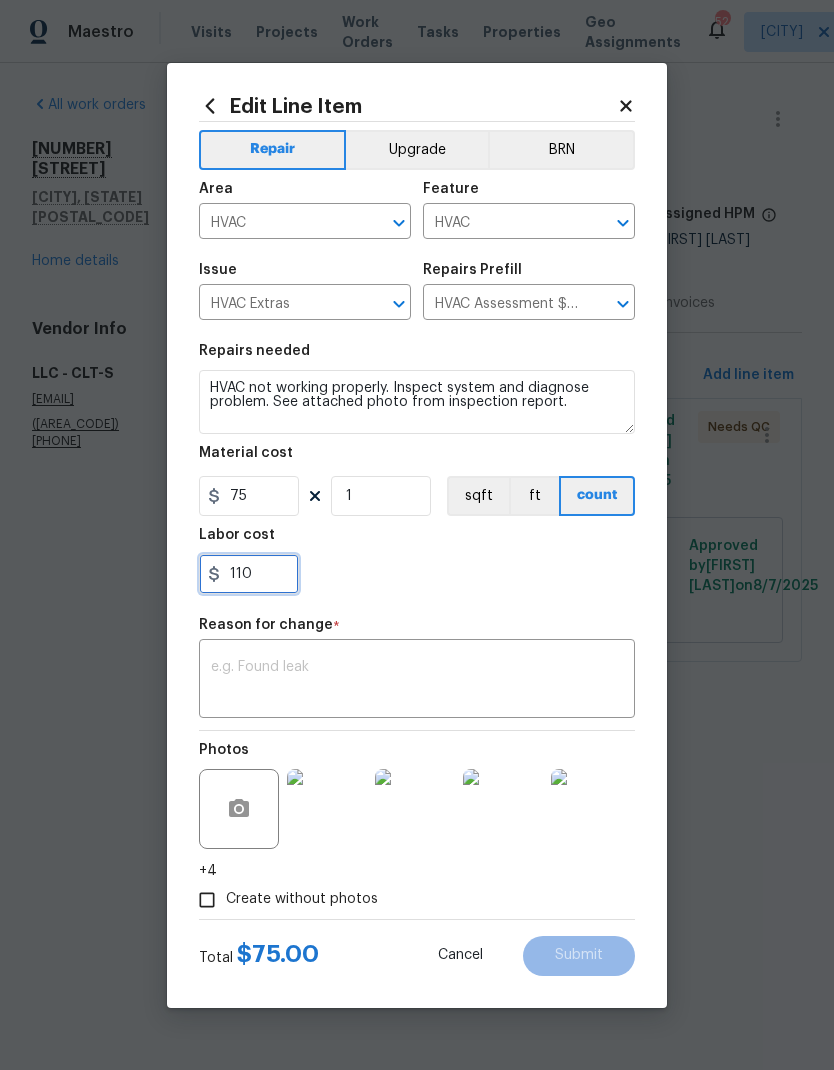 type on "110" 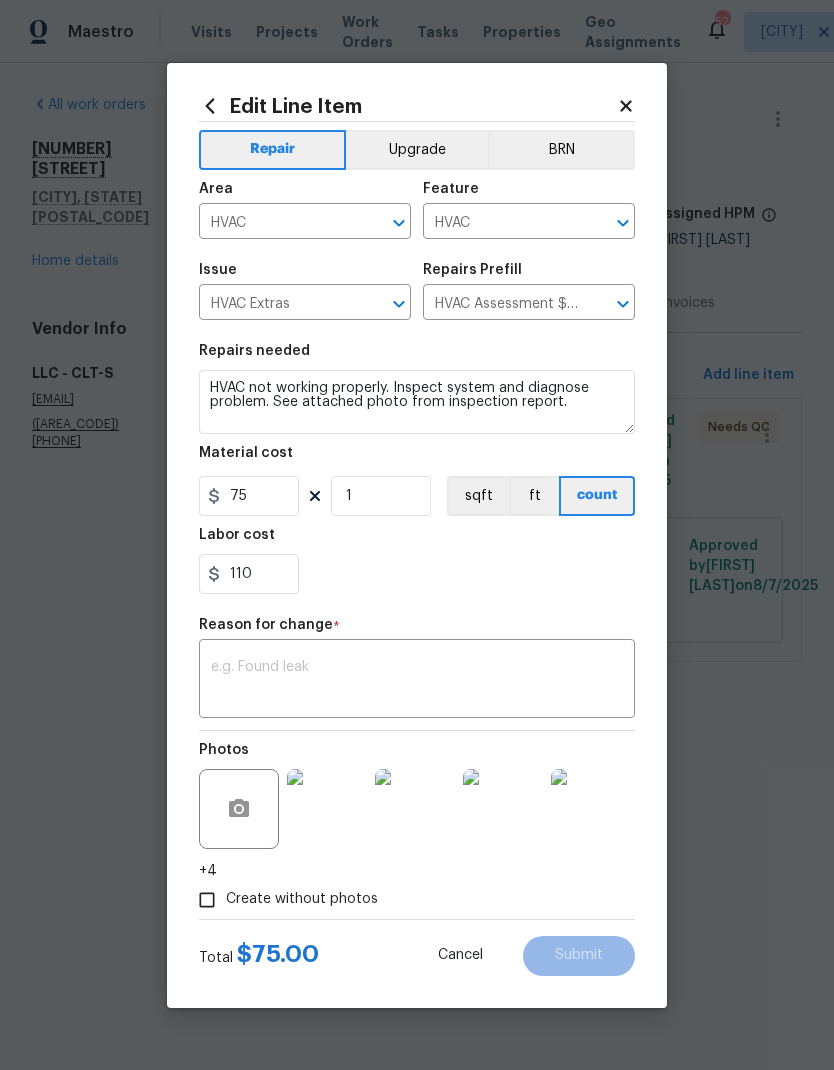 click on "Repair Upgrade BRN Area HVAC ​ Feature HVAC ​ Issue HVAC Extras ​ Repairs Prefill HVAC Assessment $75.00 ​ Repairs needed HVAC not working properly. Inspect system and diagnose problem. See attached photo from inspection report. Material cost 75 1 sqft ft count Labor cost 110 Reason for change * x ​ Photos  +4 Create without photos" at bounding box center (417, 520) 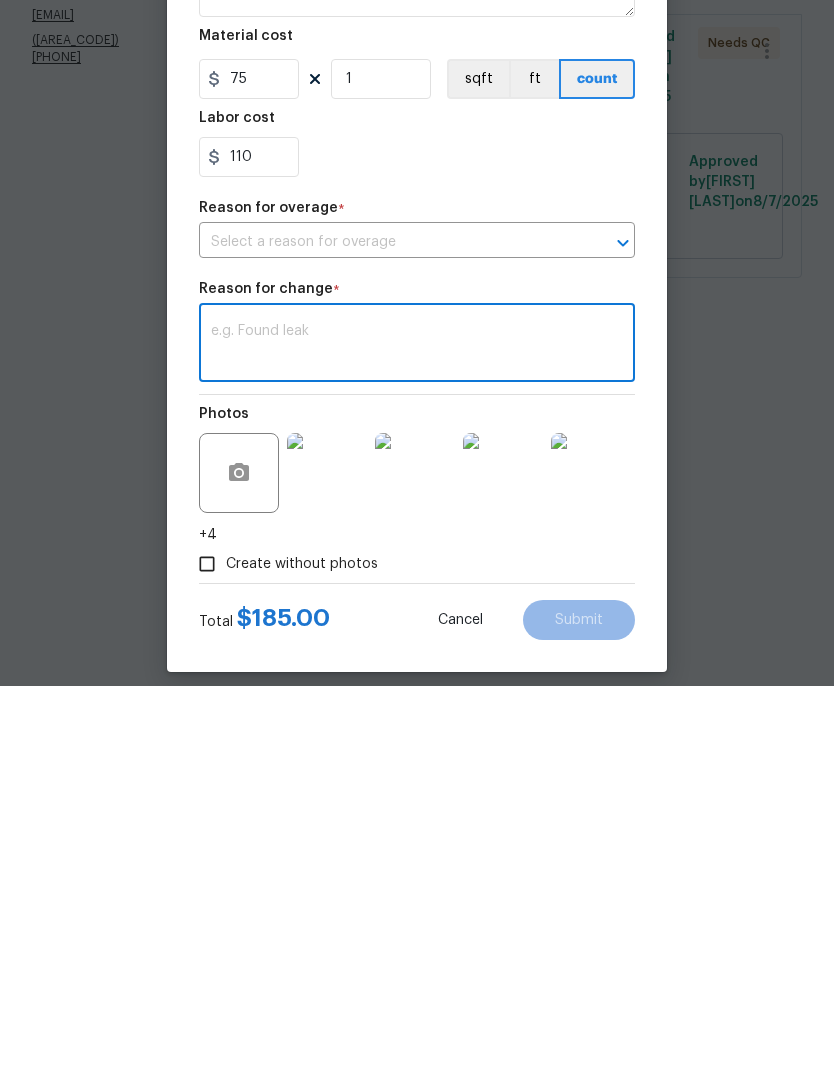 click at bounding box center [417, 729] 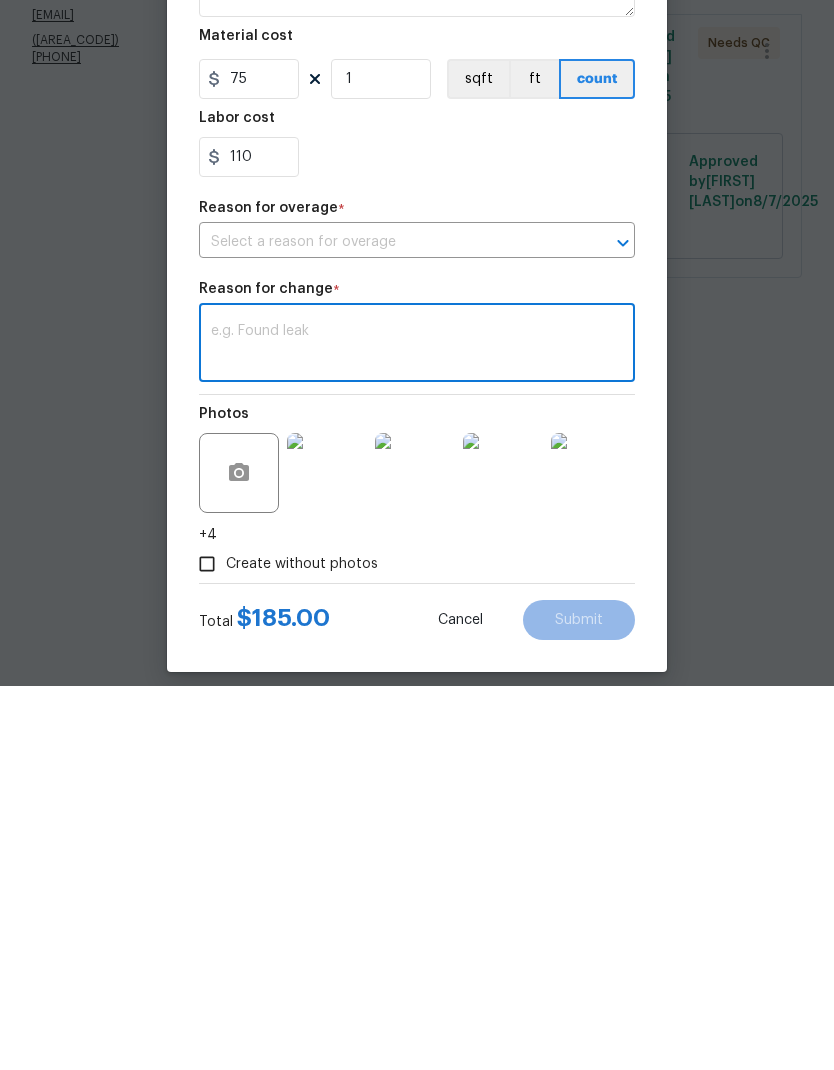 paste on "Ok, so I ran the system for 10 minutes and never heard any rattling from the outdoor unit, also after 10 minutes there was no water in the drain pan, now it is cooler here today and systems do not make as much water in cooler outdoor temps, so I went ahead and flushed the main drain and clean the trap just to be sure there were no restrictions in the main drain. For the air leaking through when a zone isn’t calling, this system was designed without a bypass damper, when there is no bypass damper the supply zone dampers are set to allow a little air pass so that we still maintain proper static pressures so the system will heat and cool properly and so that no added stress is put on the mechanical parts such as fan motors and compressors. This is normal operation. I did change the damper settings to pass a little less air but some air has to pass for proper operation. System was running properly, For todays visit: Trip charge-65$ Diagnostic garage- 85$ Flush drain line- 35$ Total- $185.00 Please adjust prici..." 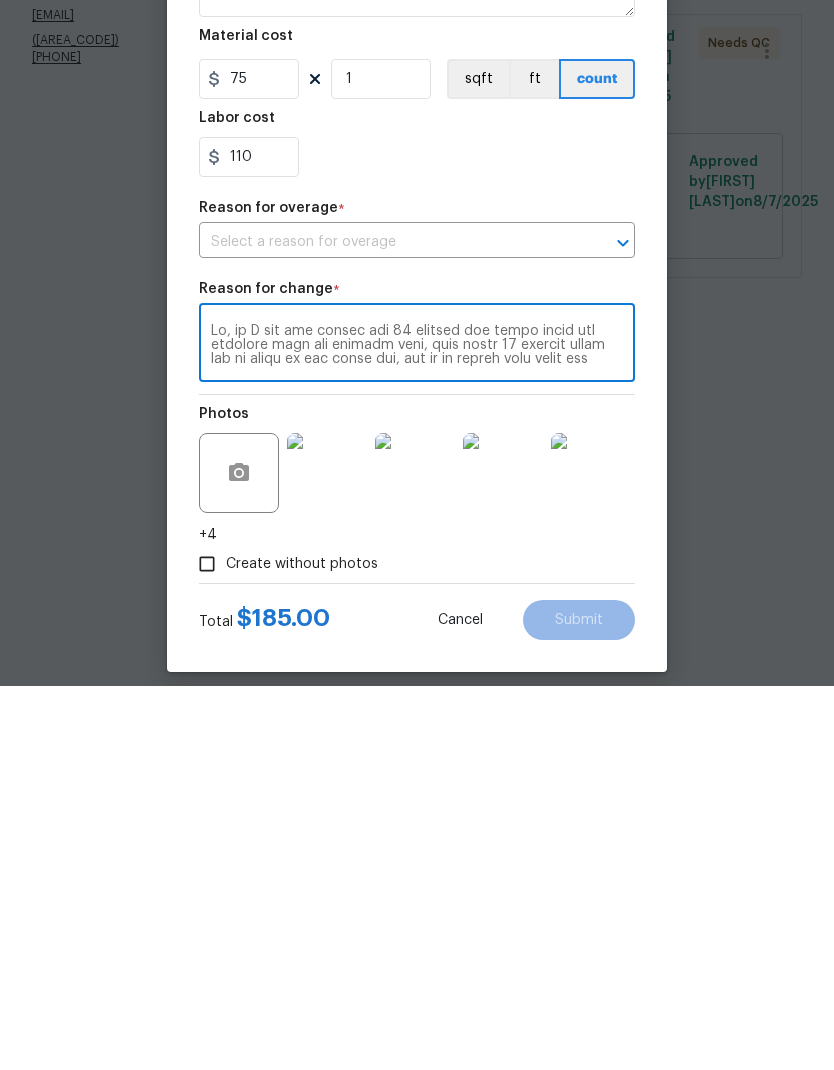 scroll, scrollTop: 210, scrollLeft: 0, axis: vertical 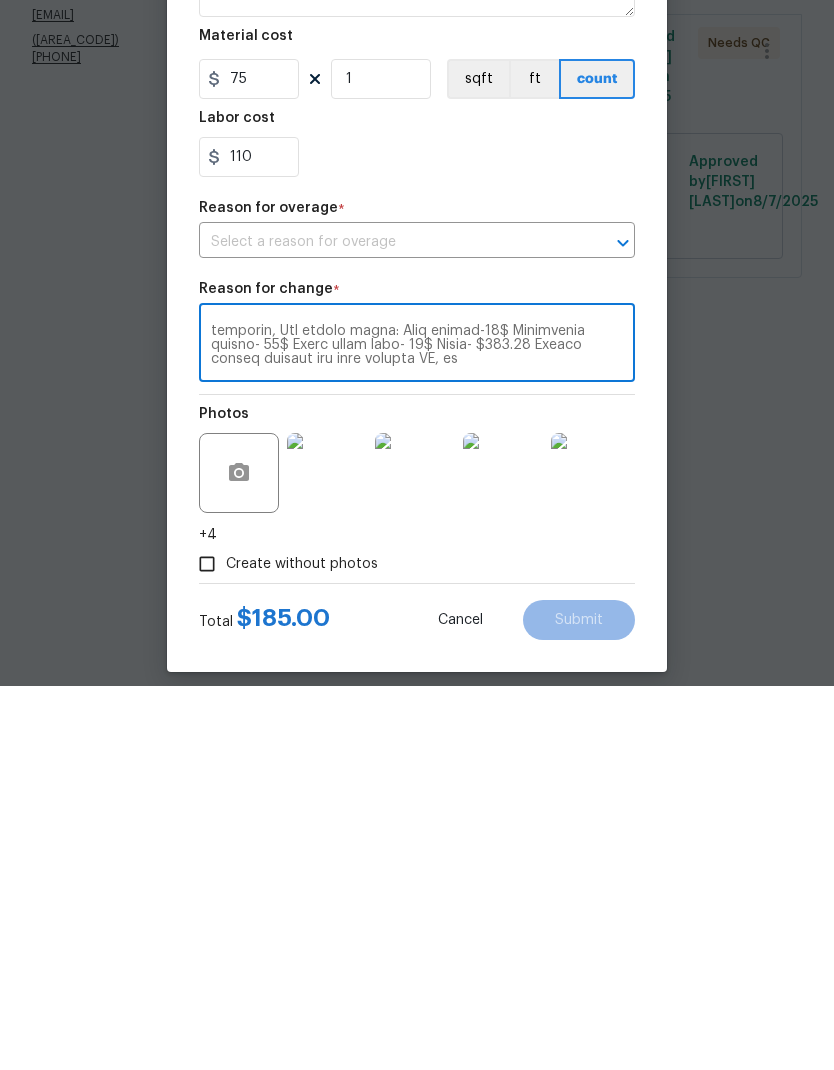 type on "Ok, so I ran the system for 10 minutes and never heard any rattling from the outdoor unit, also after 10 minutes there was no water in the drain pan, now it is cooler here today and systems do not make as much water in cooler outdoor temps, so I went ahead and flushed the main drain and clean the trap just to be sure there were no restrictions in the main drain. For the air leaking through when a zone isn’t calling, this system was designed without a bypass damper, when there is no bypass damper the supply zone dampers are set to allow a little air pass so that we still maintain proper static pressures so the system will heat and cool properly and so that no added stress is put on the mechanical parts such as fan motors and compressors. This is normal operation. I did change the damper settings to pass a little less air but some air has to pass for proper operation. System was running properly, For todays visit: Trip charge-65$ Diagnostic garage- 85$ Flush drain line- 35$ Total- $185.00 Please adjust prici..." 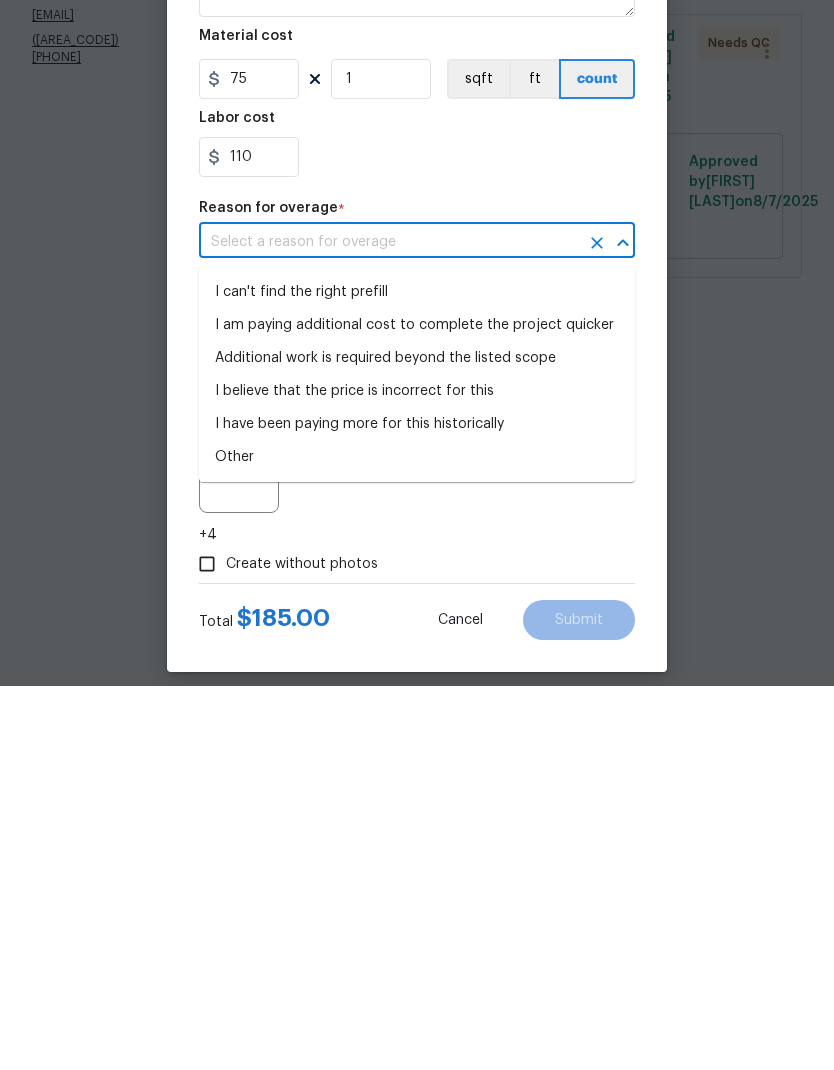 click on "Additional work is required beyond the listed scope" at bounding box center [417, 742] 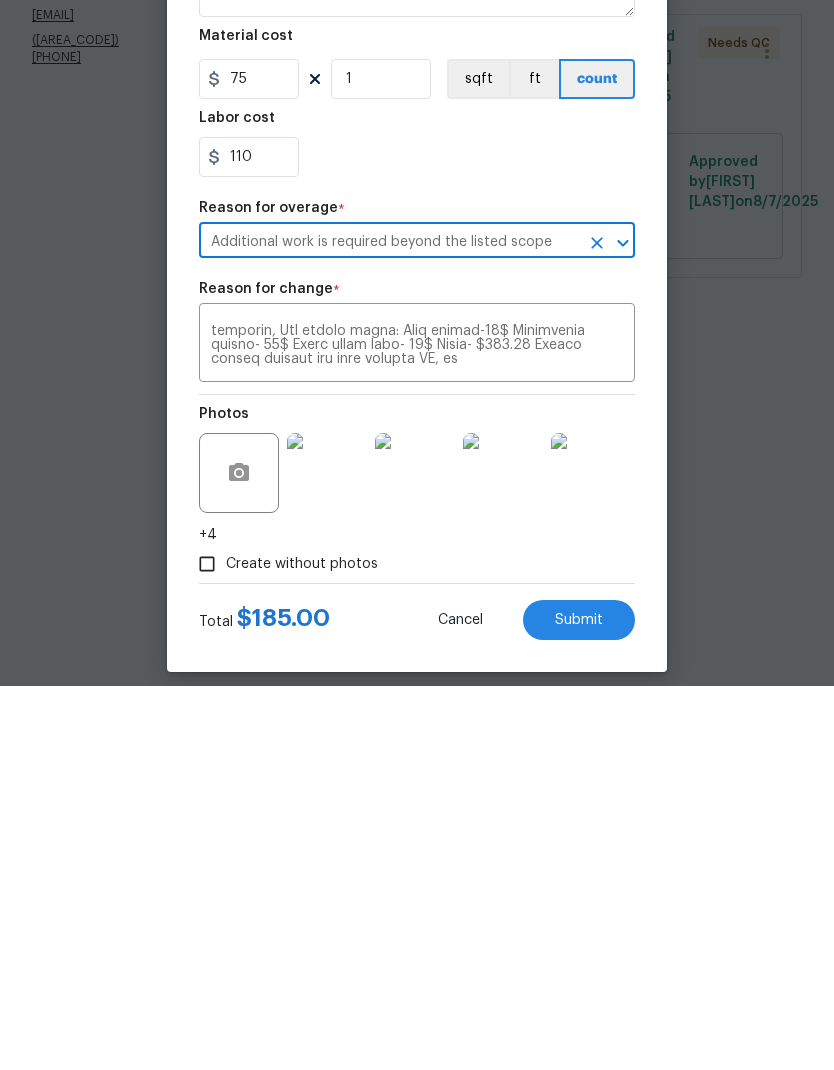 click on "Submit" at bounding box center (579, 1004) 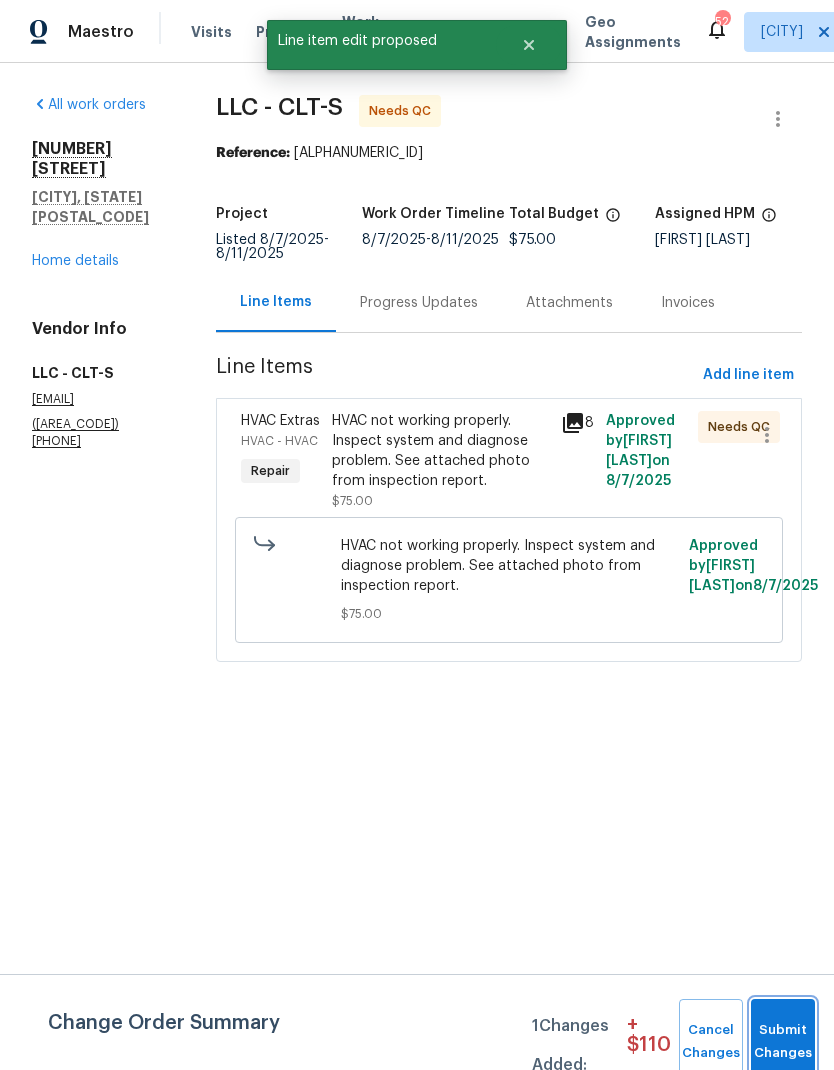 click on "Submit Changes" at bounding box center (783, 1042) 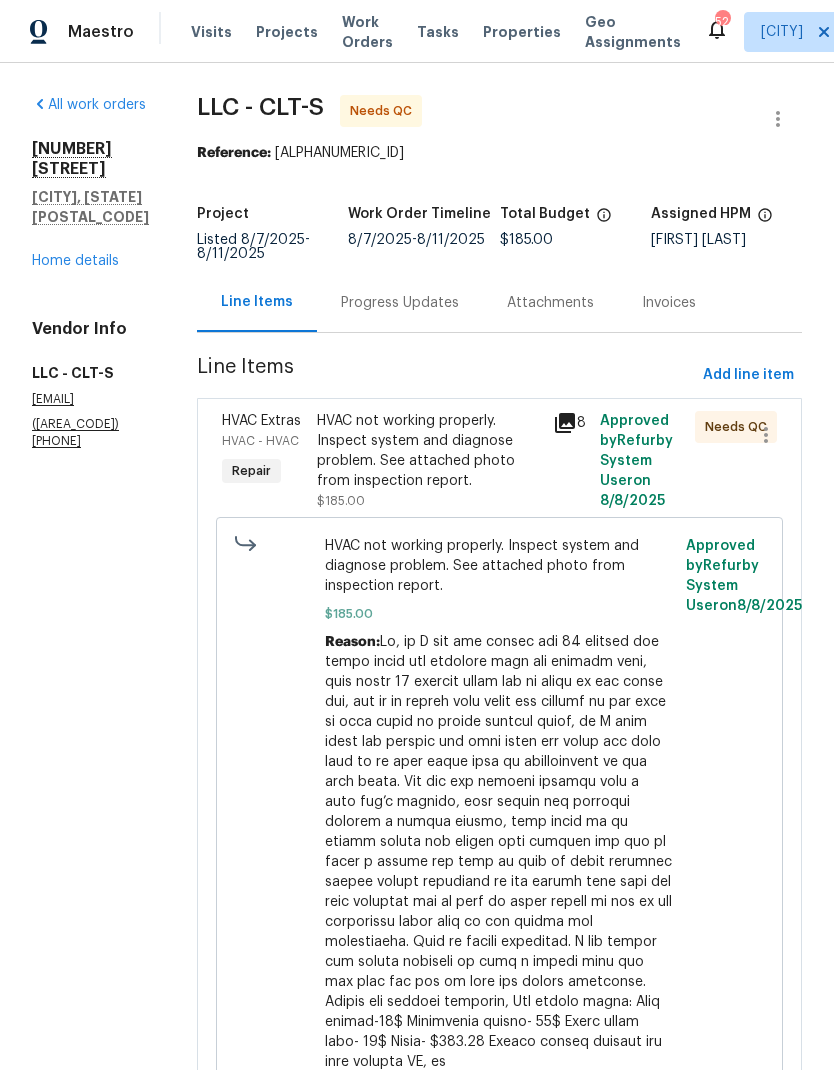click on "Progress Updates" at bounding box center (400, 303) 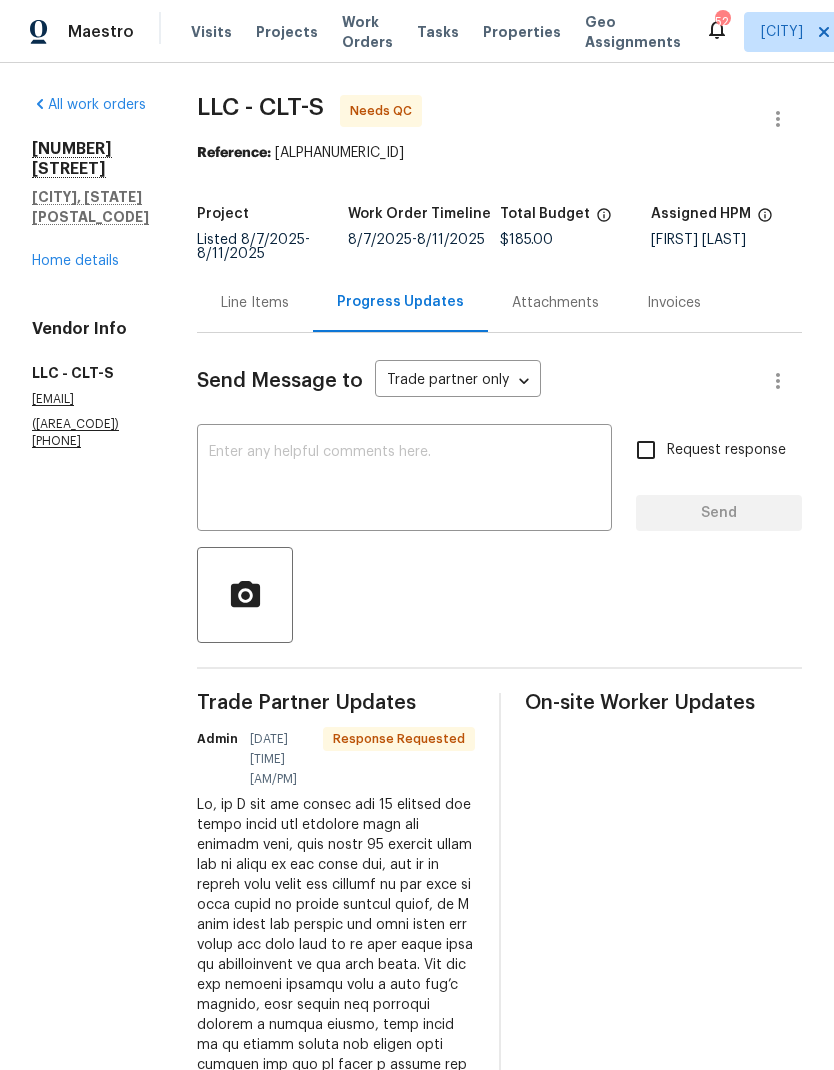 click on "Line Items" at bounding box center (255, 303) 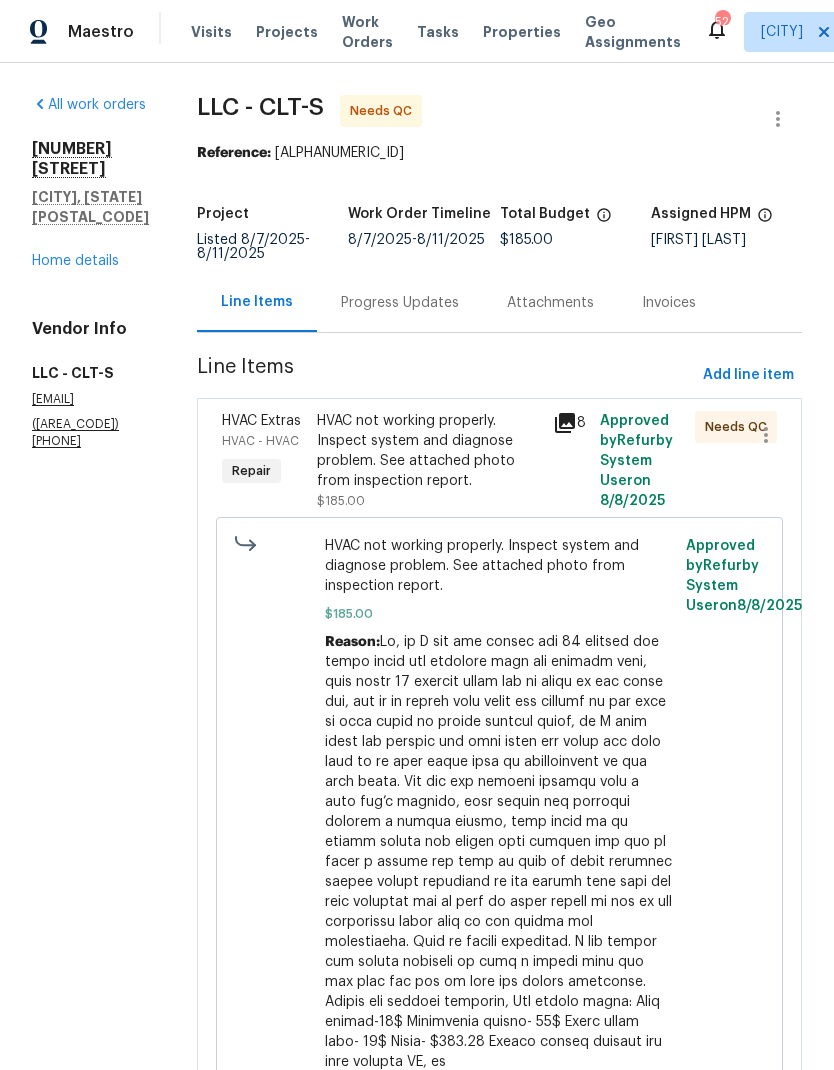 click 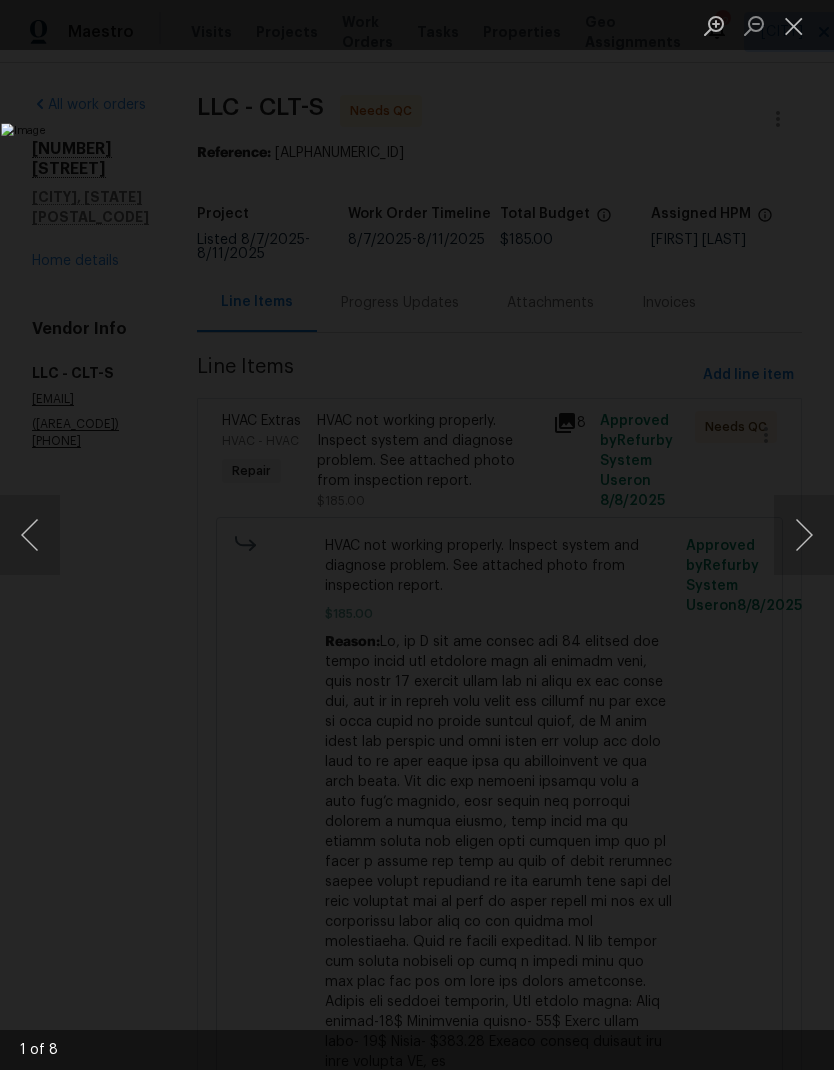 click at bounding box center (804, 535) 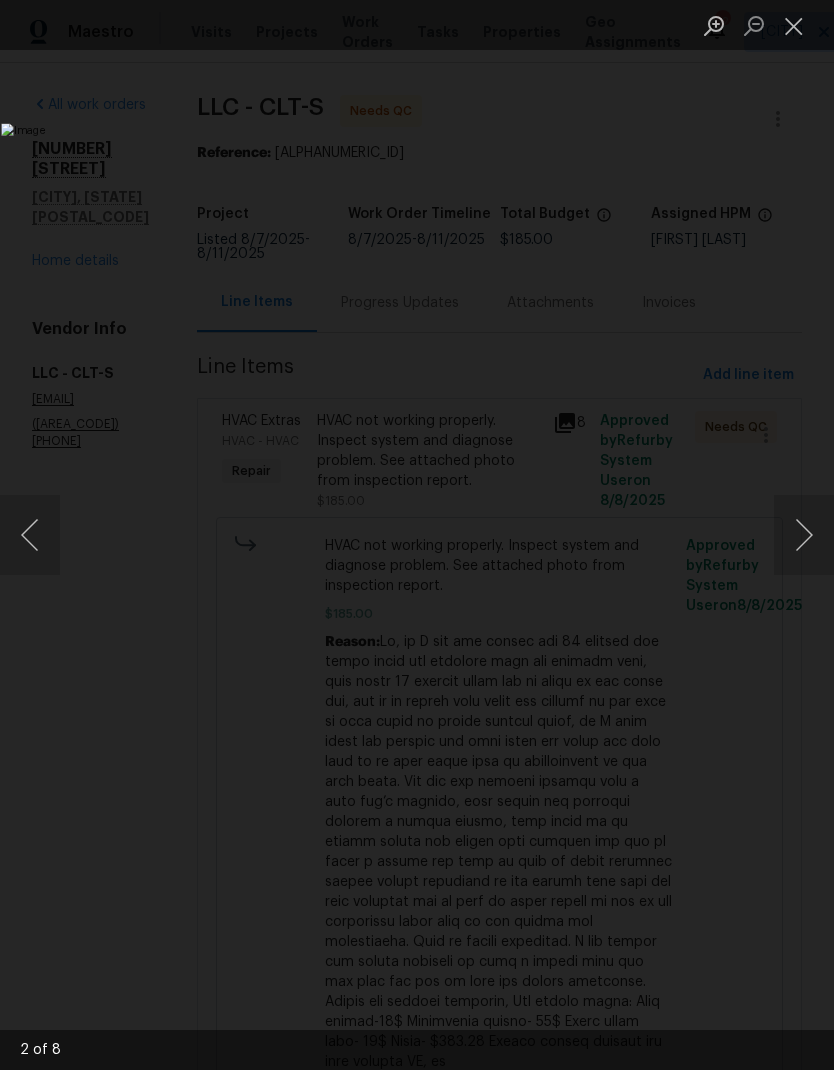 click at bounding box center [804, 535] 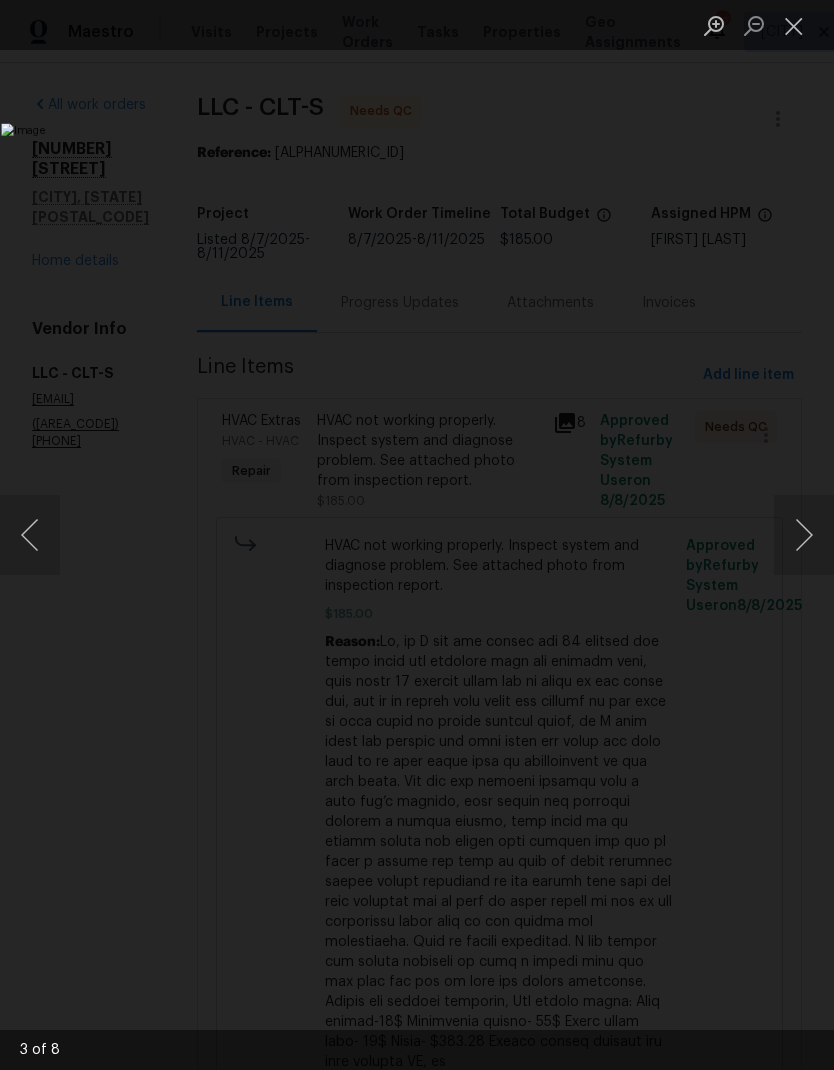 click at bounding box center [804, 535] 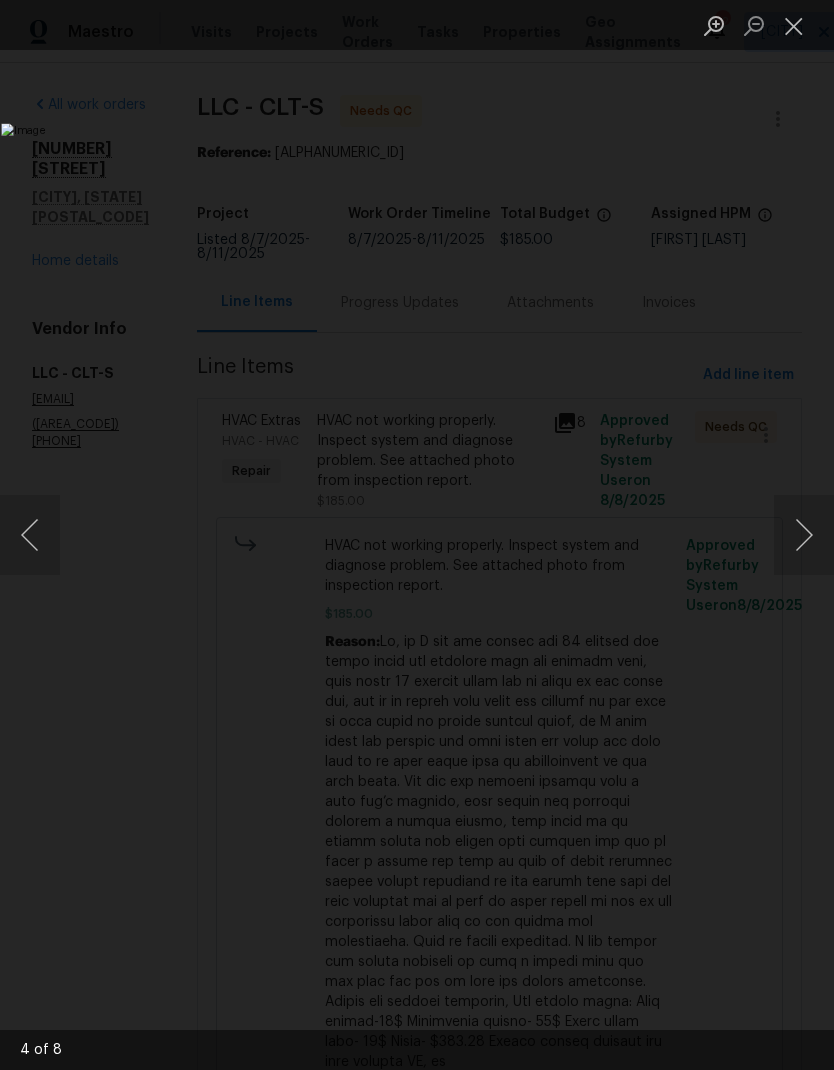 click at bounding box center (804, 535) 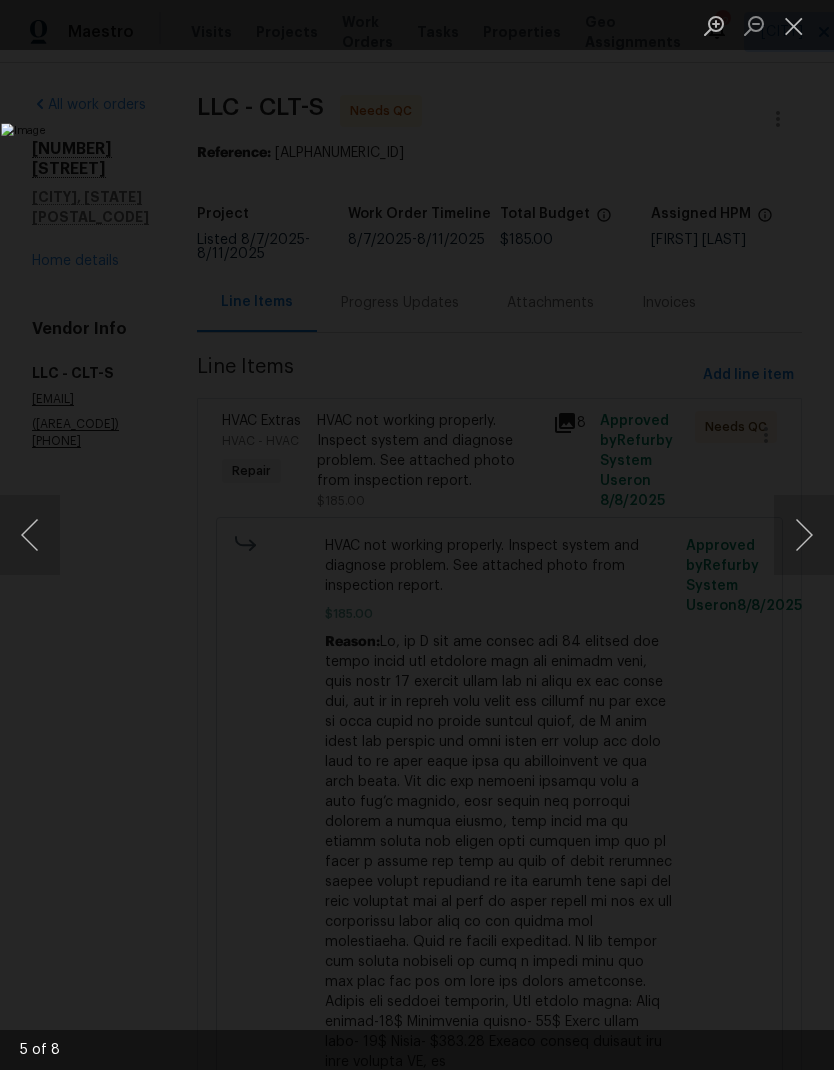 click at bounding box center (804, 535) 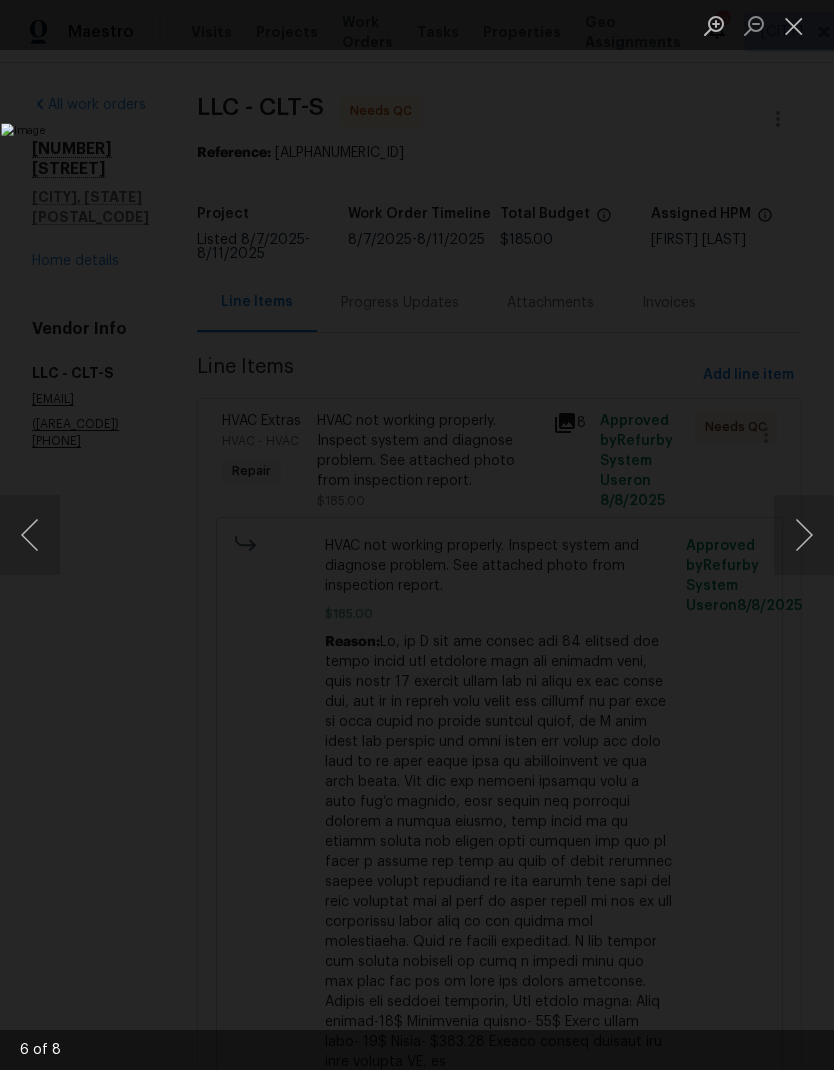 click at bounding box center (804, 535) 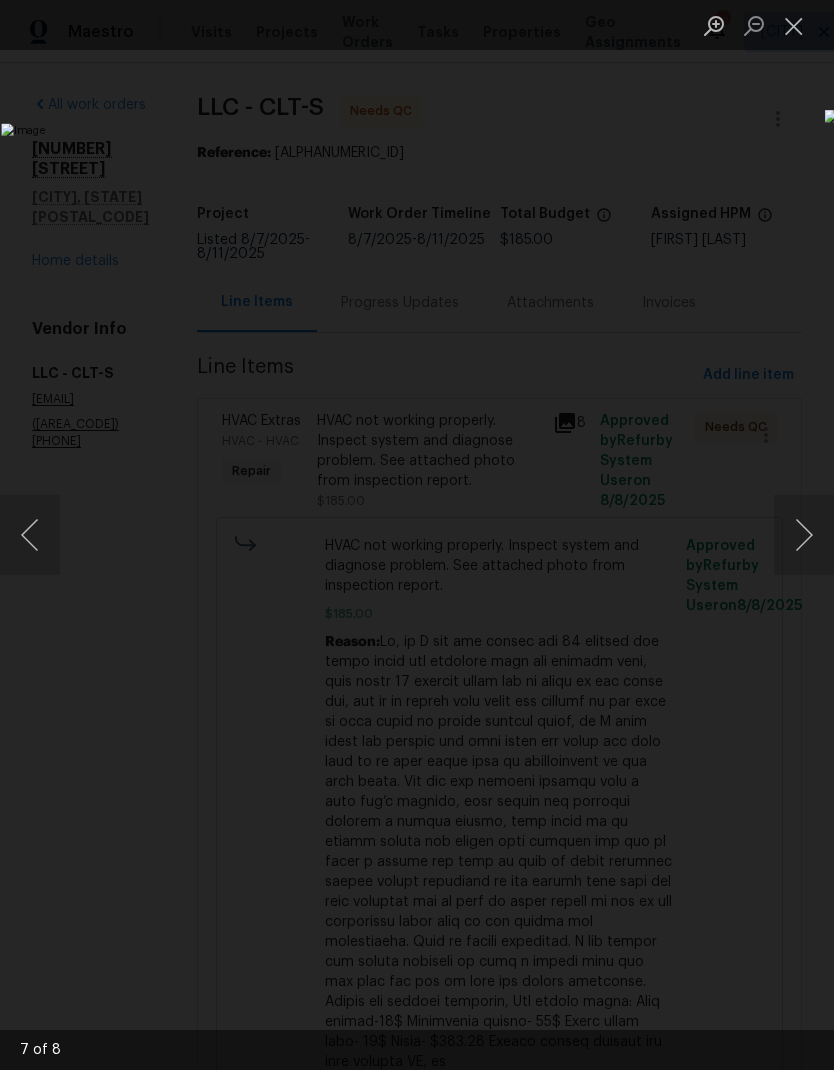 click at bounding box center [804, 535] 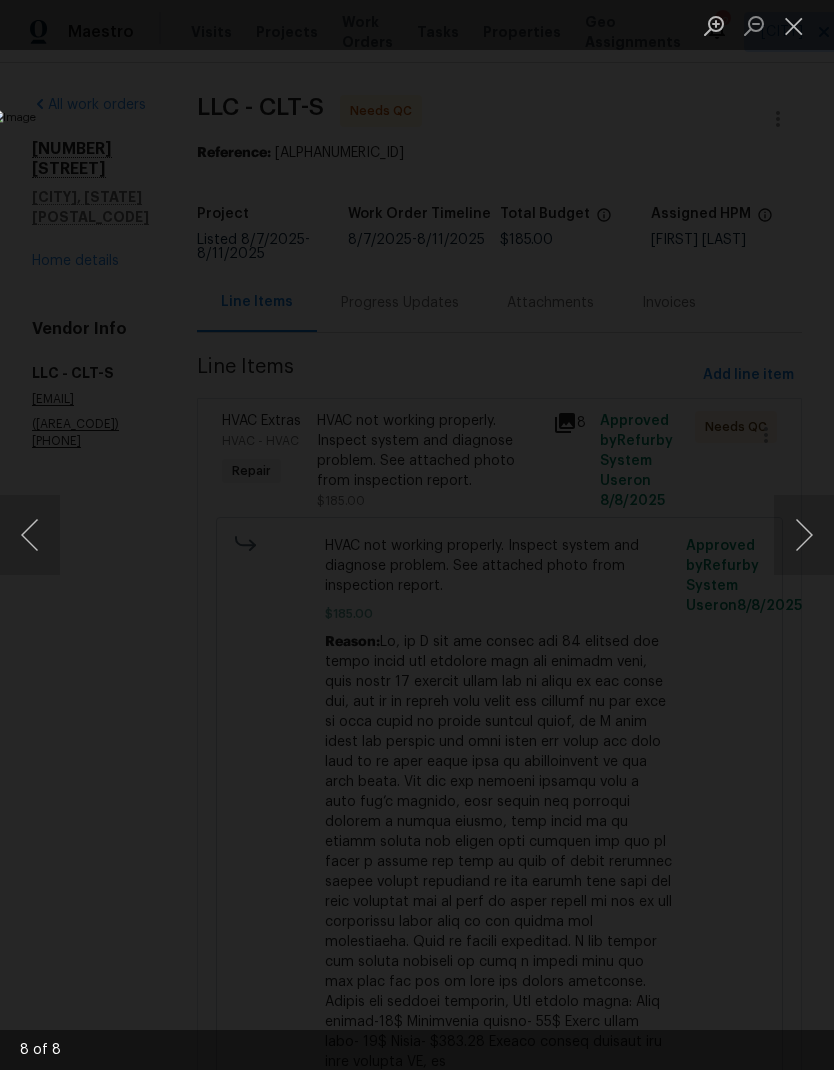 click at bounding box center [804, 535] 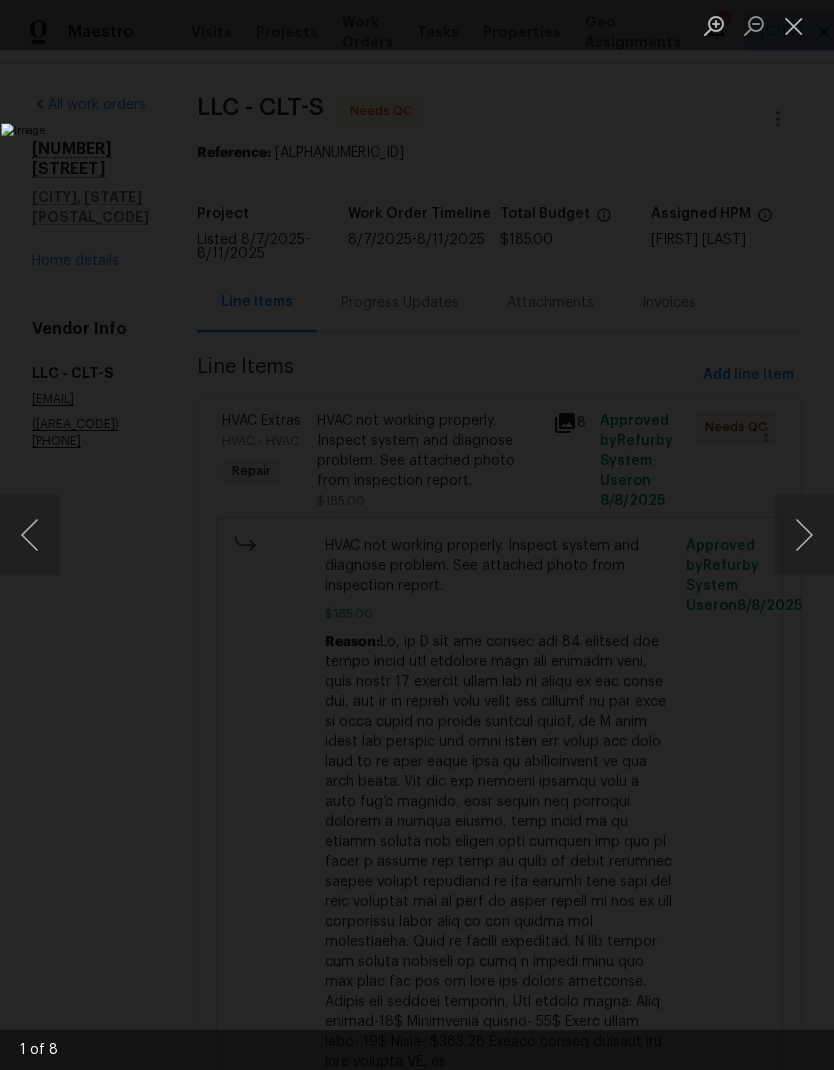 click at bounding box center [794, 25] 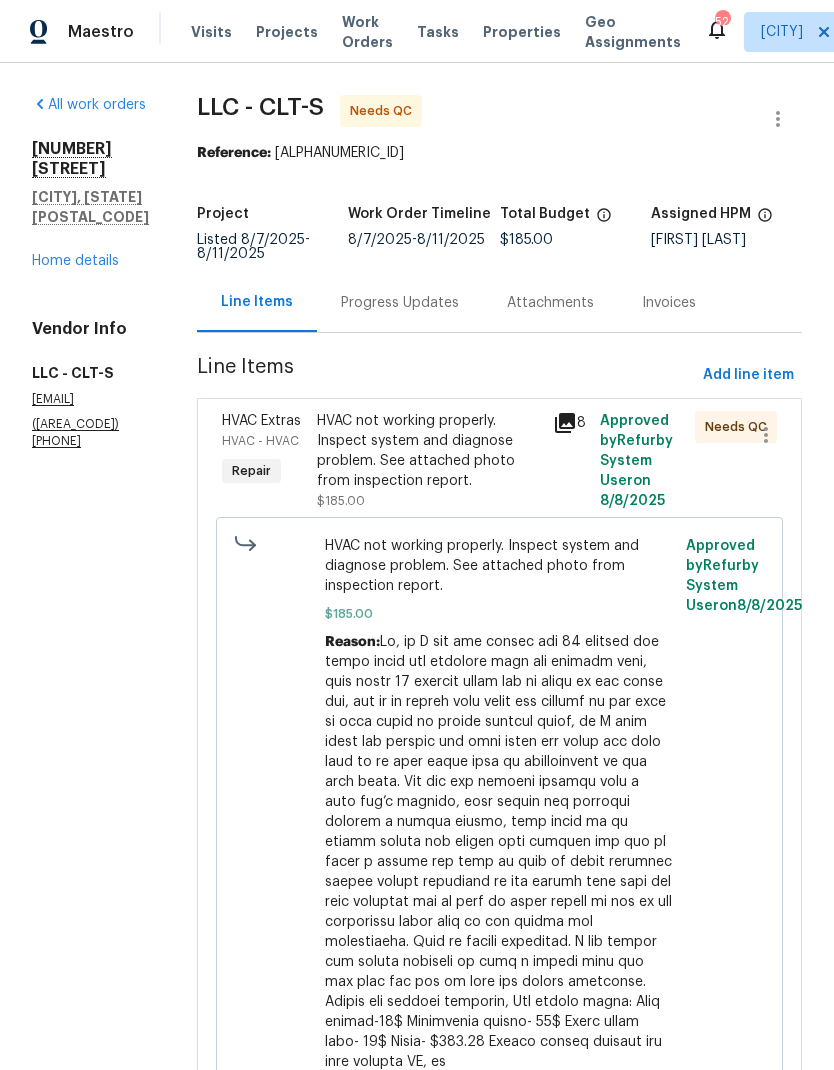 click on "Progress Updates" at bounding box center [400, 303] 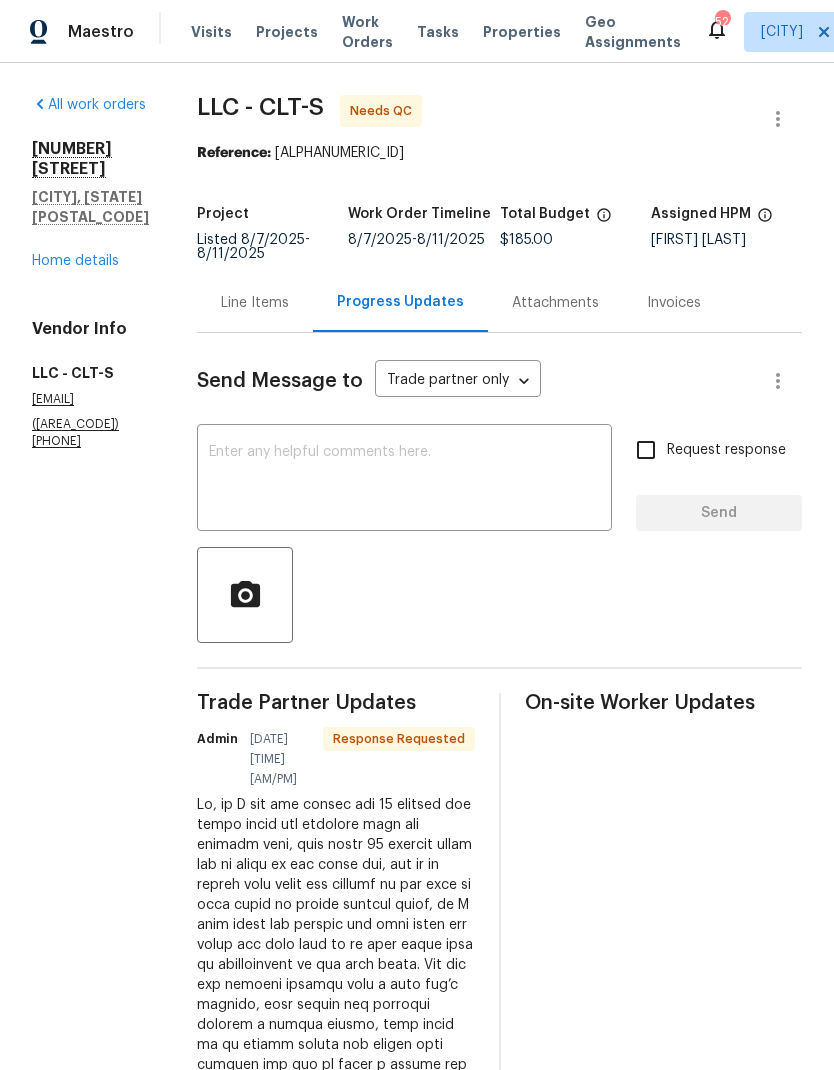click on "Line Items" at bounding box center [255, 303] 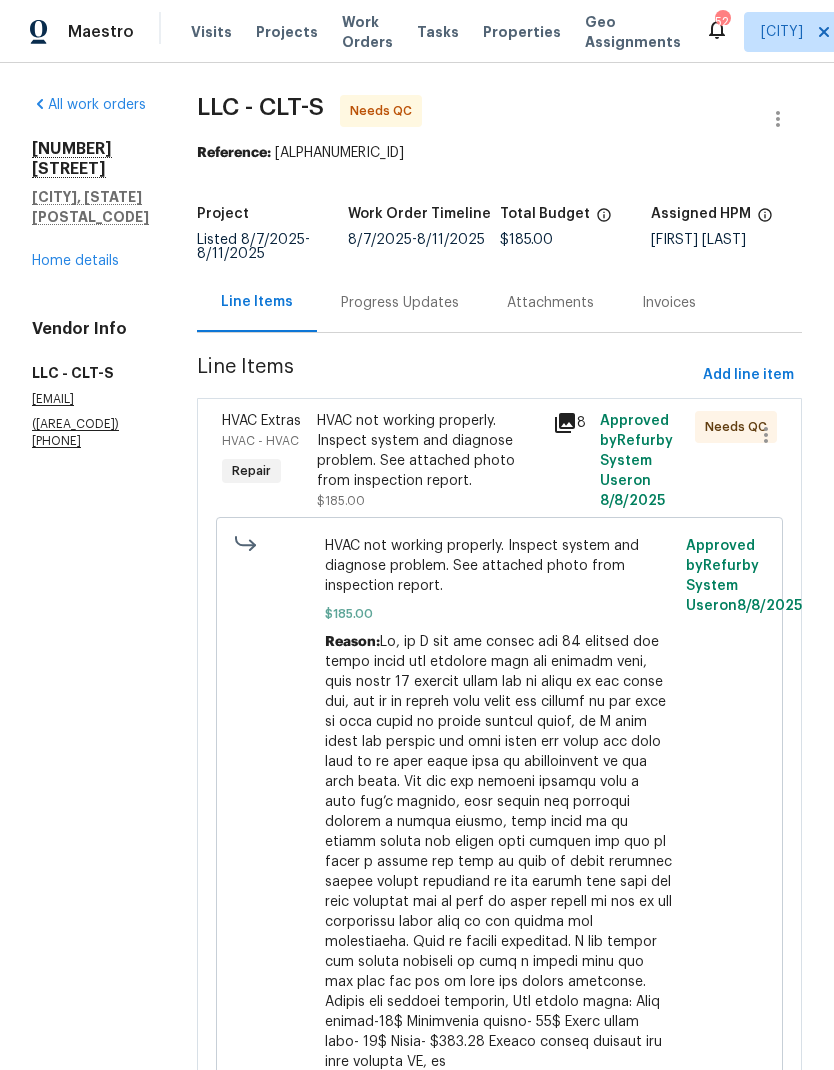 click on "HVAC Extras" at bounding box center (263, 421) 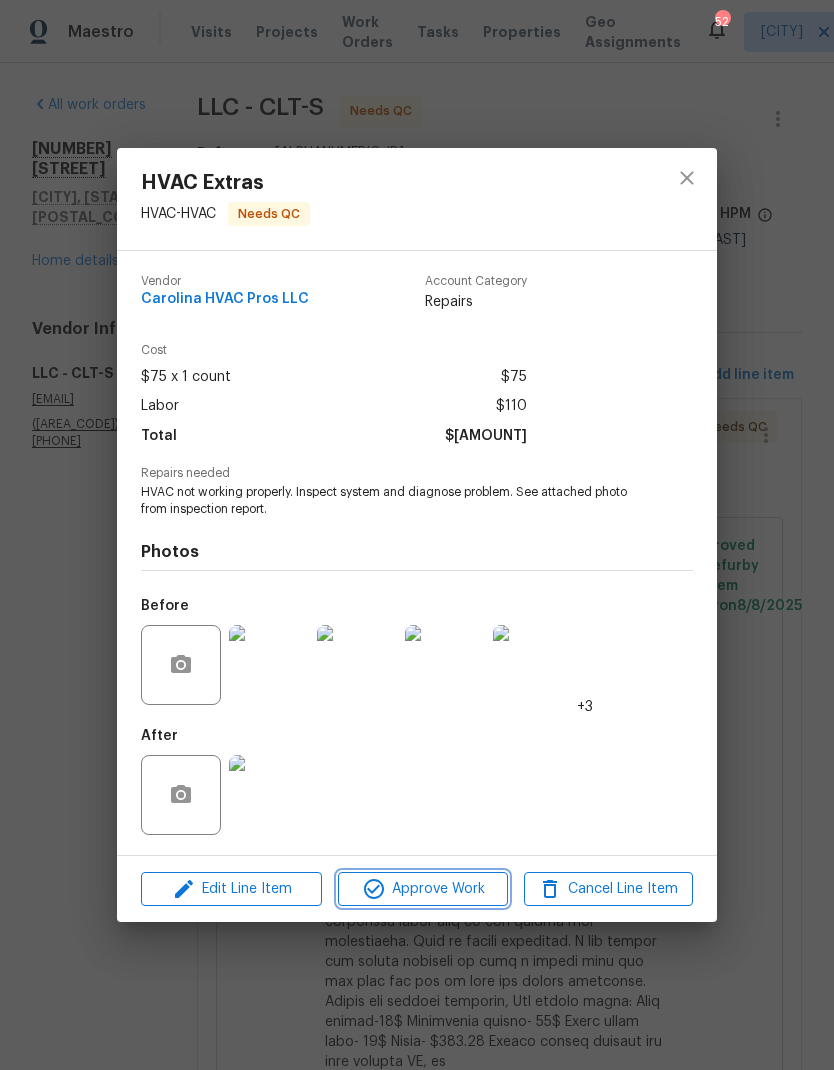 click on "Approve Work" at bounding box center (422, 889) 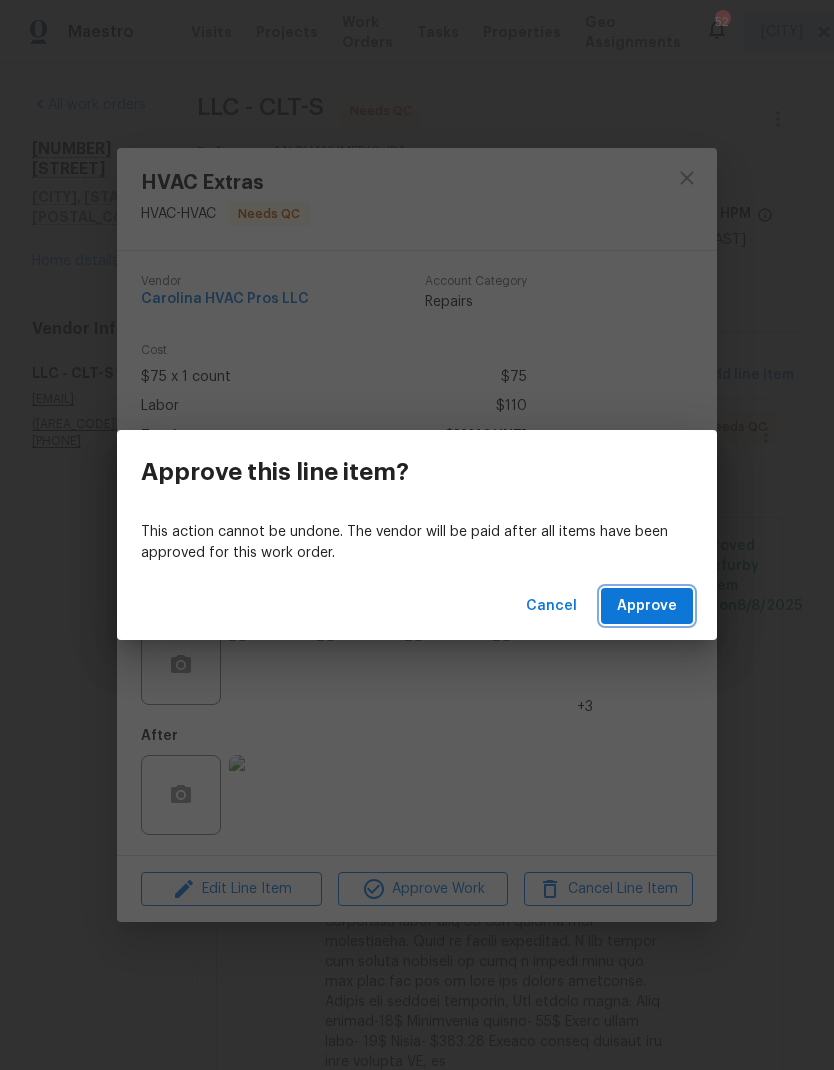 click on "Approve" at bounding box center [647, 606] 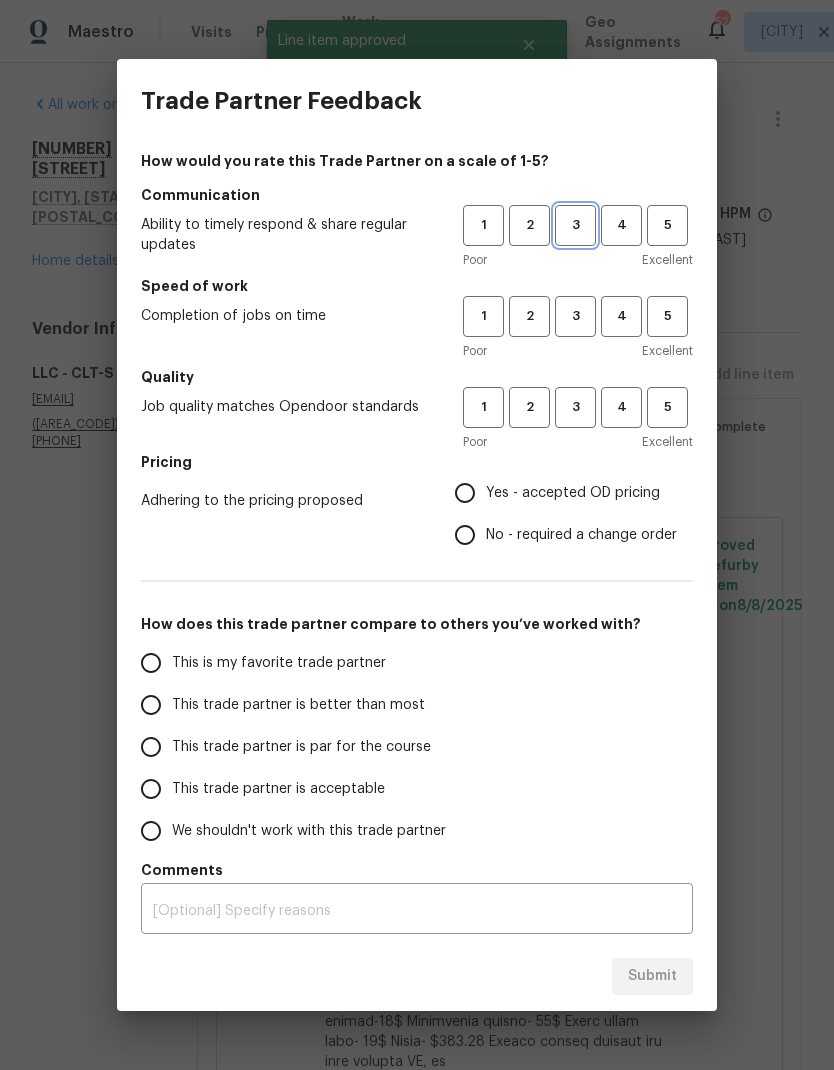 click on "3" at bounding box center (575, 225) 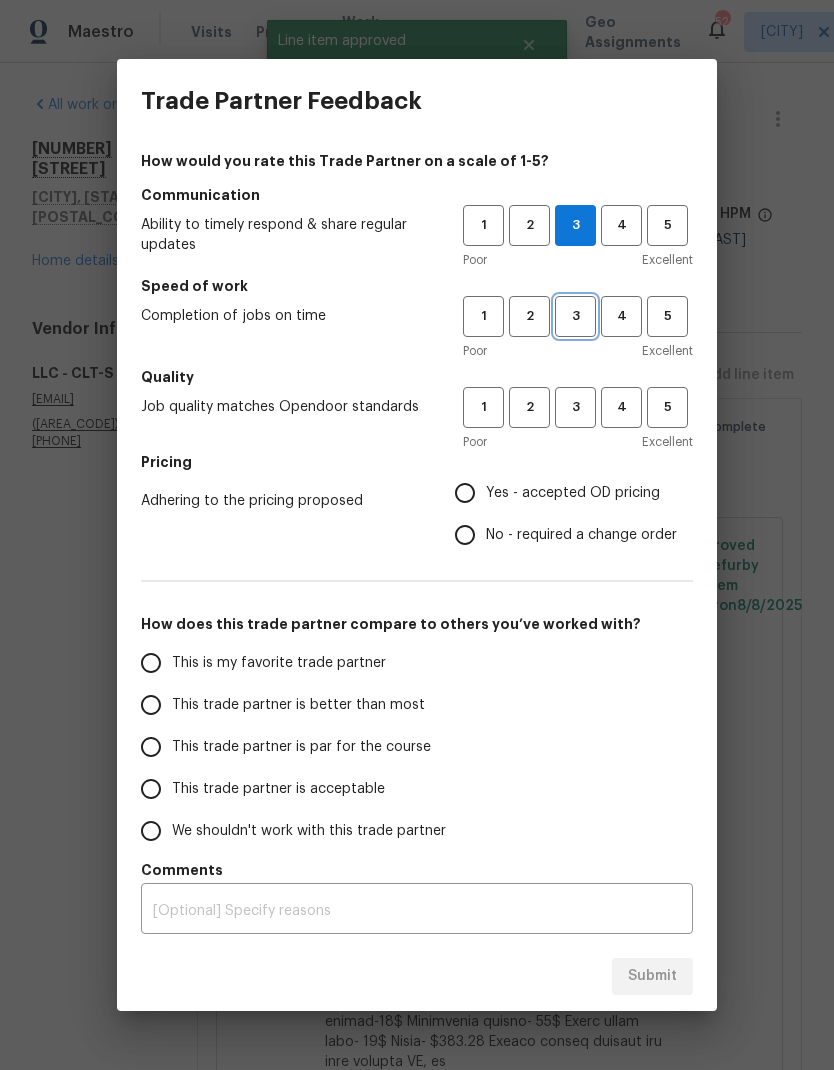 click on "3" at bounding box center (575, 316) 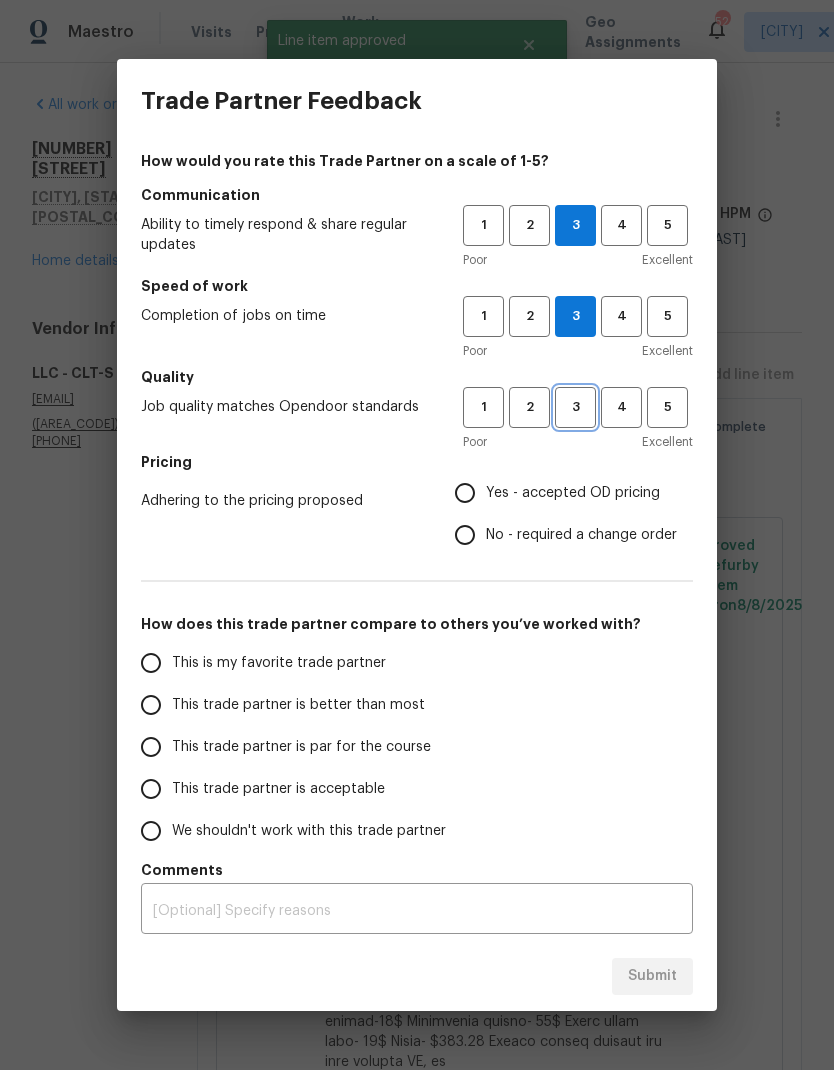 click on "3" at bounding box center (575, 407) 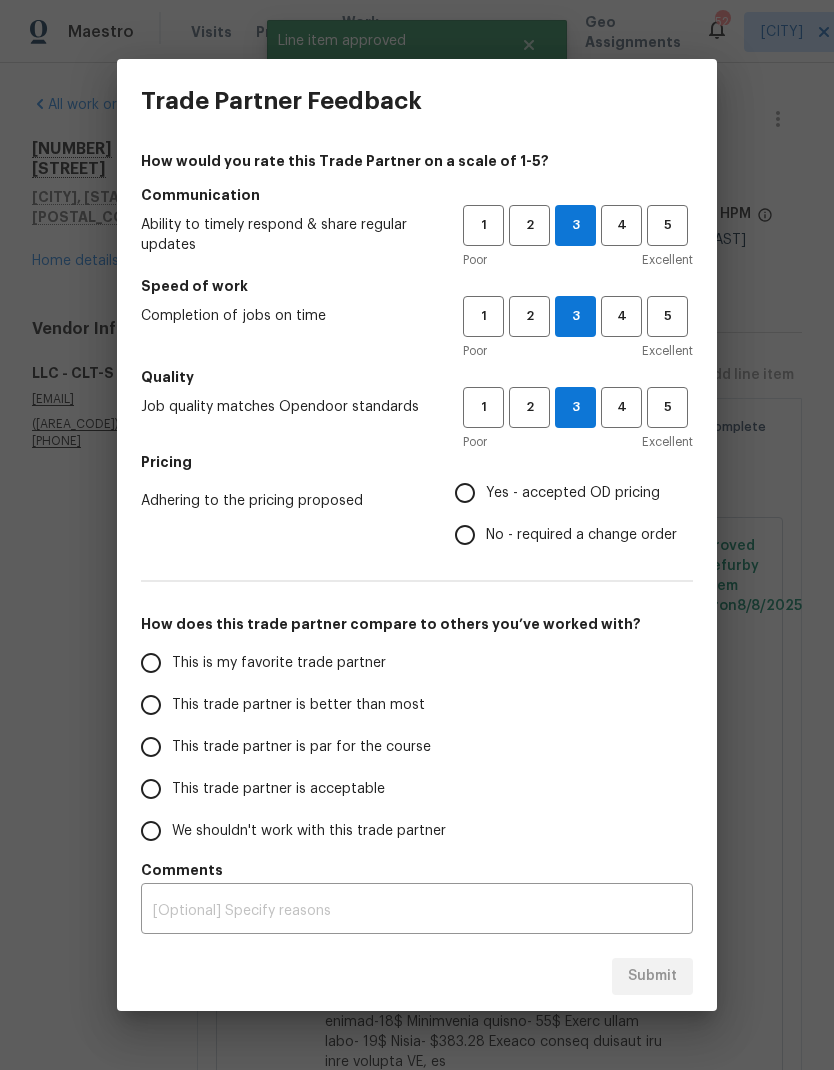 click on "Yes - accepted OD pricing" at bounding box center [465, 493] 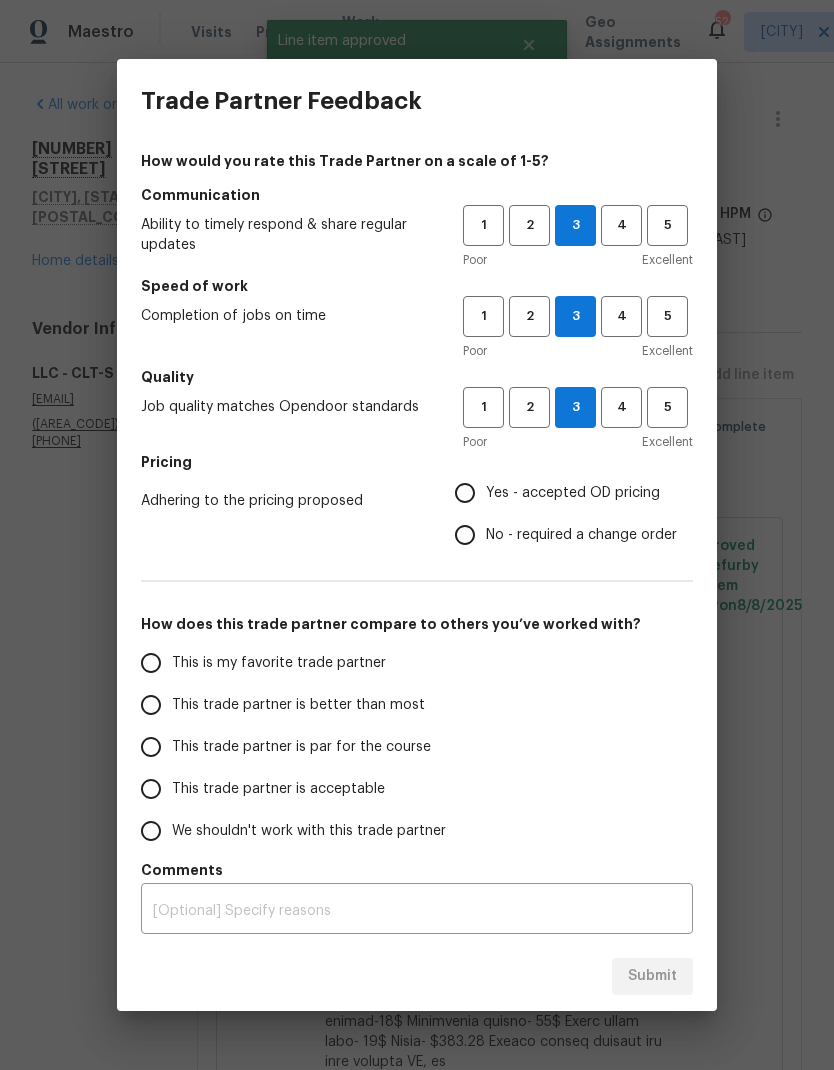 radio on "true" 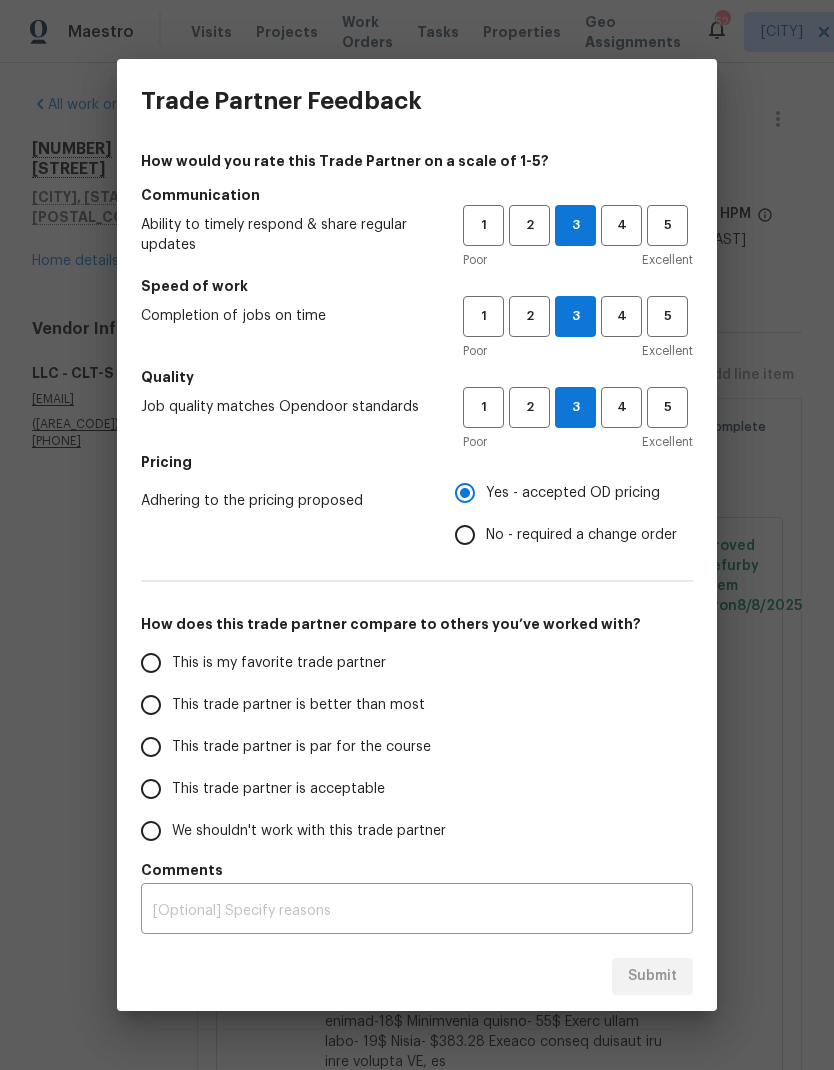click on "This trade partner is better than most" at bounding box center [151, 705] 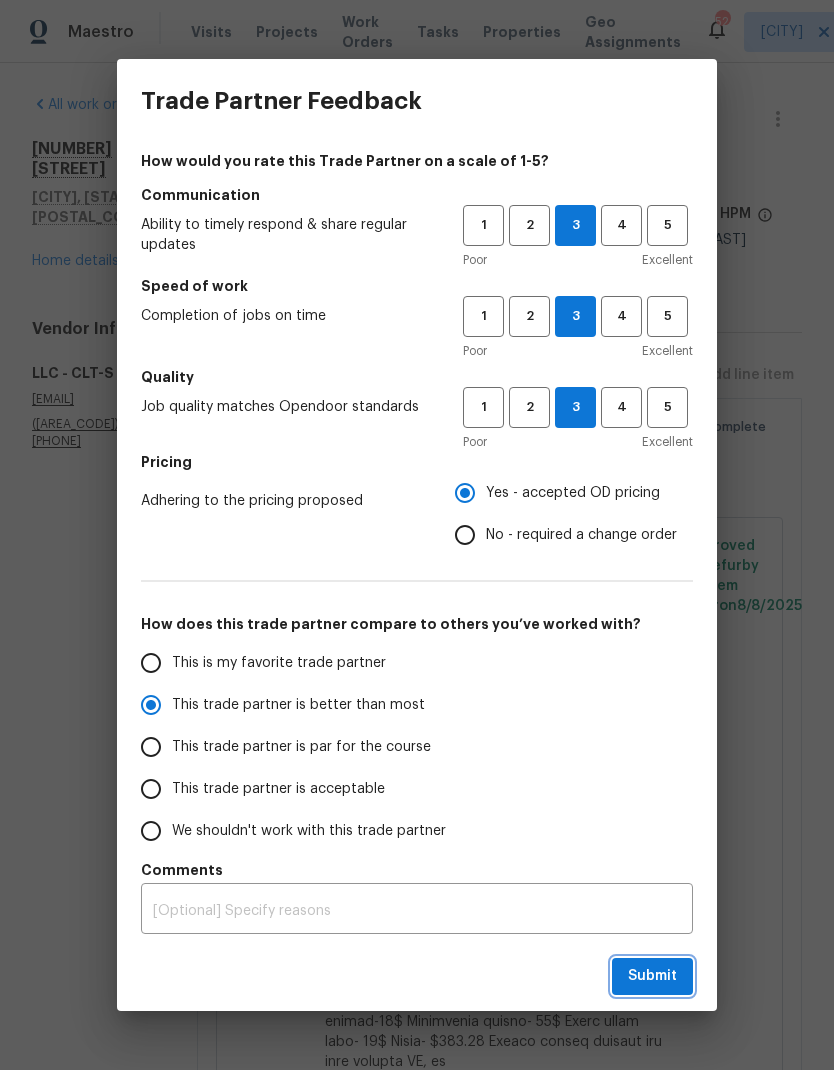 click on "Submit" at bounding box center (652, 976) 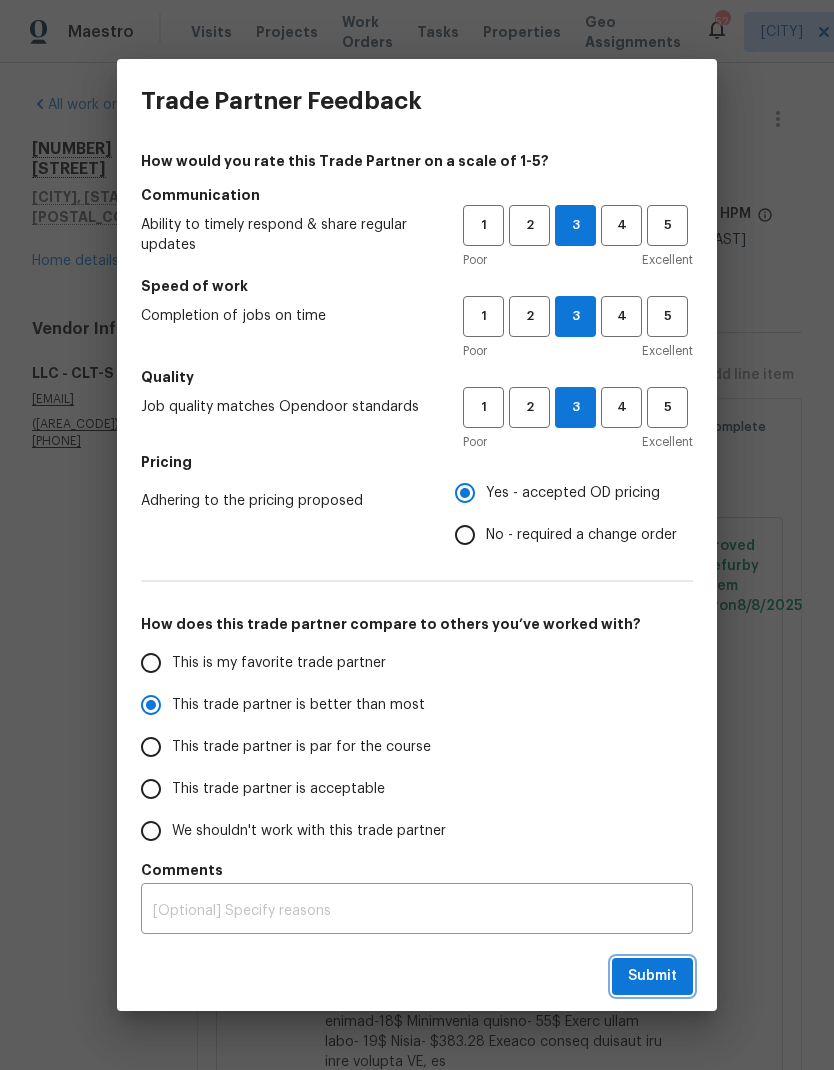 radio on "true" 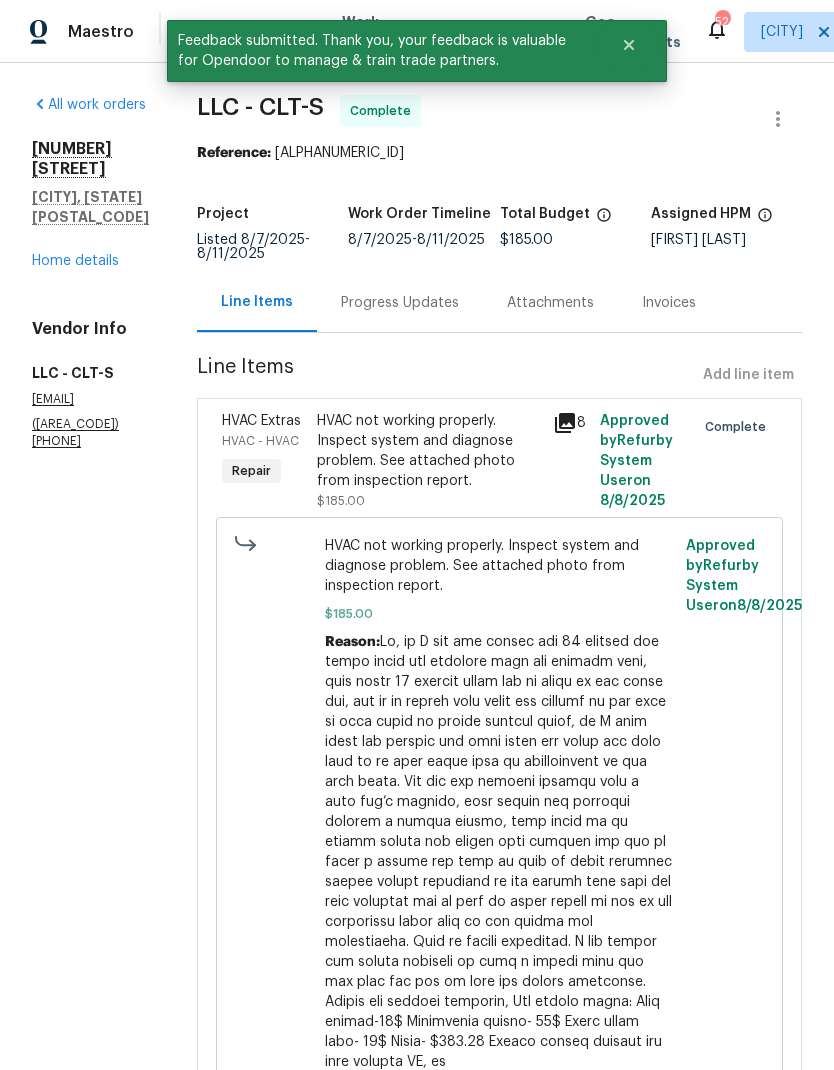 click on "Progress Updates" at bounding box center [400, 303] 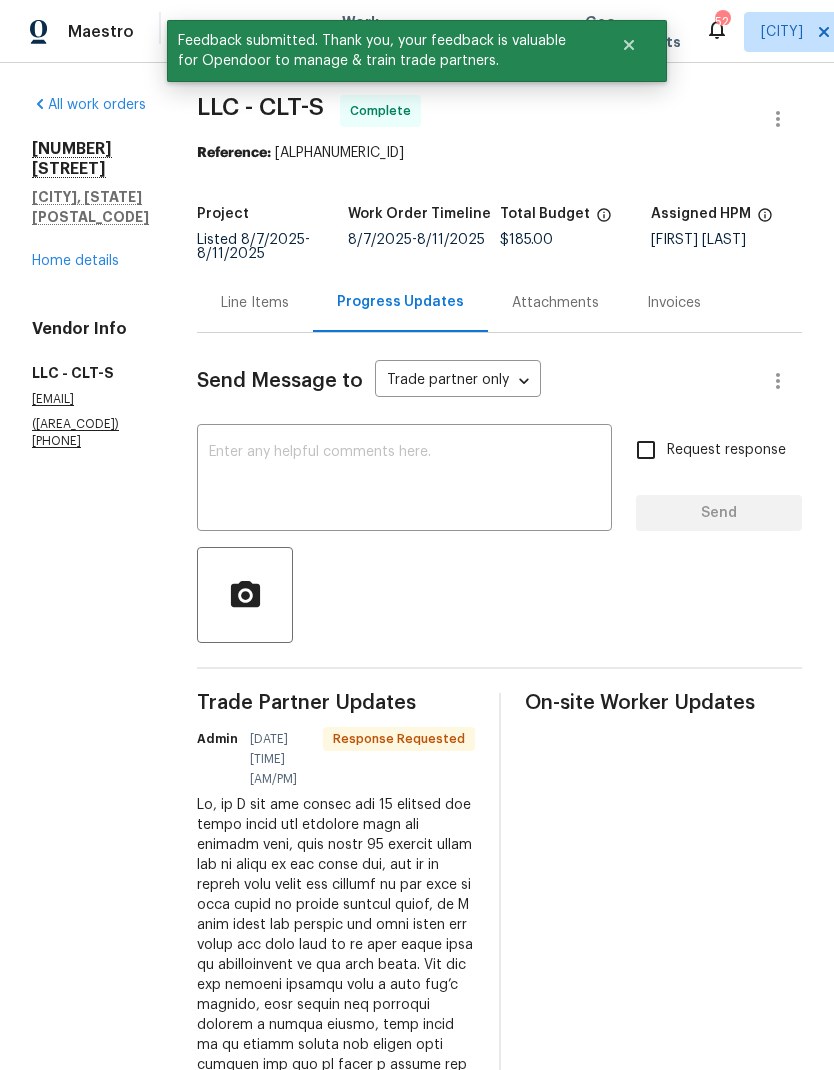 click at bounding box center (404, 480) 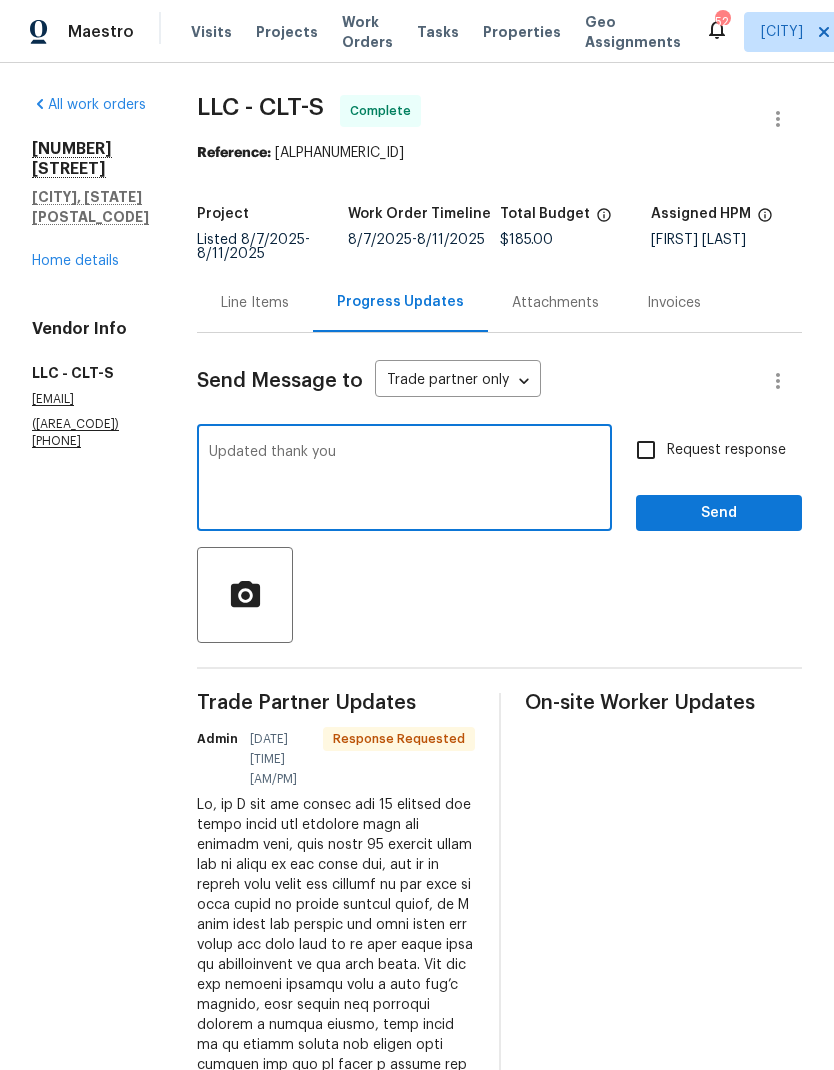 click at bounding box center (499, 595) 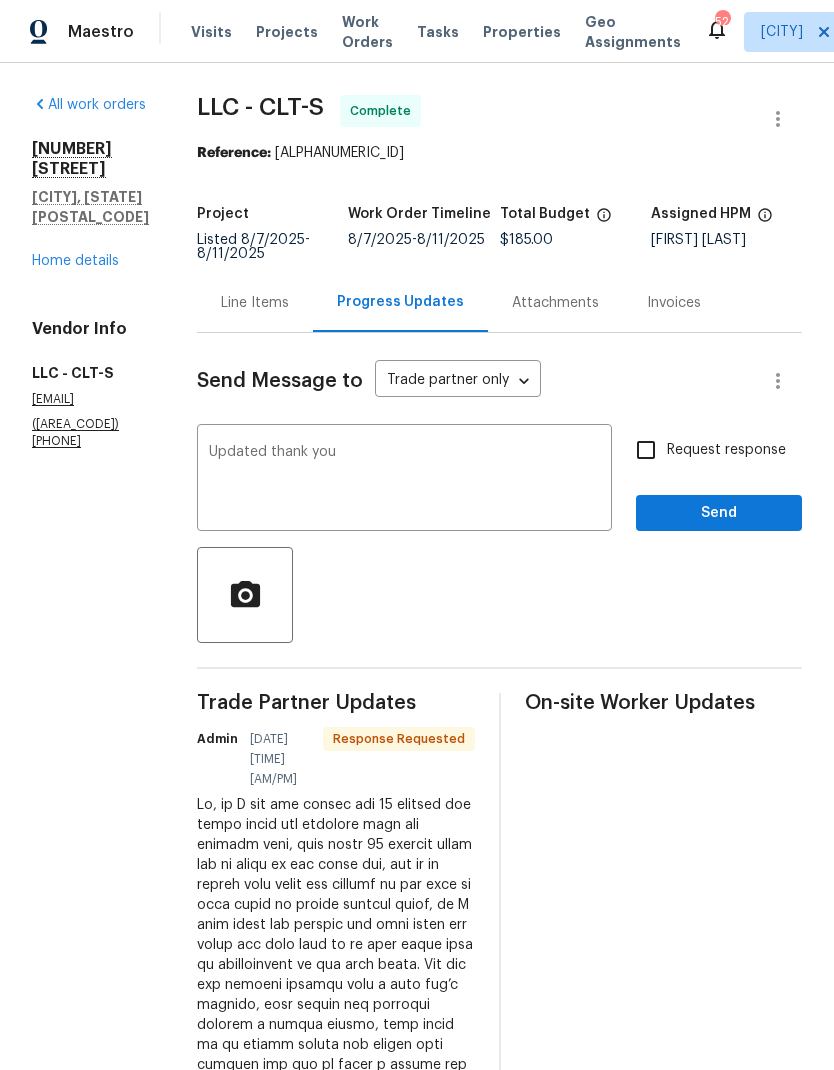 click on "Updated thank you" at bounding box center (404, 480) 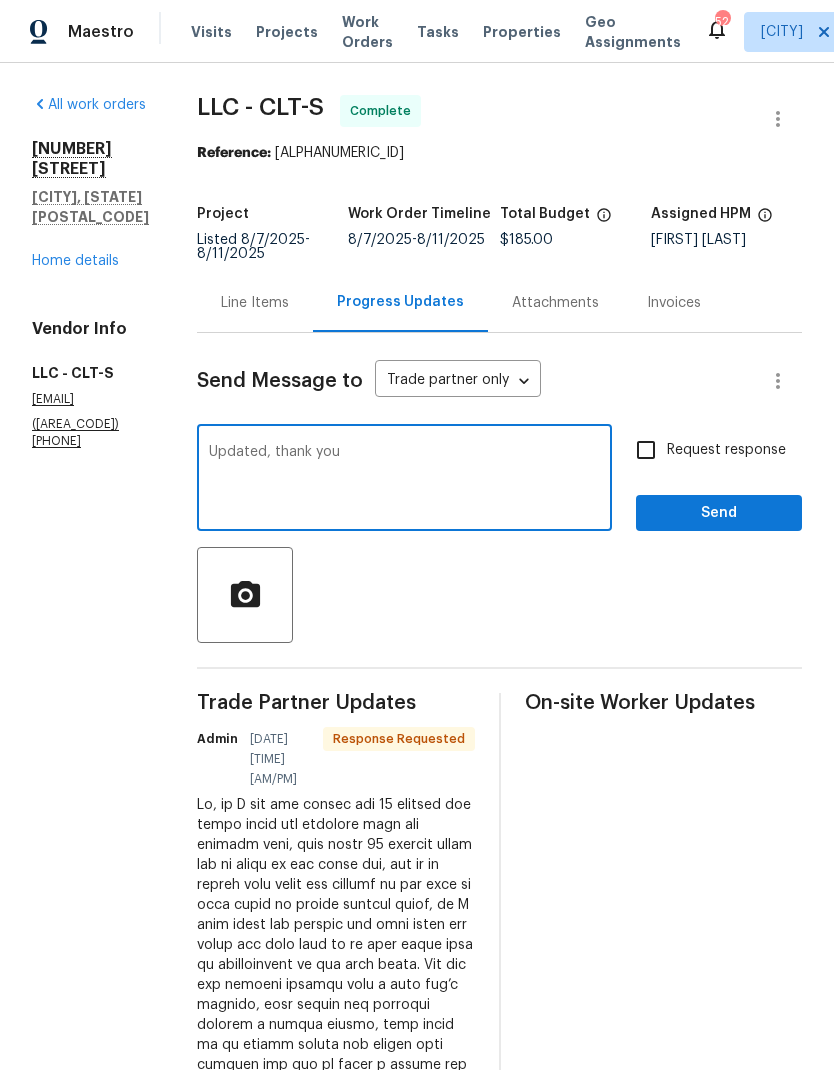 type on "Updated, thank you" 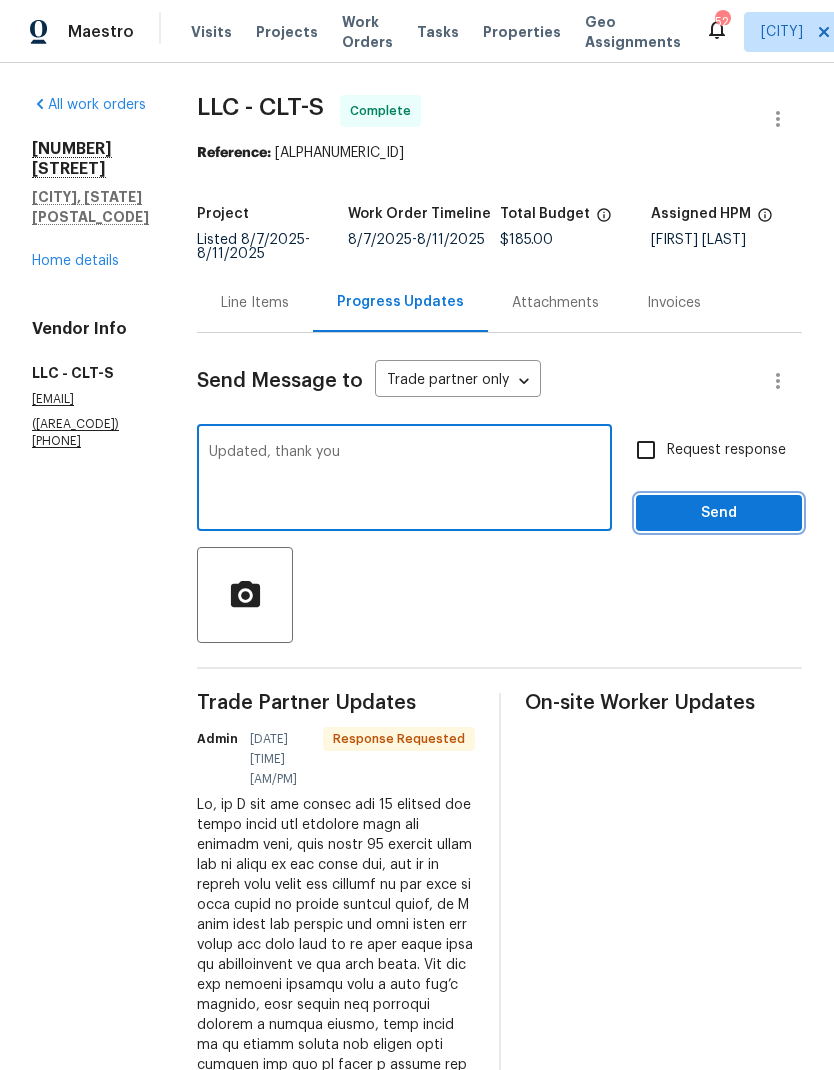 click on "Send" at bounding box center (719, 513) 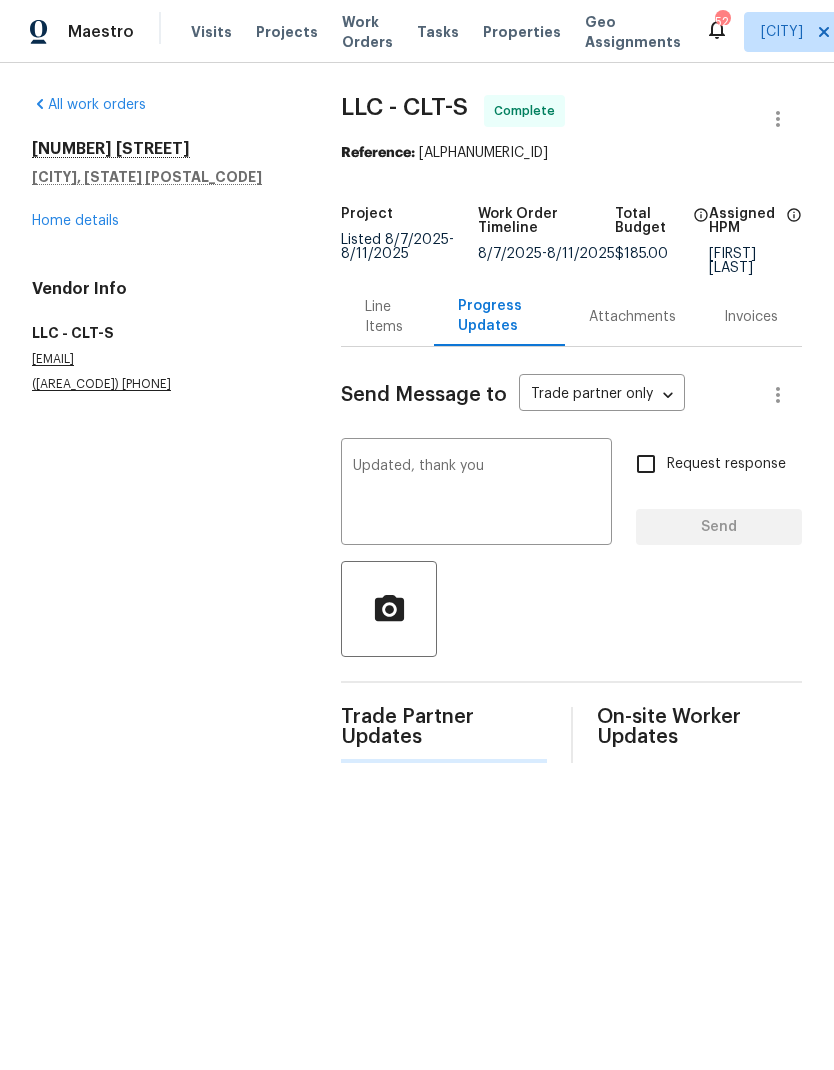 type 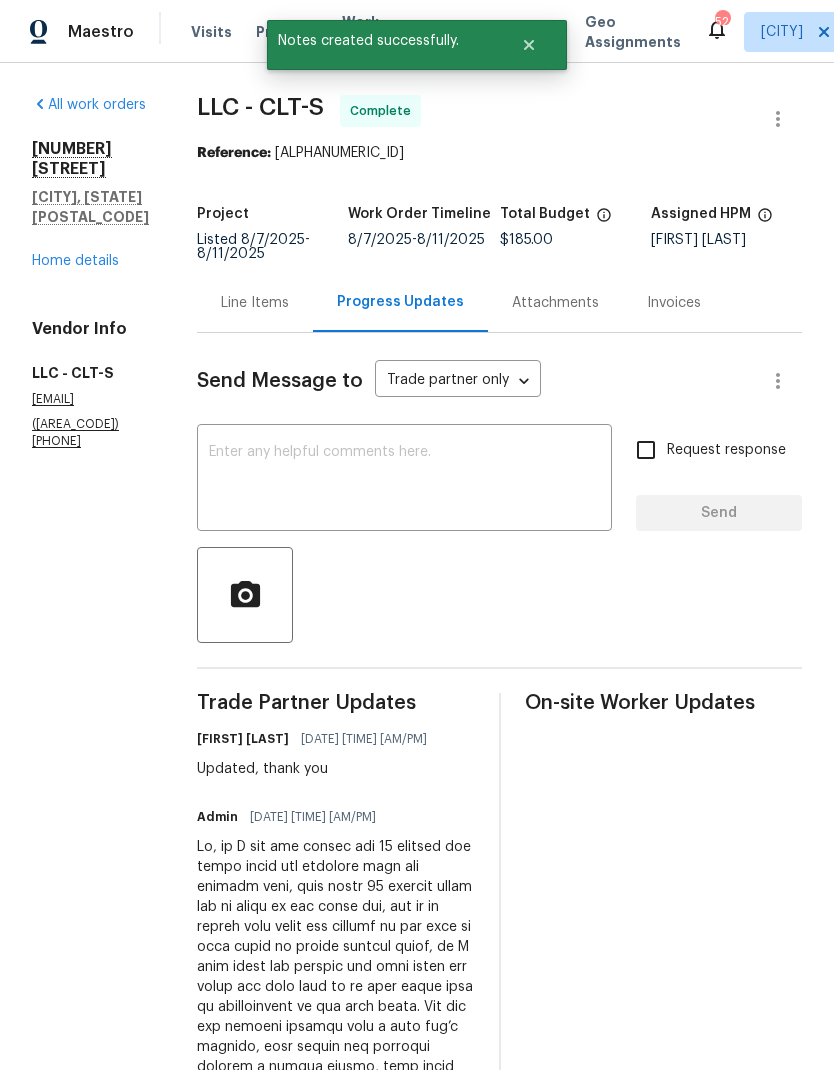 scroll, scrollTop: 0, scrollLeft: 0, axis: both 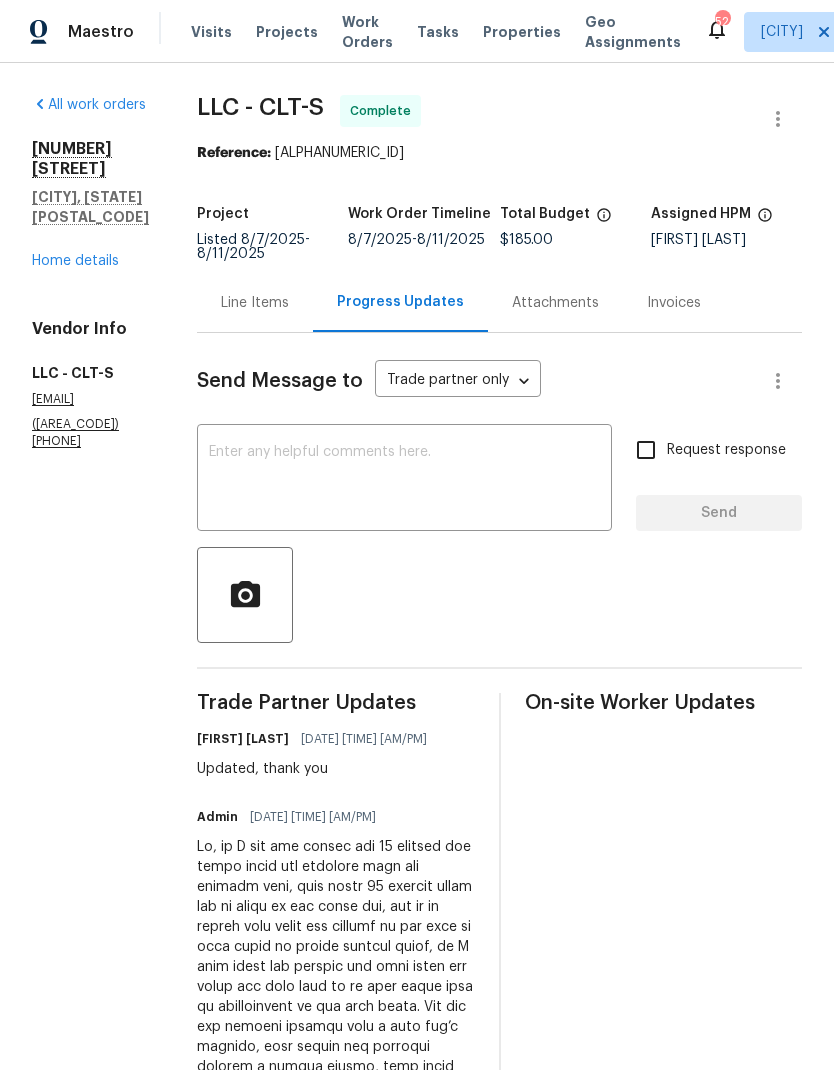 click on "Home details" at bounding box center (75, 261) 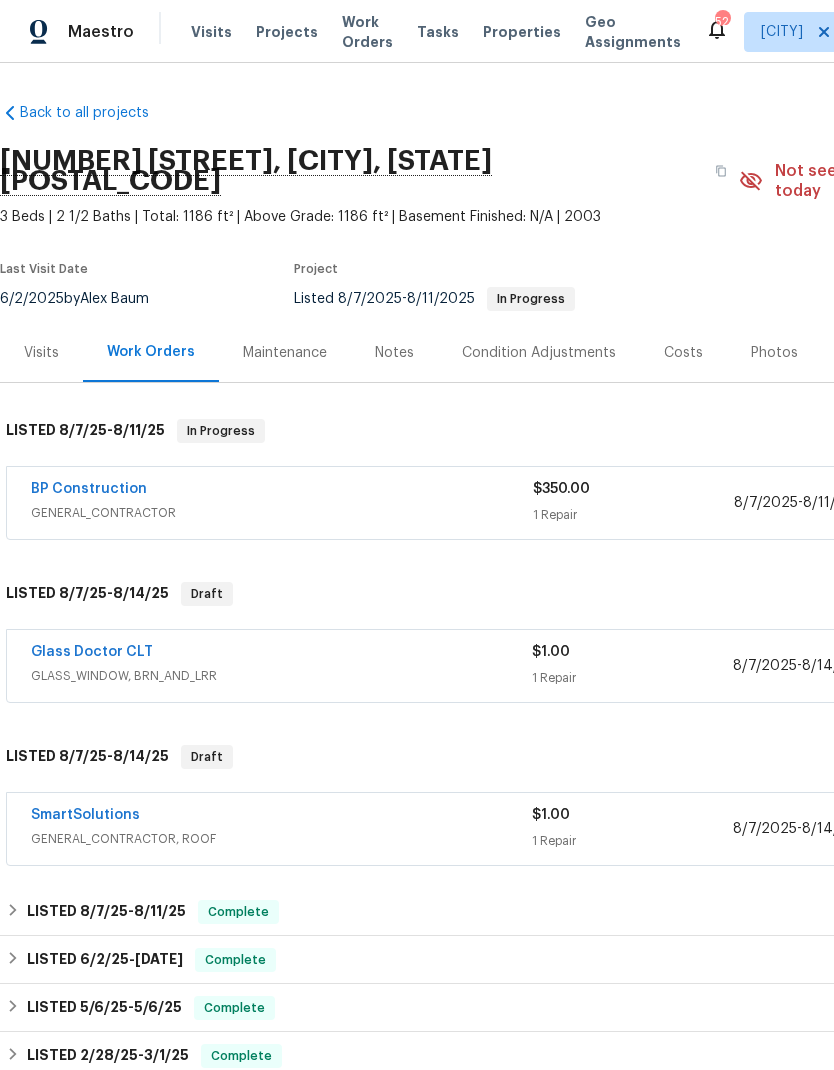 click on "Notes" at bounding box center [394, 352] 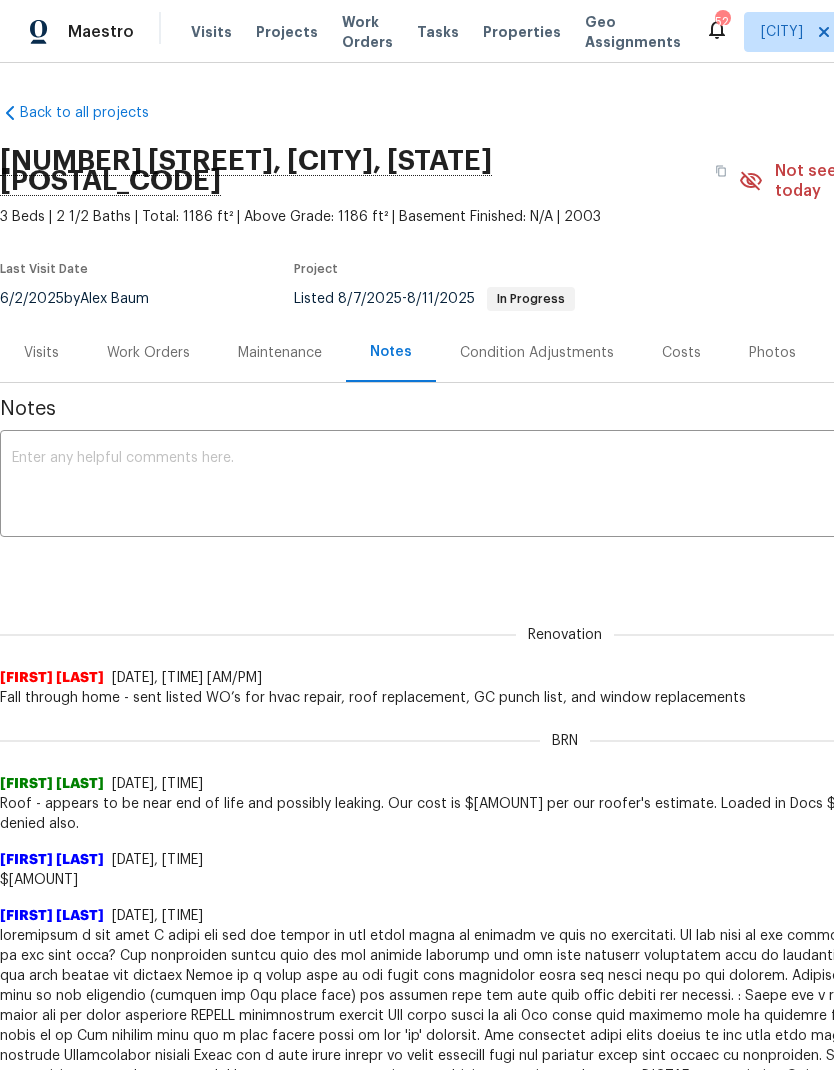 click at bounding box center [565, 486] 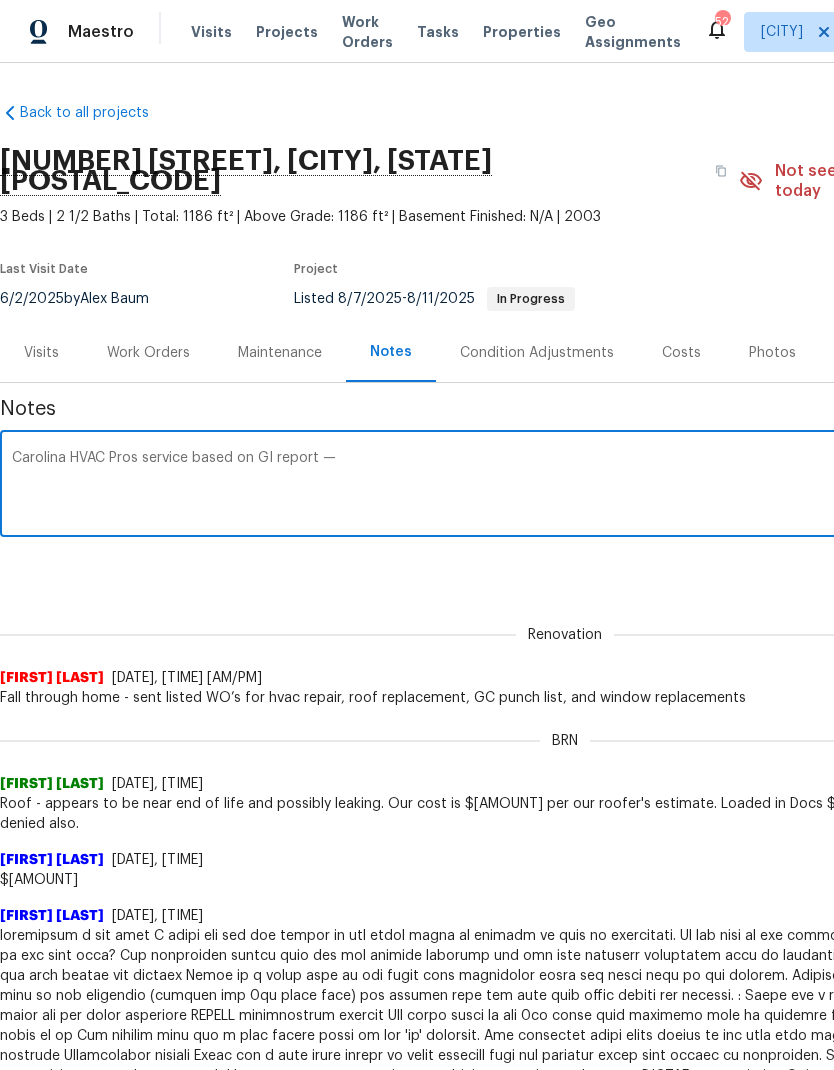 click on "Carolina HVAC Pros service based on GI report —" at bounding box center (565, 486) 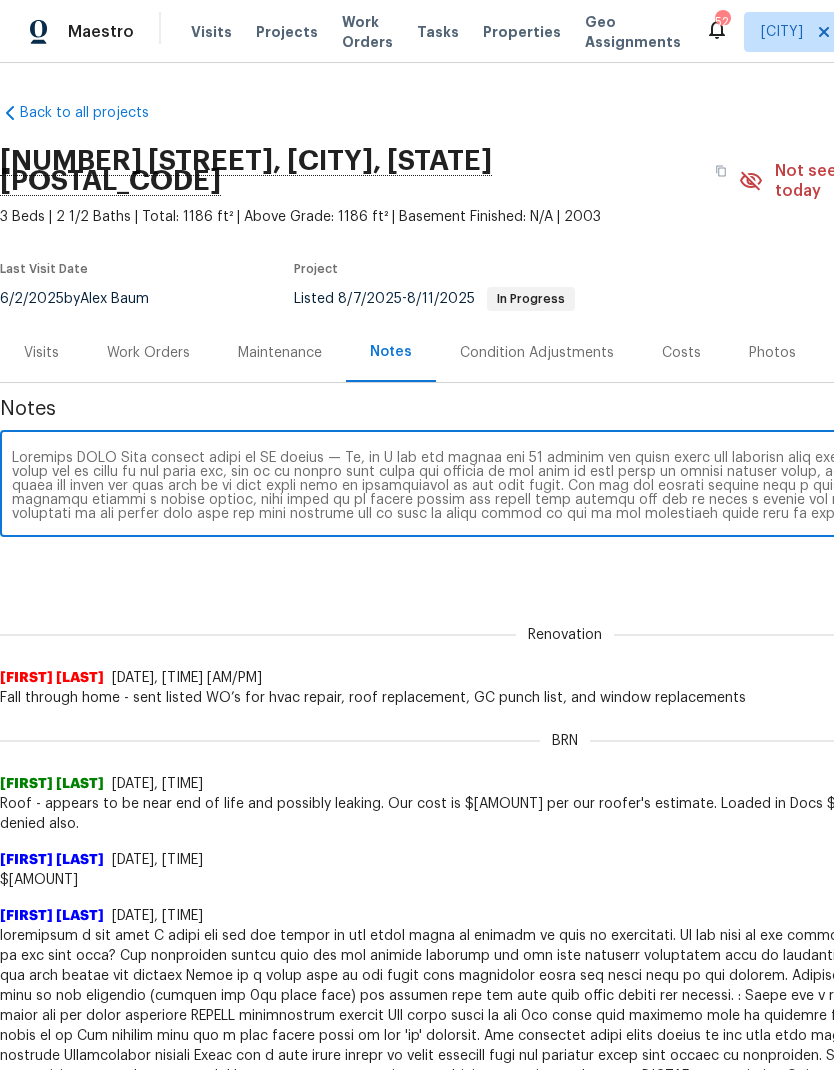 scroll, scrollTop: 28, scrollLeft: 0, axis: vertical 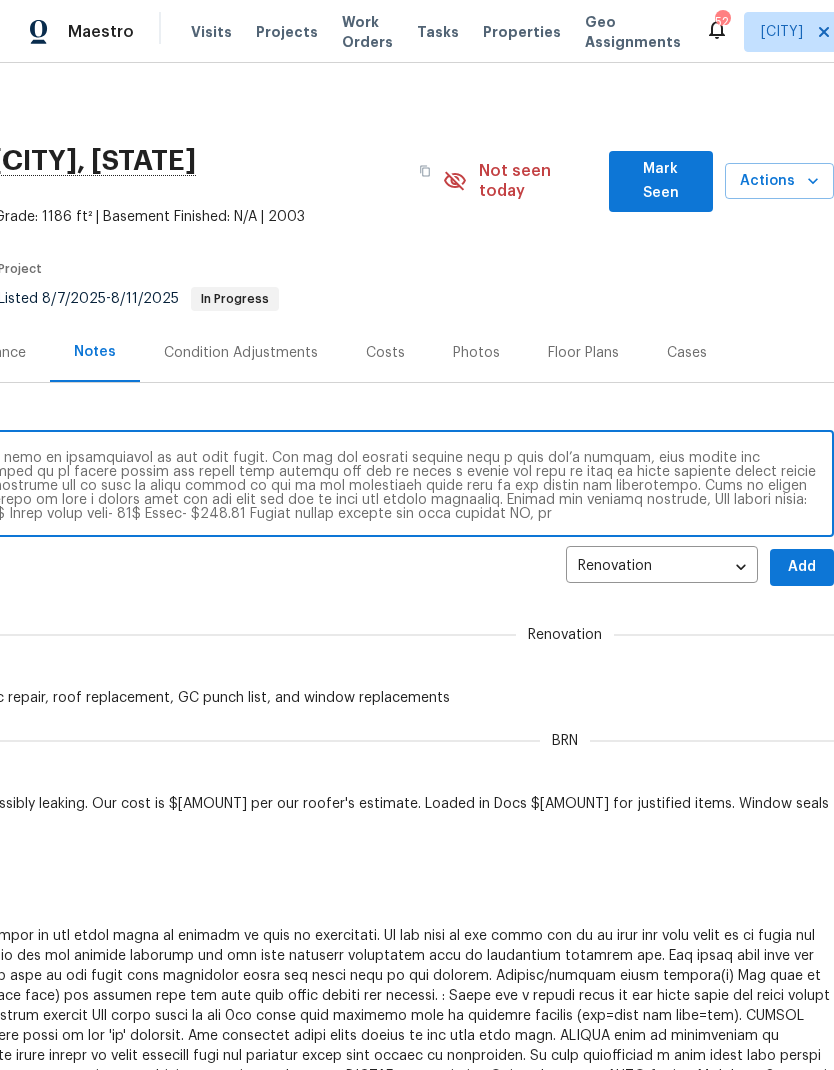 click at bounding box center [269, 486] 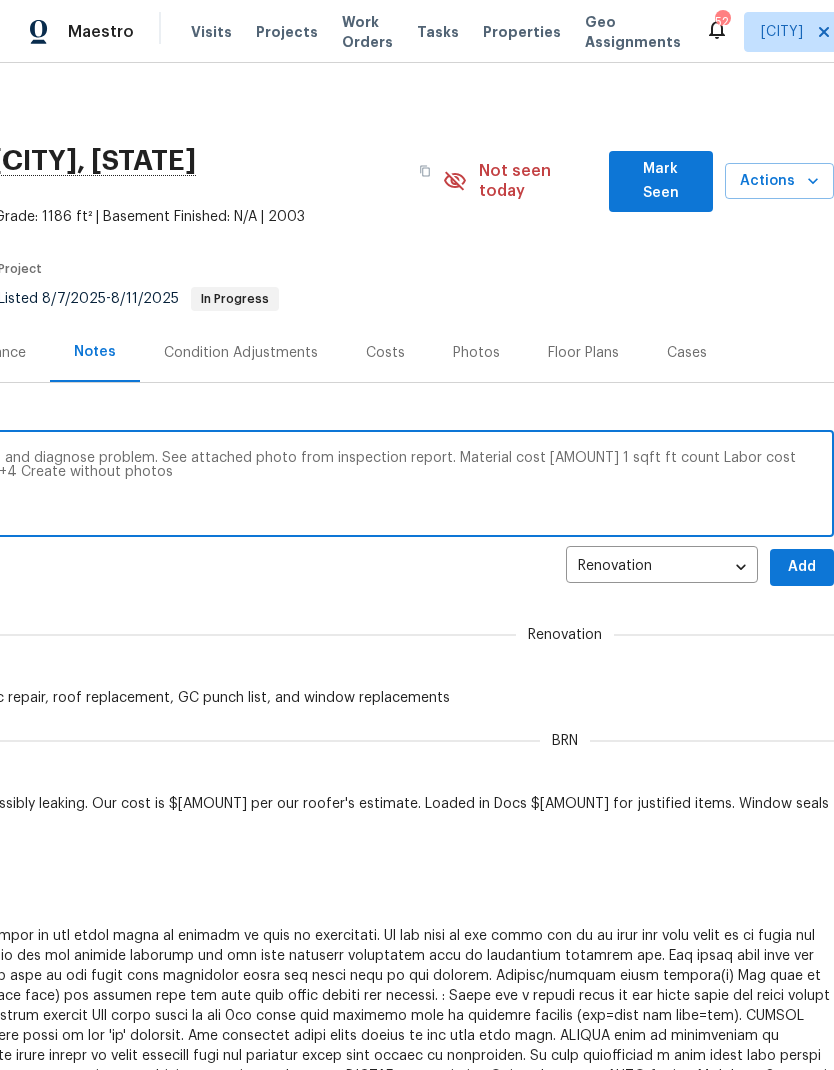 scroll, scrollTop: 14, scrollLeft: 0, axis: vertical 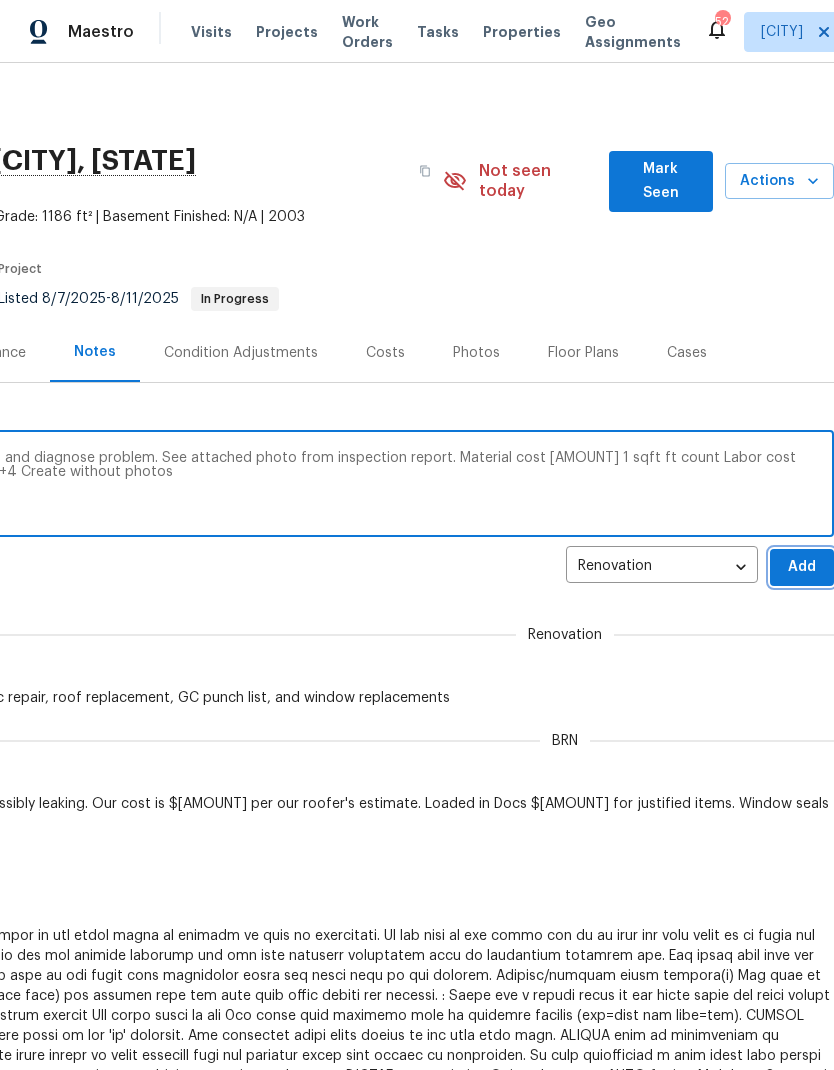 click on "Add" at bounding box center [802, 567] 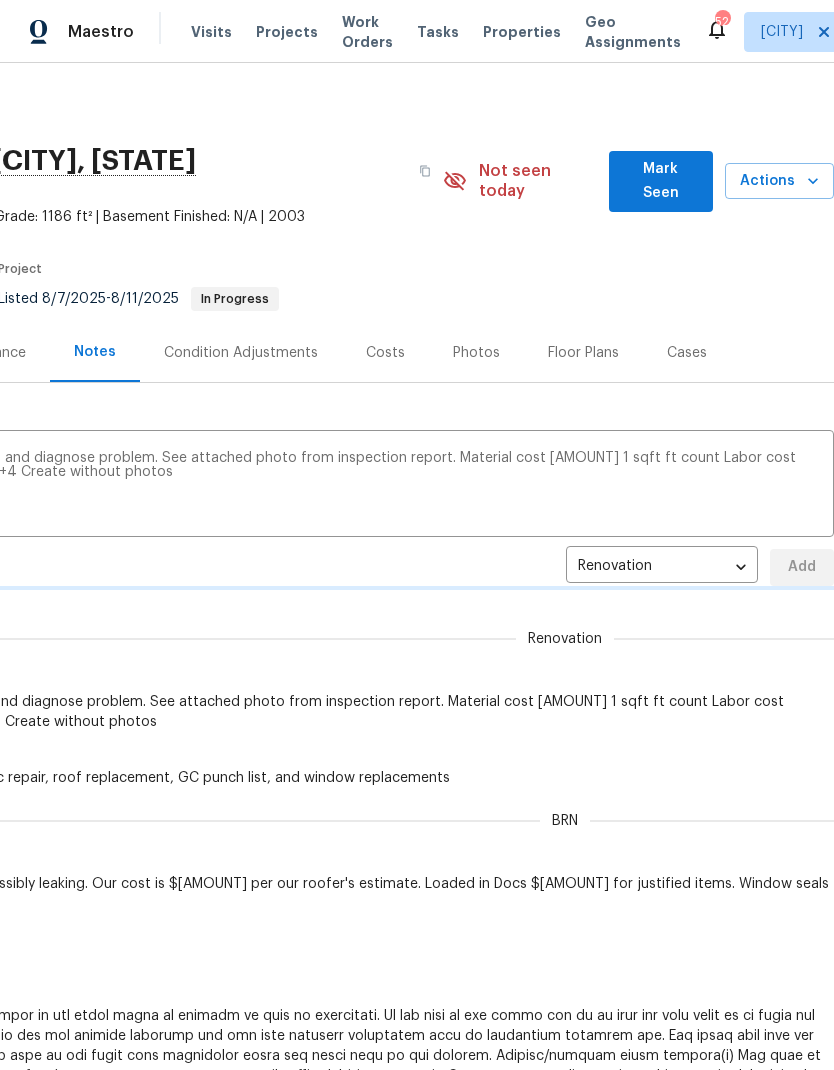type 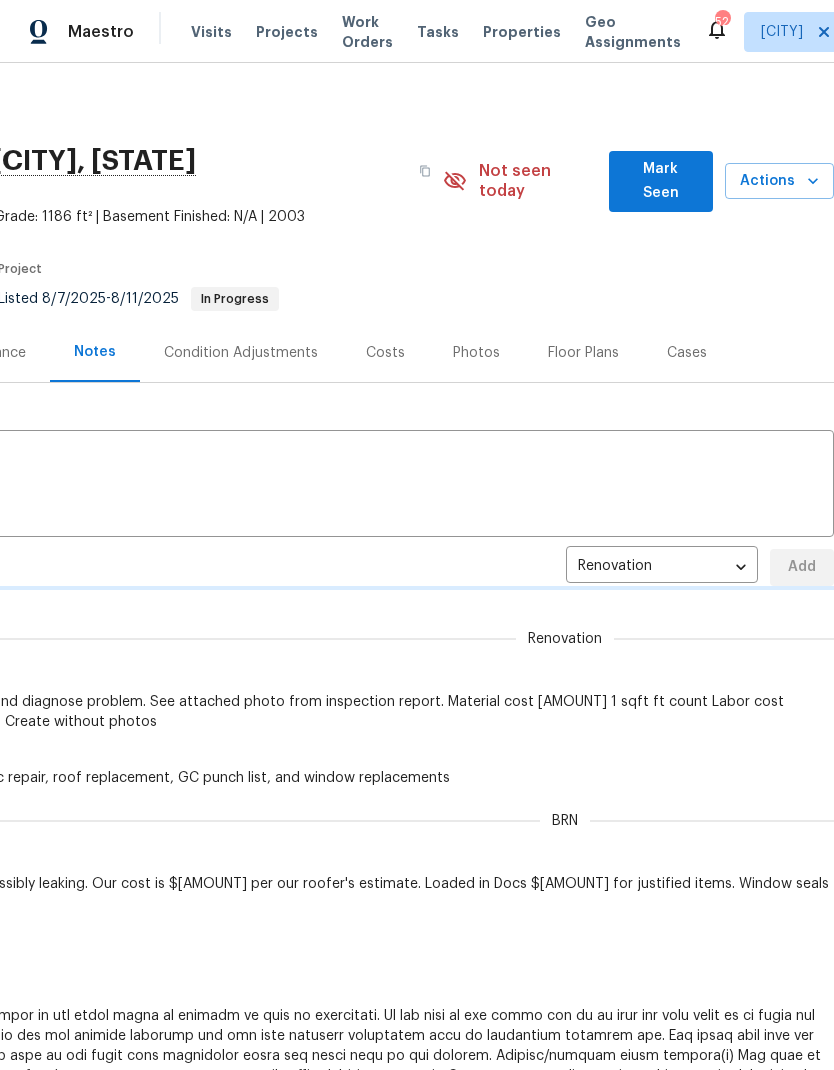 scroll, scrollTop: 0, scrollLeft: 0, axis: both 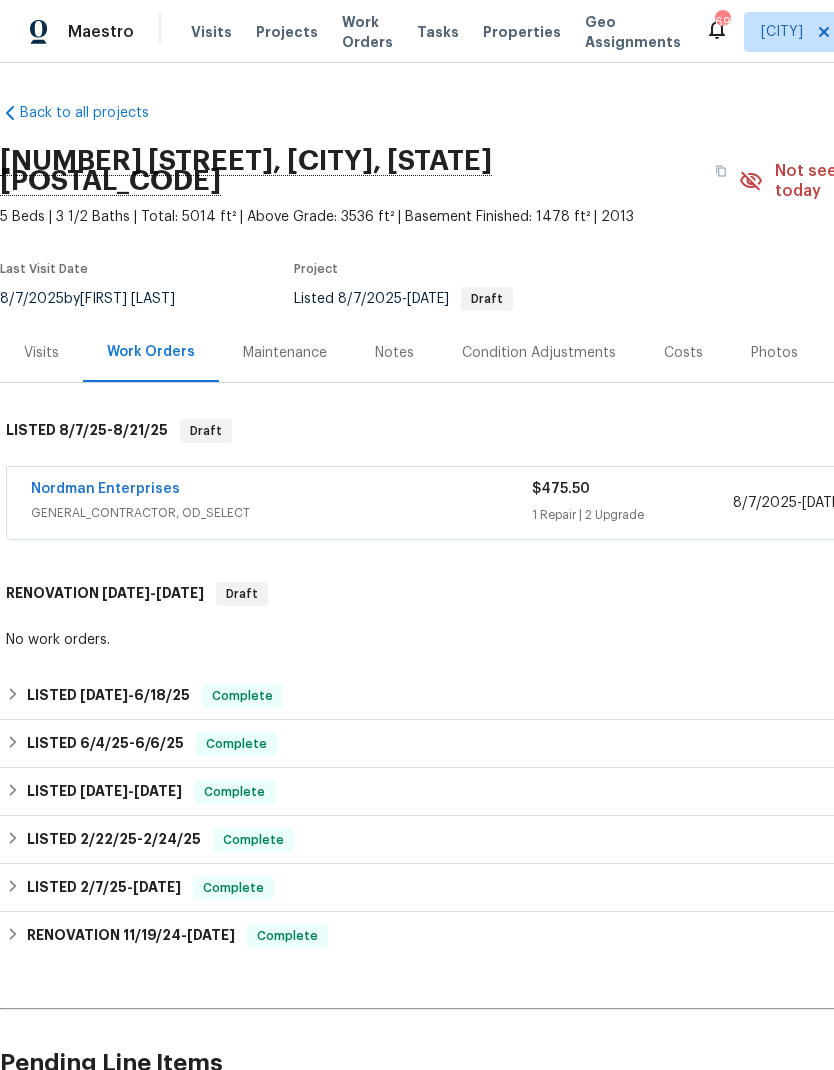 click on "GENERAL_CONTRACTOR, OD_SELECT" at bounding box center (281, 513) 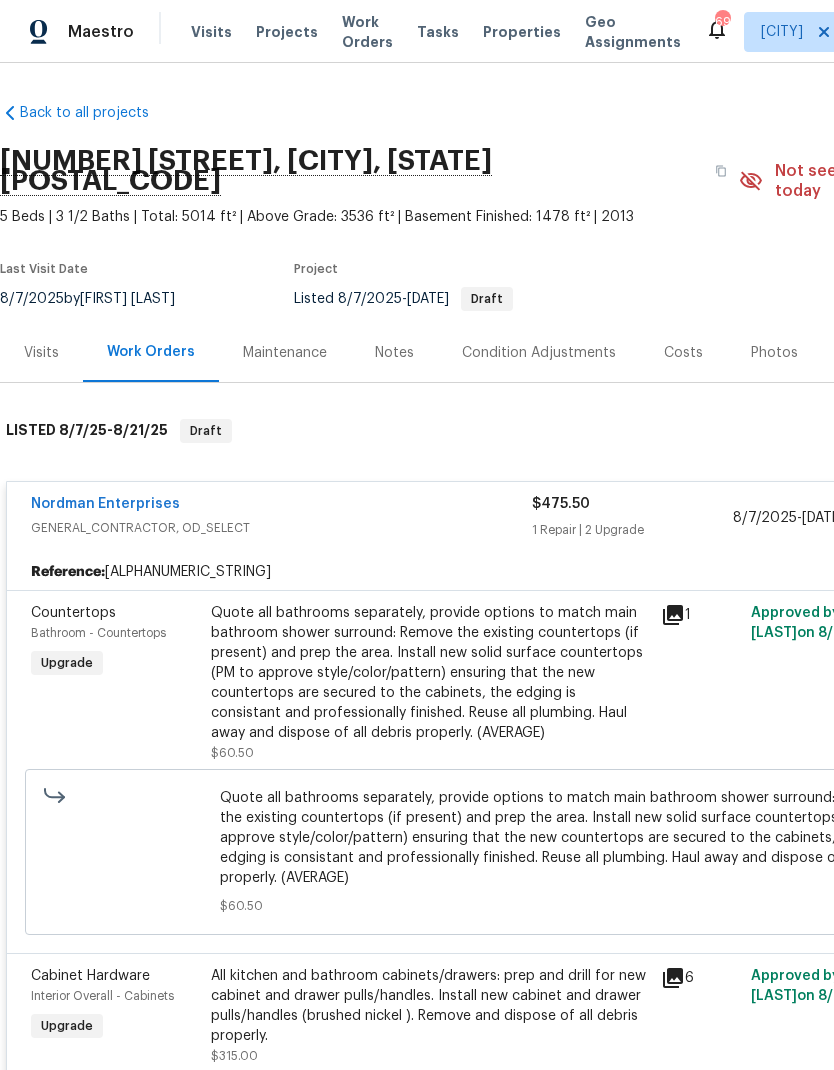 scroll, scrollTop: 0, scrollLeft: 0, axis: both 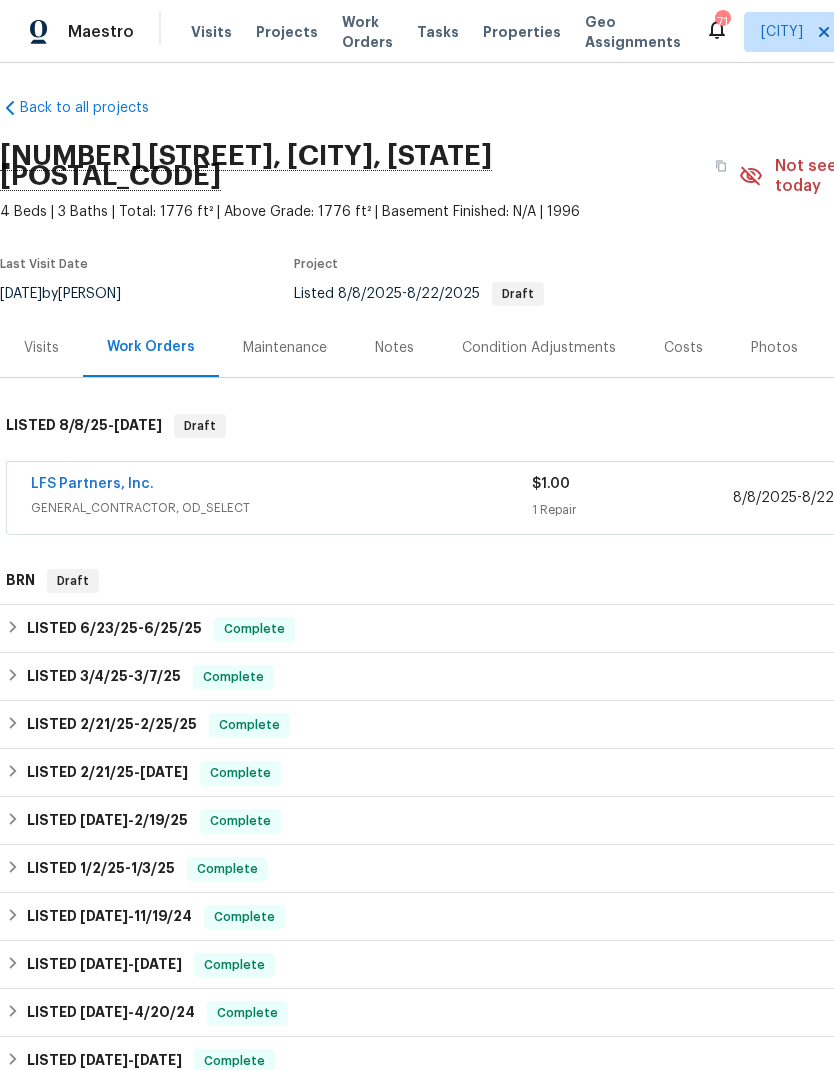 click on "LFS Partners, Inc." at bounding box center (92, 484) 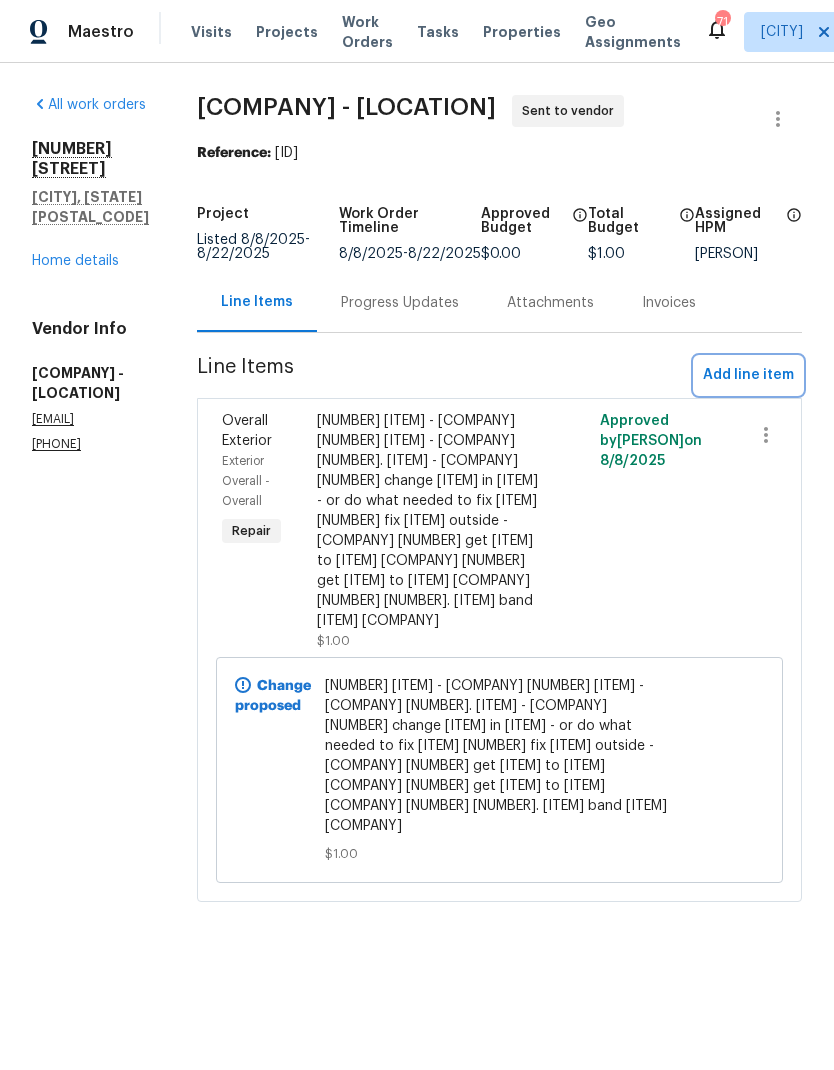 click on "Add line item" at bounding box center [748, 375] 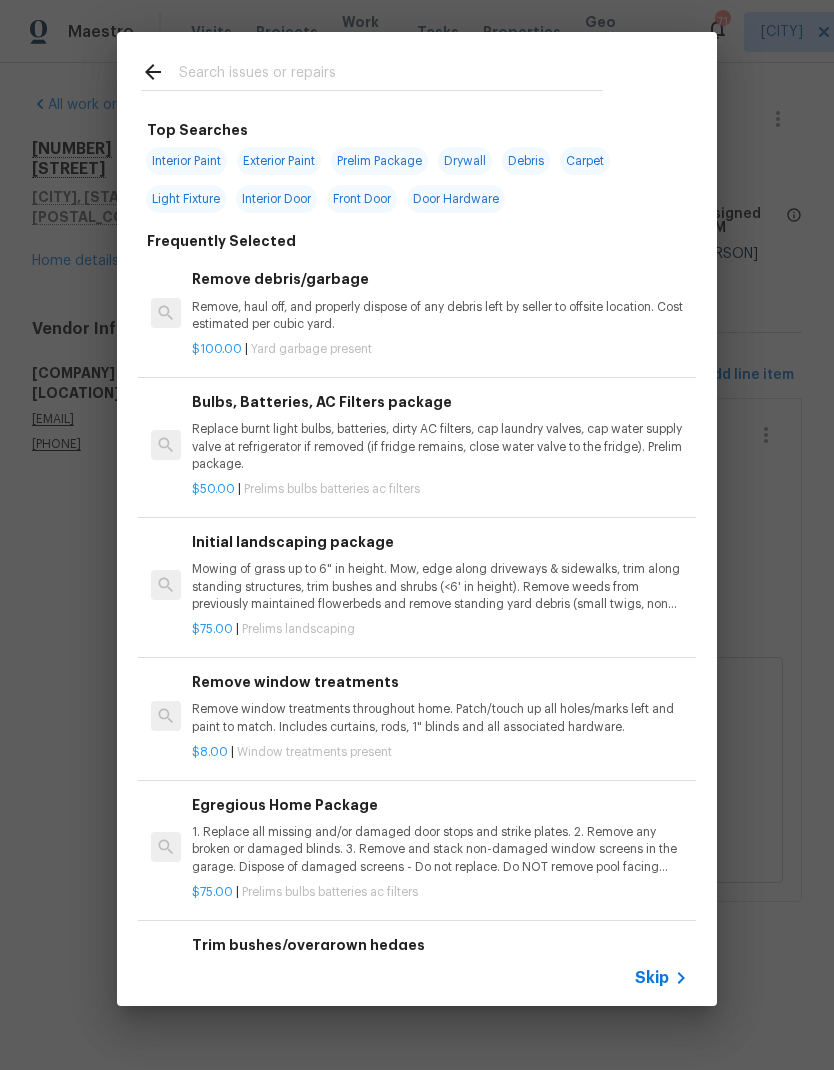 click at bounding box center [391, 75] 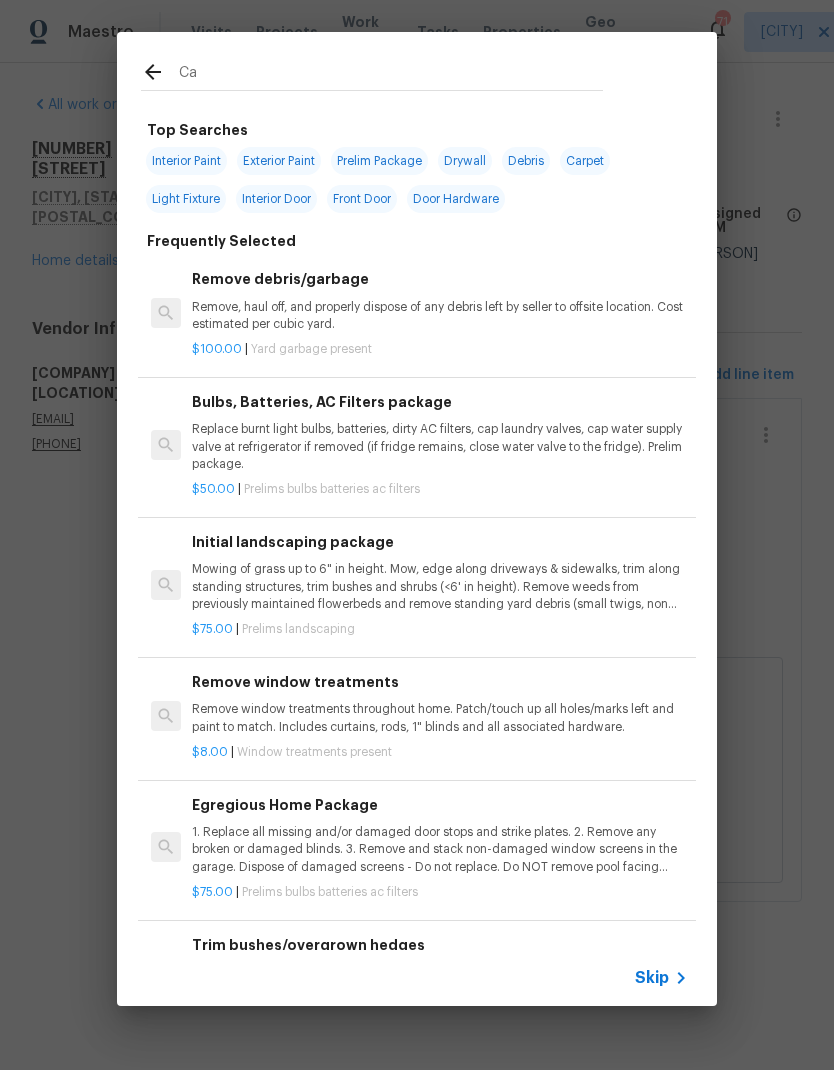 type on "Cab" 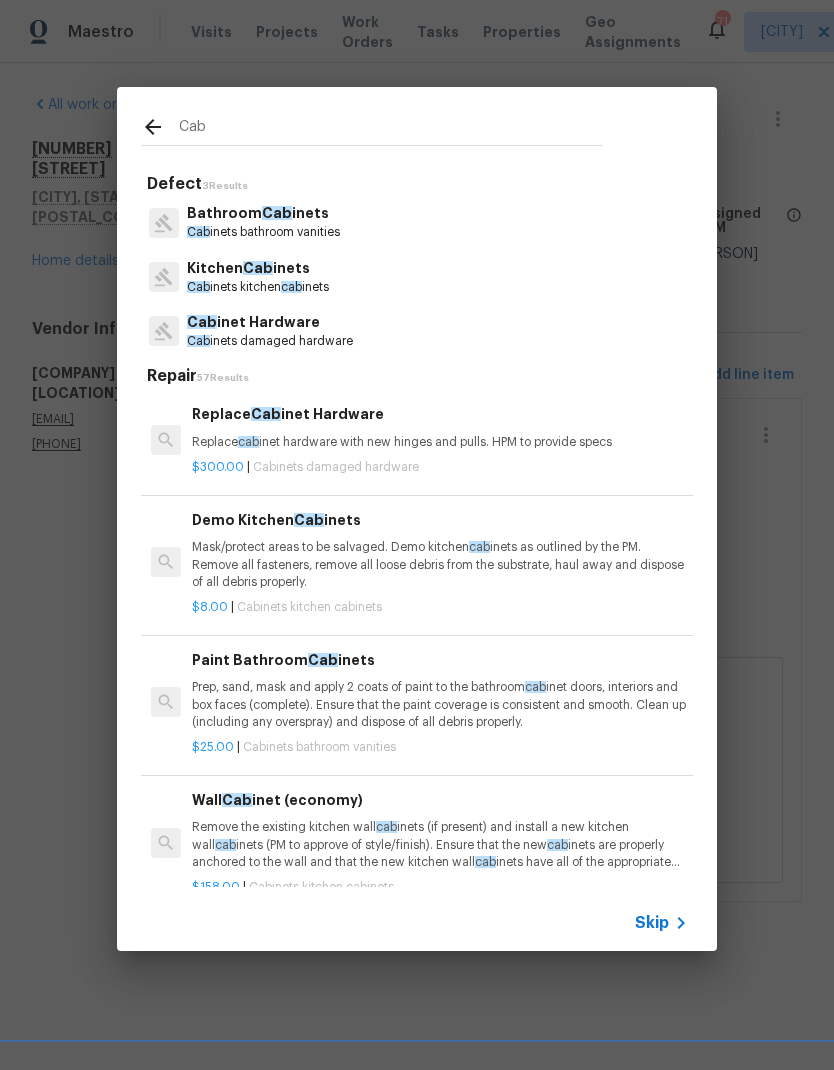 click on "Kitchen  Cab inets" at bounding box center [258, 268] 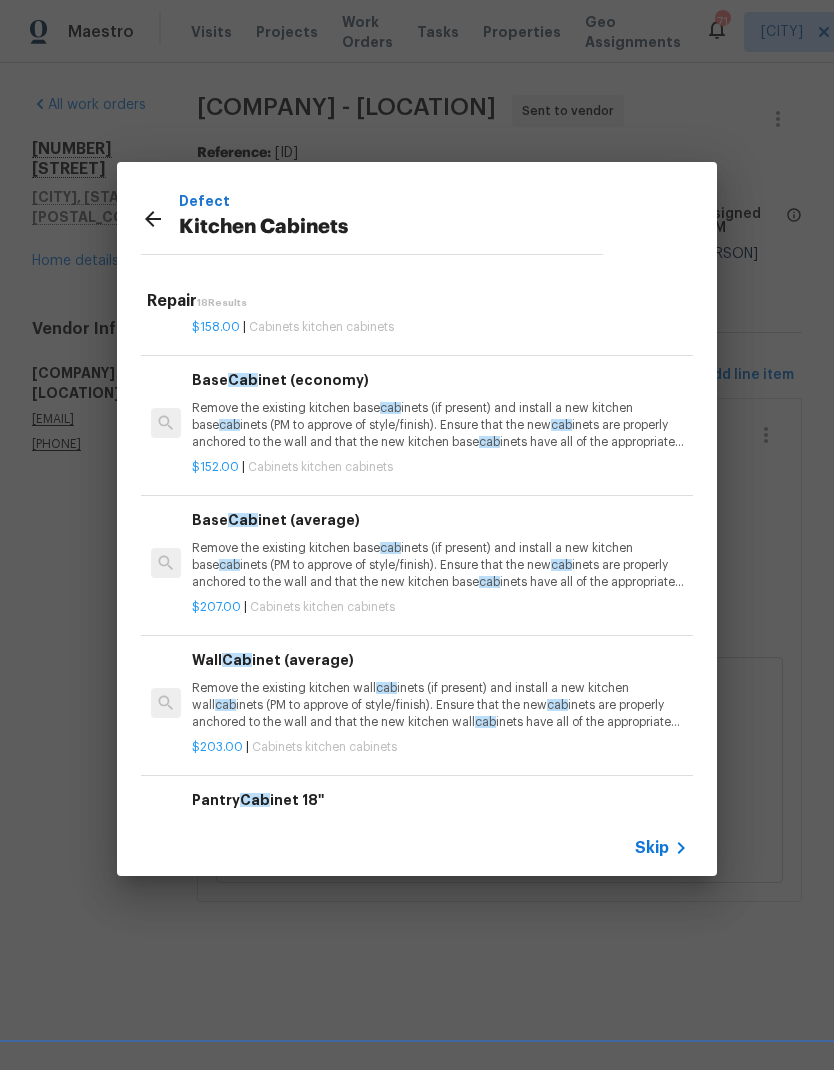 scroll, scrollTop: 238, scrollLeft: 0, axis: vertical 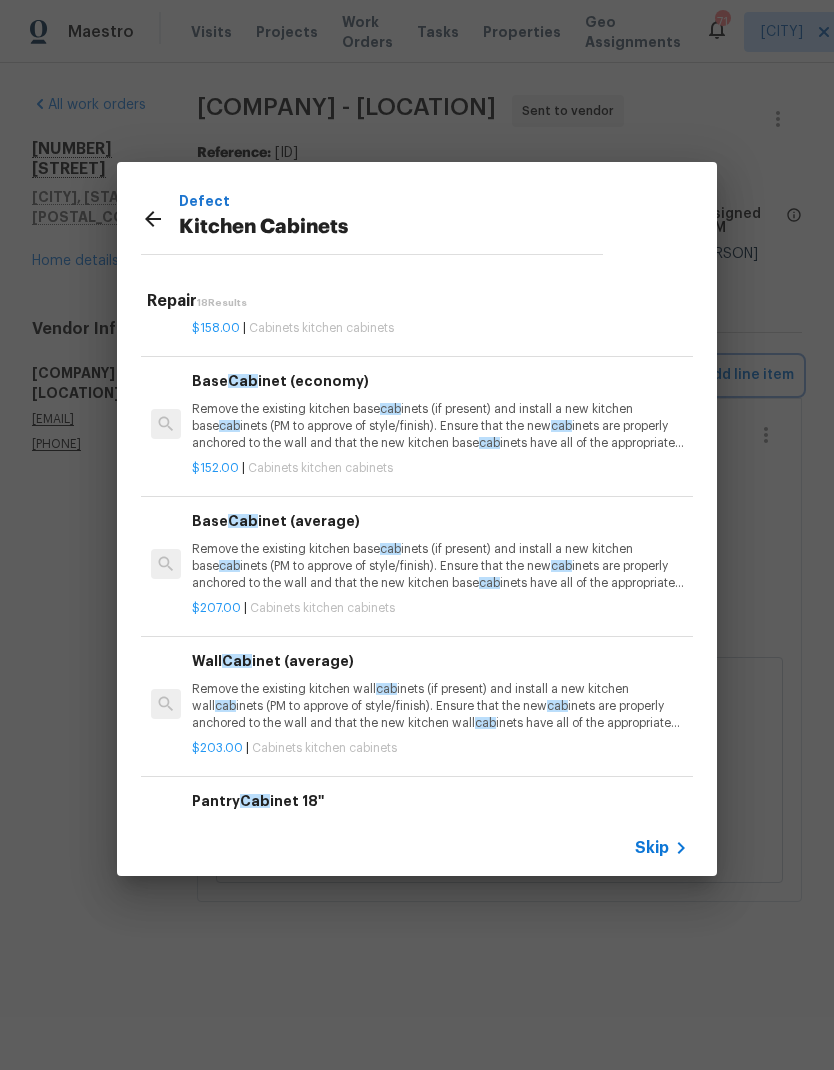 click on "Defect Kitchen Cabinets Repair  18  Results Demo Kitchen  Cab inets Mask/protect areas to be salvaged. Demo kitchen  cab inets as outlined by the PM. Remove all fasteners, remove all loose debris from the substrate, haul away and dispose of all debris properly. $8.00   |   Cabinets kitchen cabinets Wall  Cab inet (economy) Remove the existing kitchen wall  cab inets (if present) and install a new kitchen wall  cab inets (PM to approve of style/finish). Ensure that the new  cab inets are properly anchored to the wall and that the new kitchen wall  cab inets have all of the appropriate hardware and that they operate as intended. Haul away and dispose of all debris. (ECONOMY) $158.00   |   Cabinets kitchen cabinets Base  Cab inet (economy) Remove the existing kitchen base  cab inets (if present) and install a new kitchen base  cab inets (PM to approve of style/finish). Ensure that the new  cab inets are properly anchored to the wall and that the new kitchen base  cab $152.00   |   Cabinets kitchen cabinets Base" at bounding box center [417, 519] 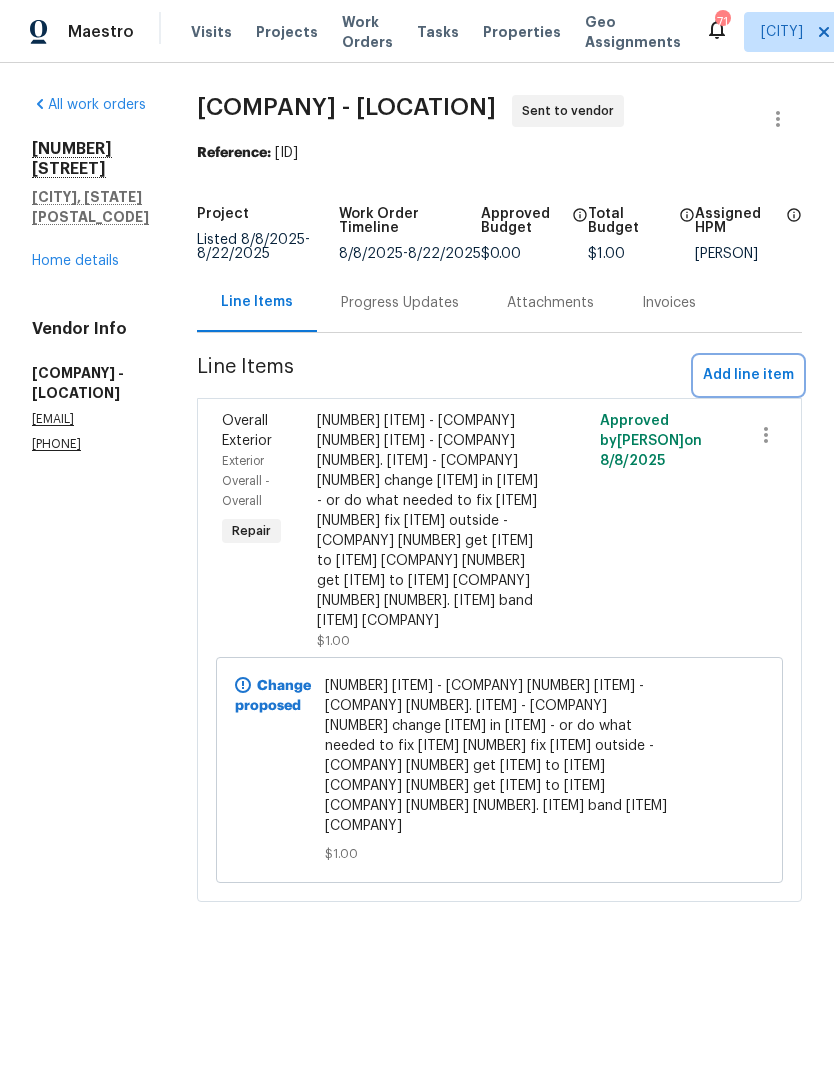 click on "Add line item" at bounding box center (748, 375) 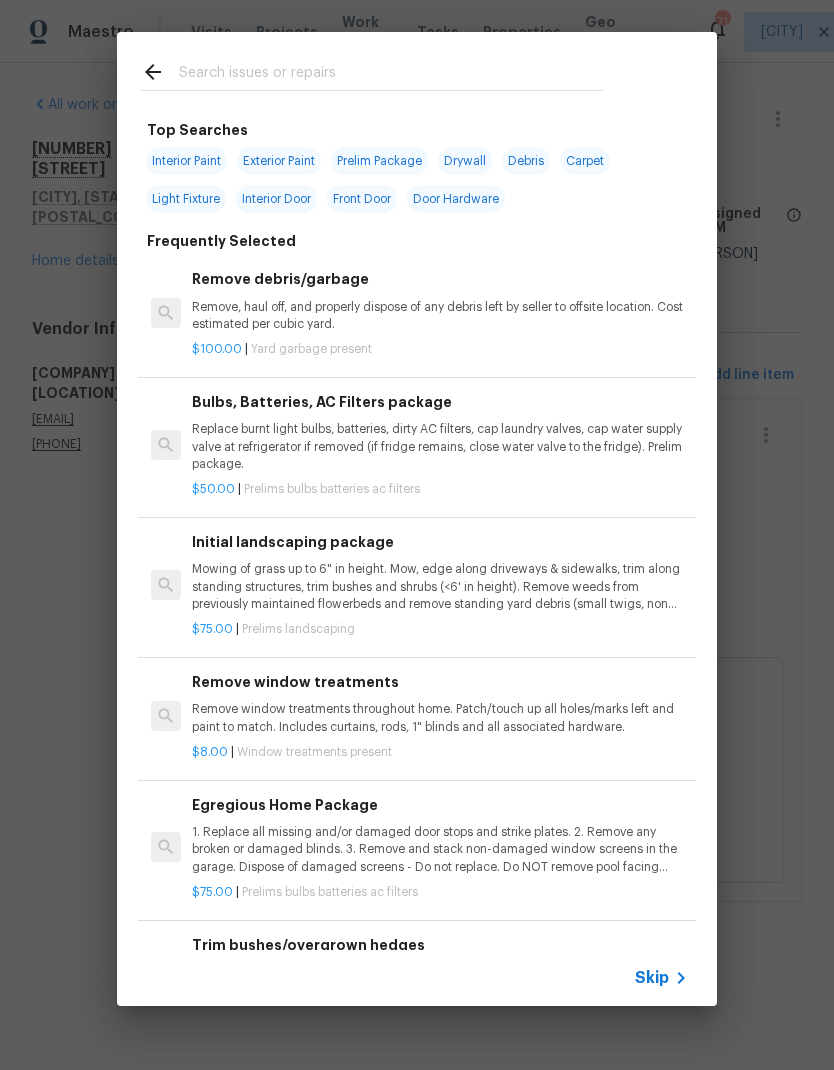 click at bounding box center (391, 75) 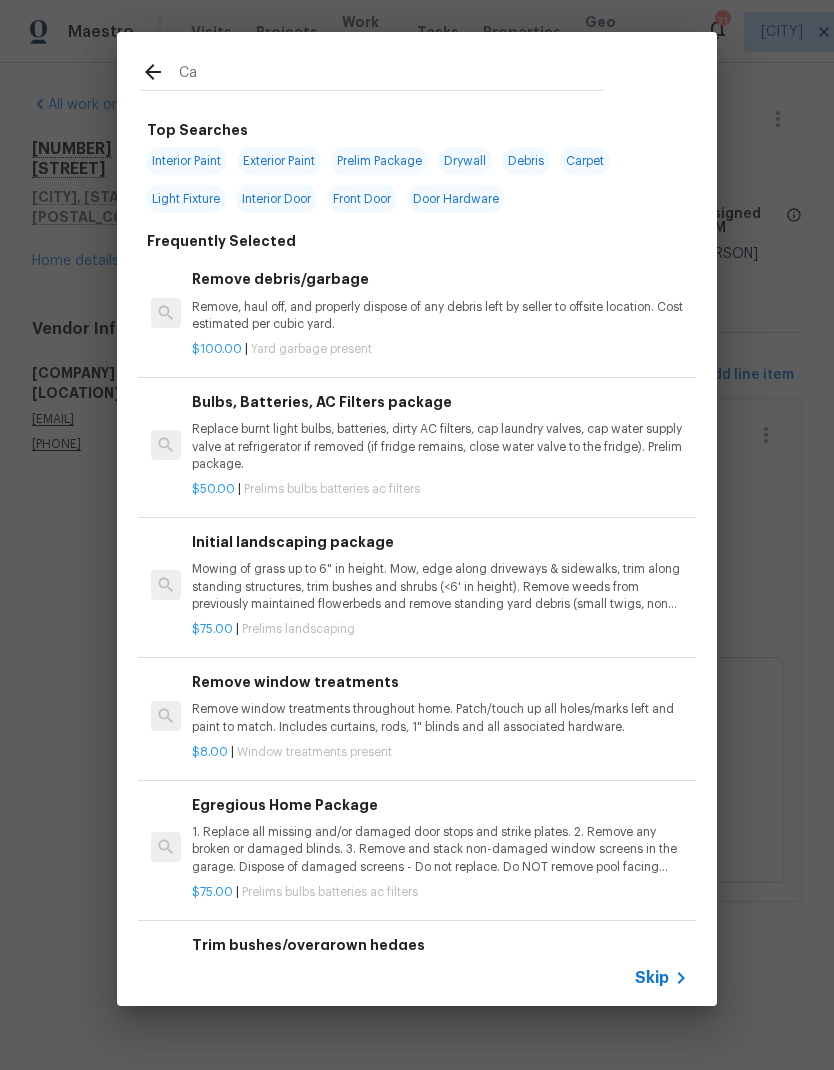 type on "Cab" 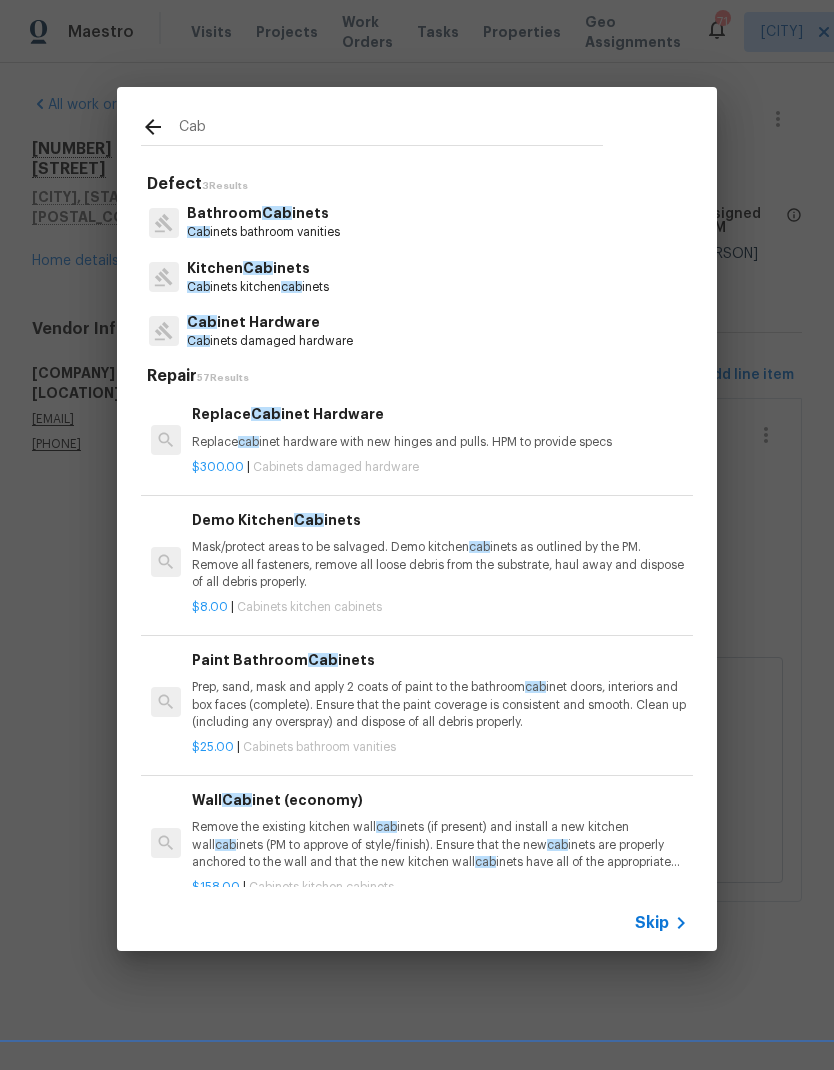 click on "Cab inets kitchen  cab inets" at bounding box center [258, 287] 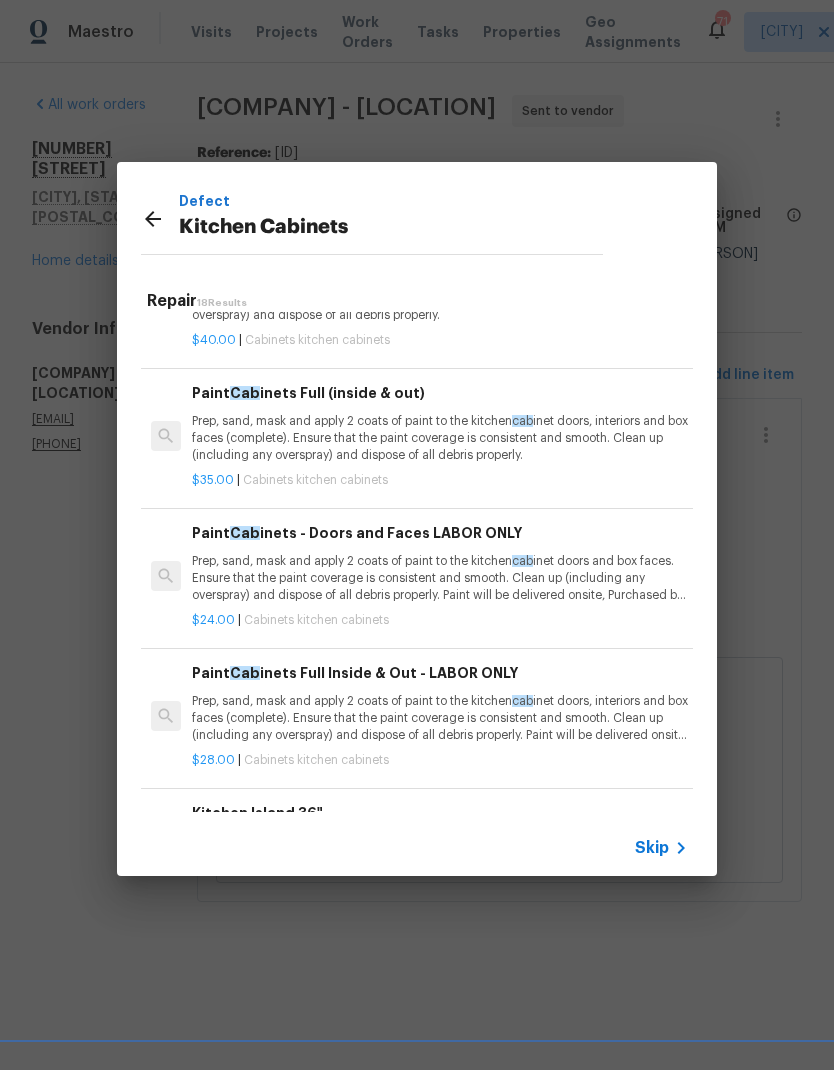 scroll, scrollTop: 1469, scrollLeft: 0, axis: vertical 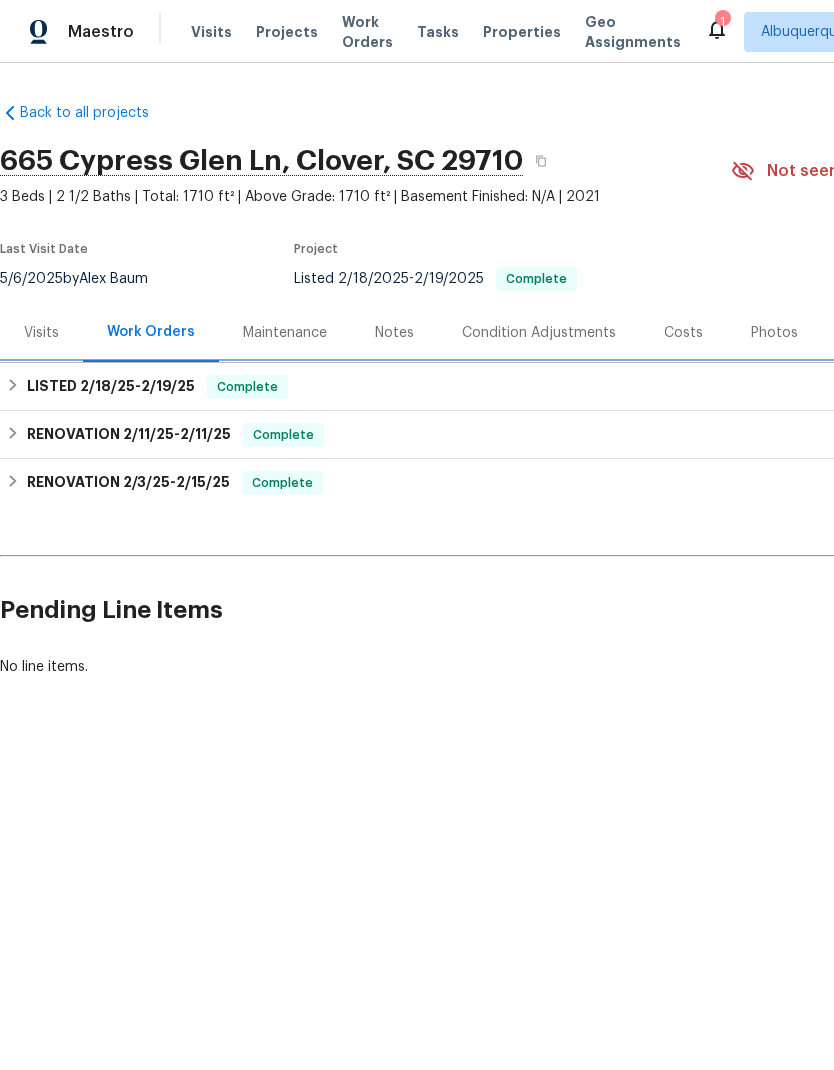 click on "LISTED   2/18/25  -  2/19/25" at bounding box center [111, 387] 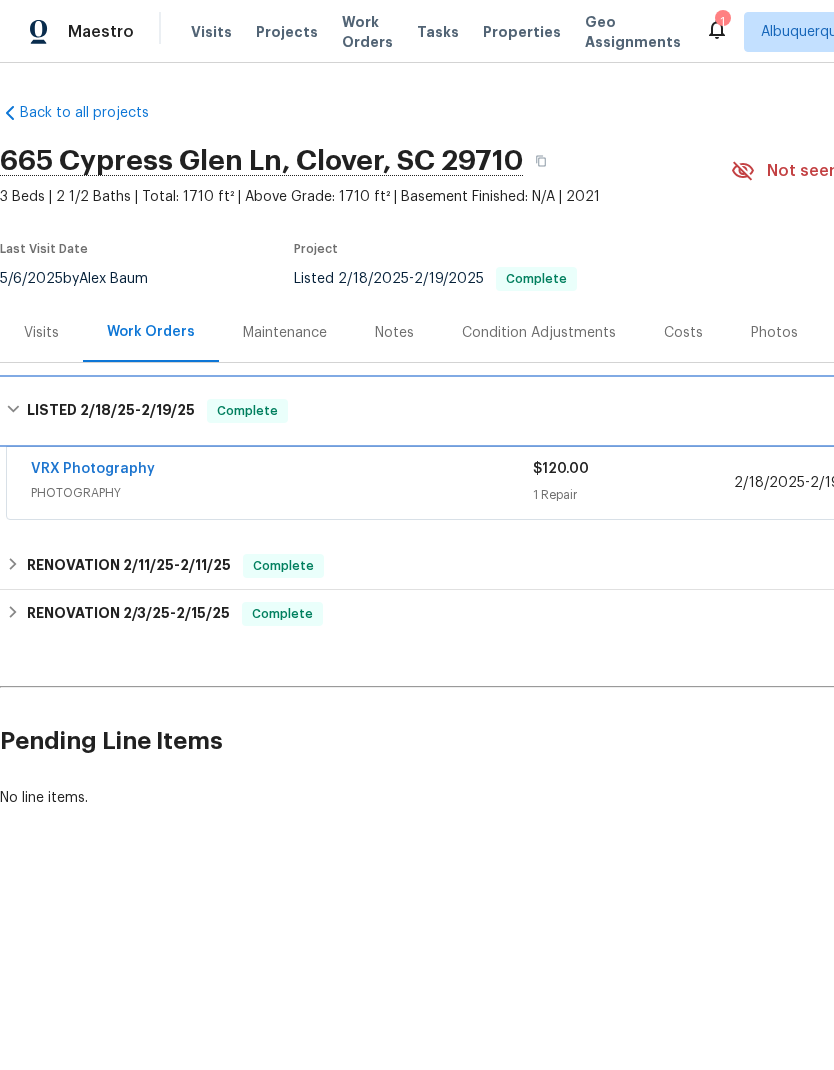 click on "LISTED   2/18/25  -  2/19/25" at bounding box center [111, 411] 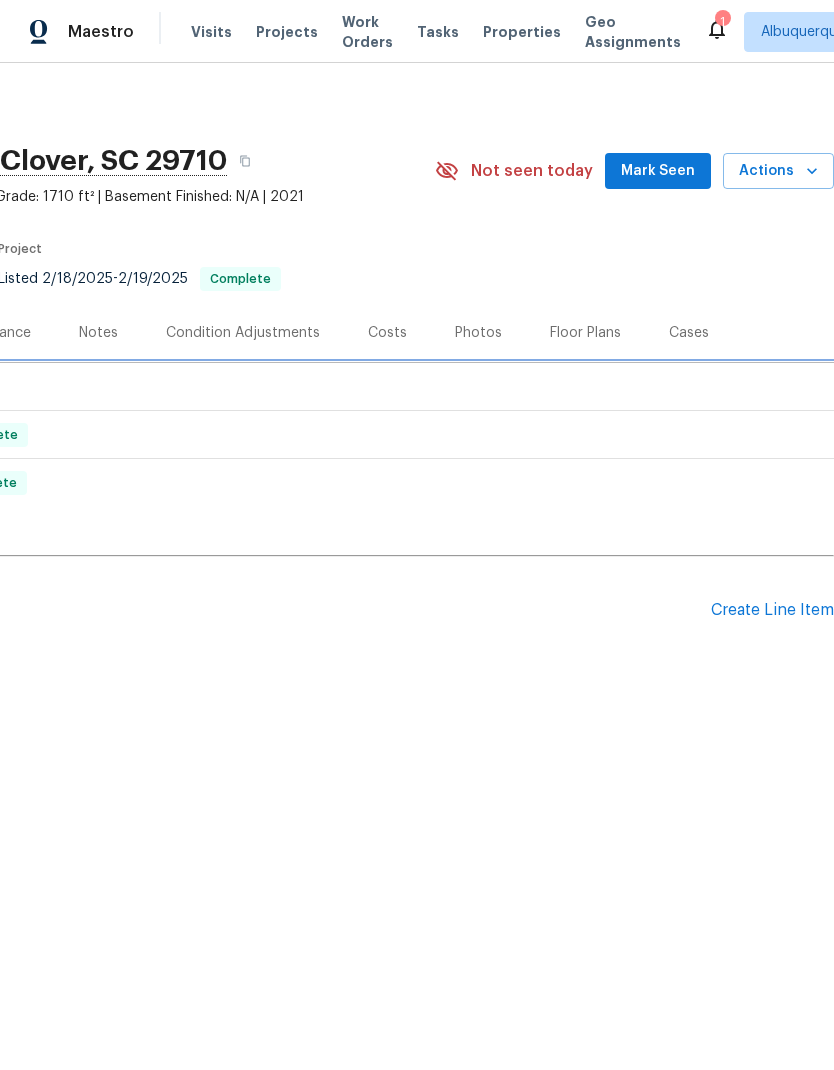 scroll, scrollTop: 0, scrollLeft: 296, axis: horizontal 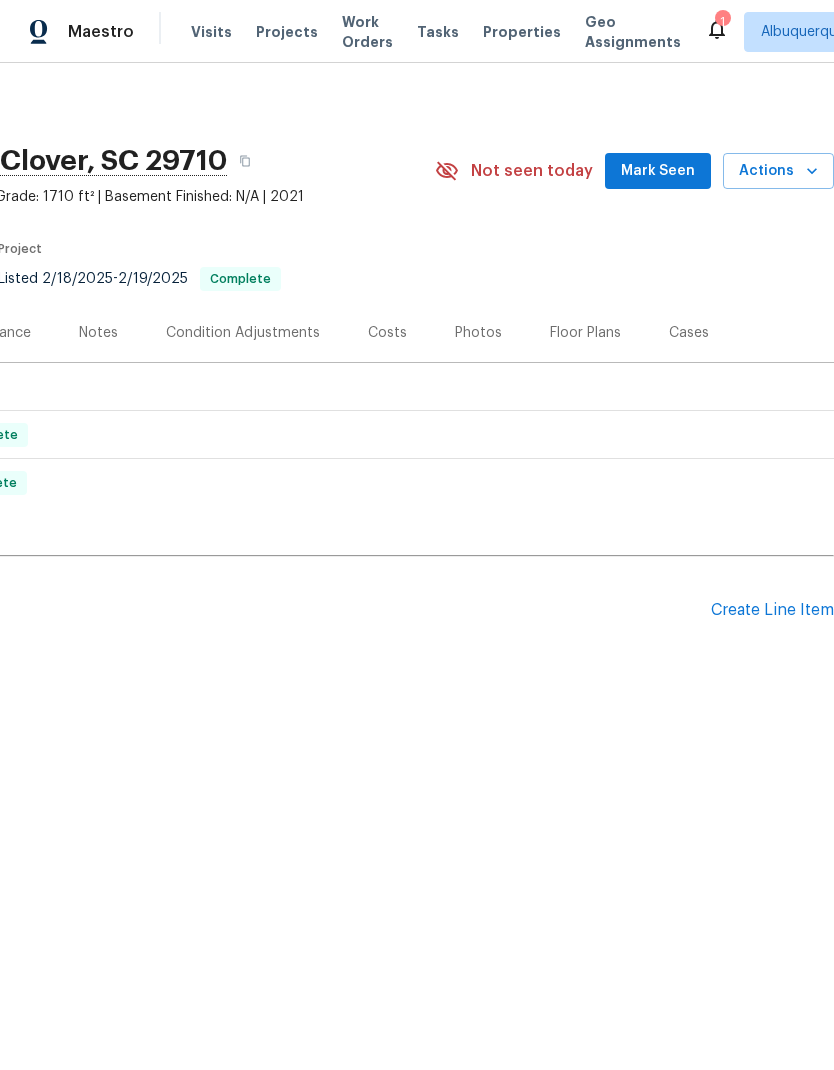 click on "Create Line Item" at bounding box center [772, 610] 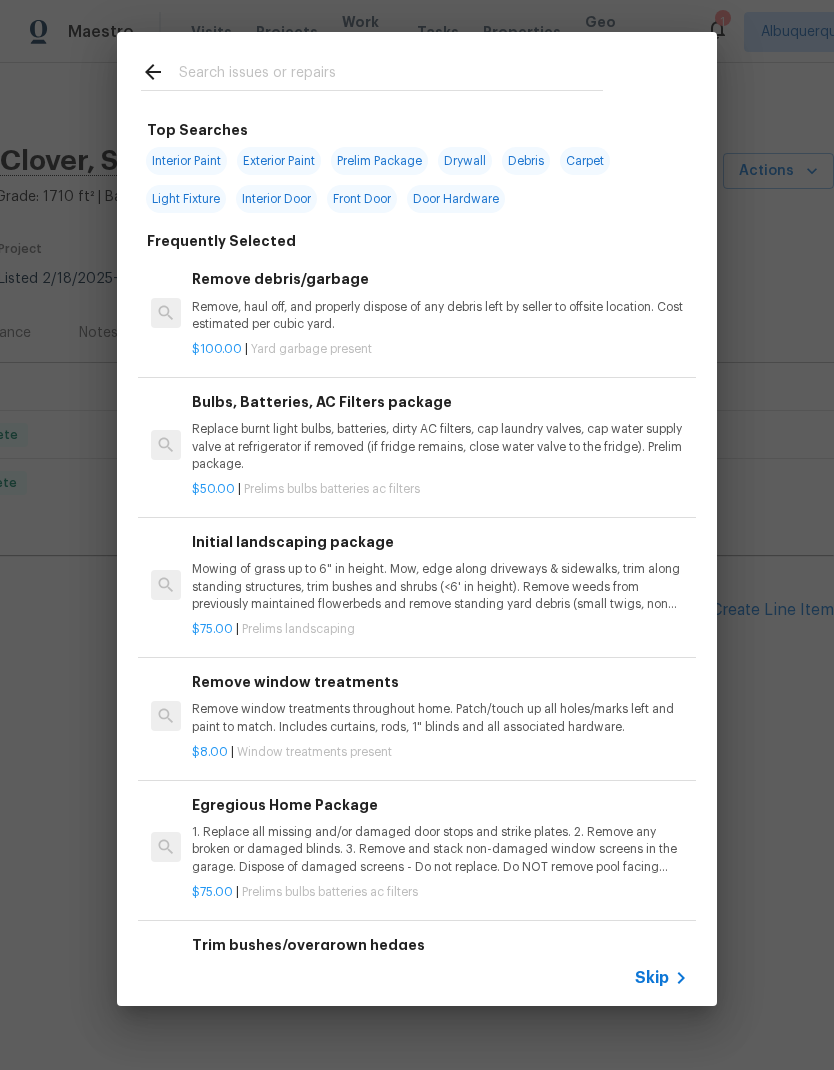 click at bounding box center [391, 75] 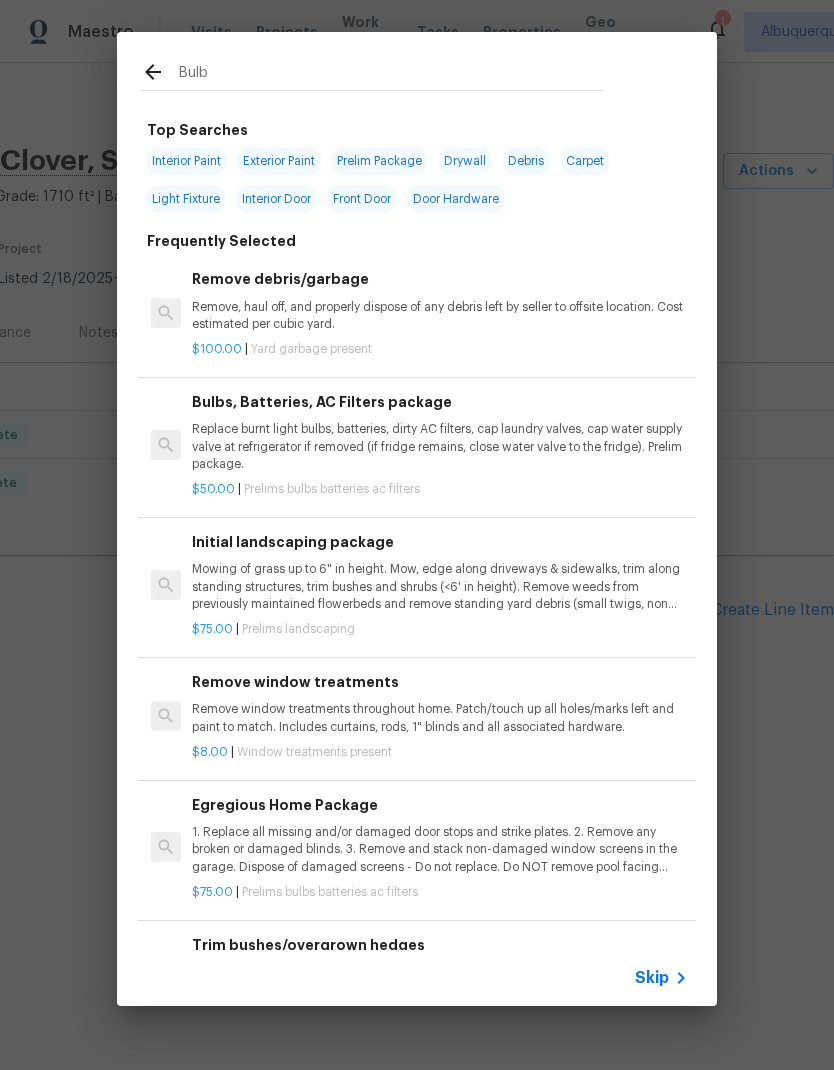 type on "Bulbs" 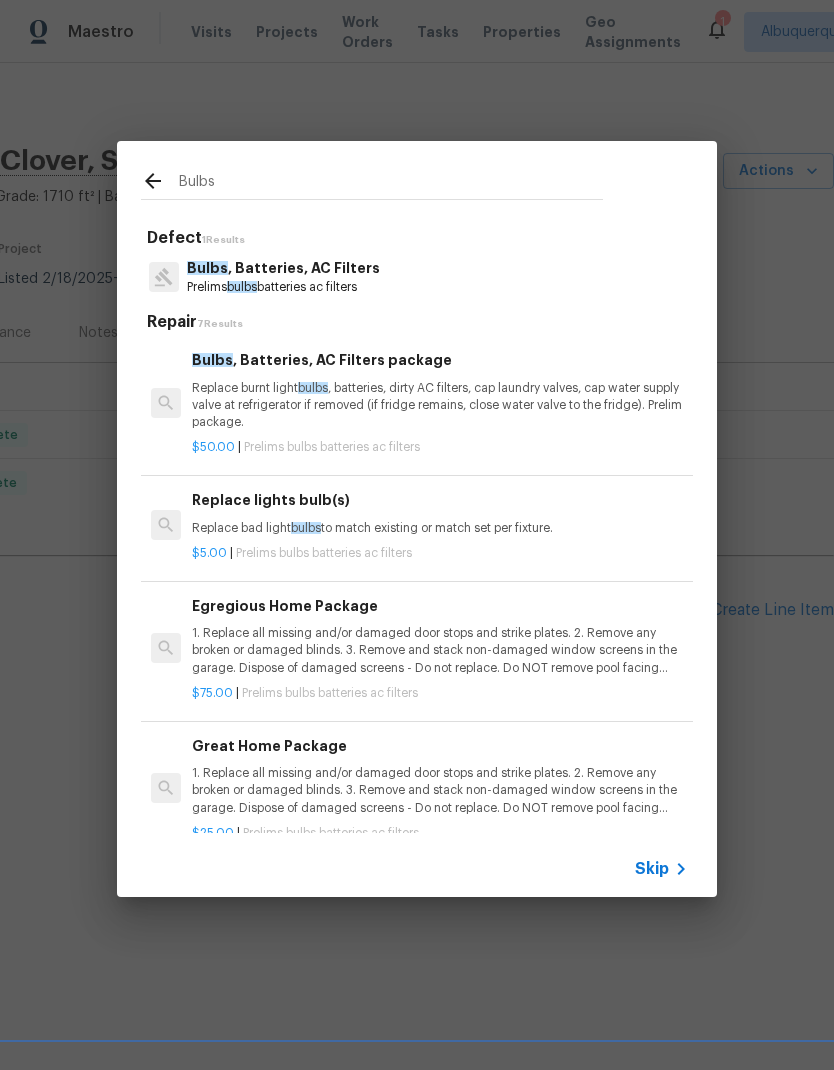 click on "Replace bad light  bulbs  to match existing or match set per fixture." at bounding box center (440, 528) 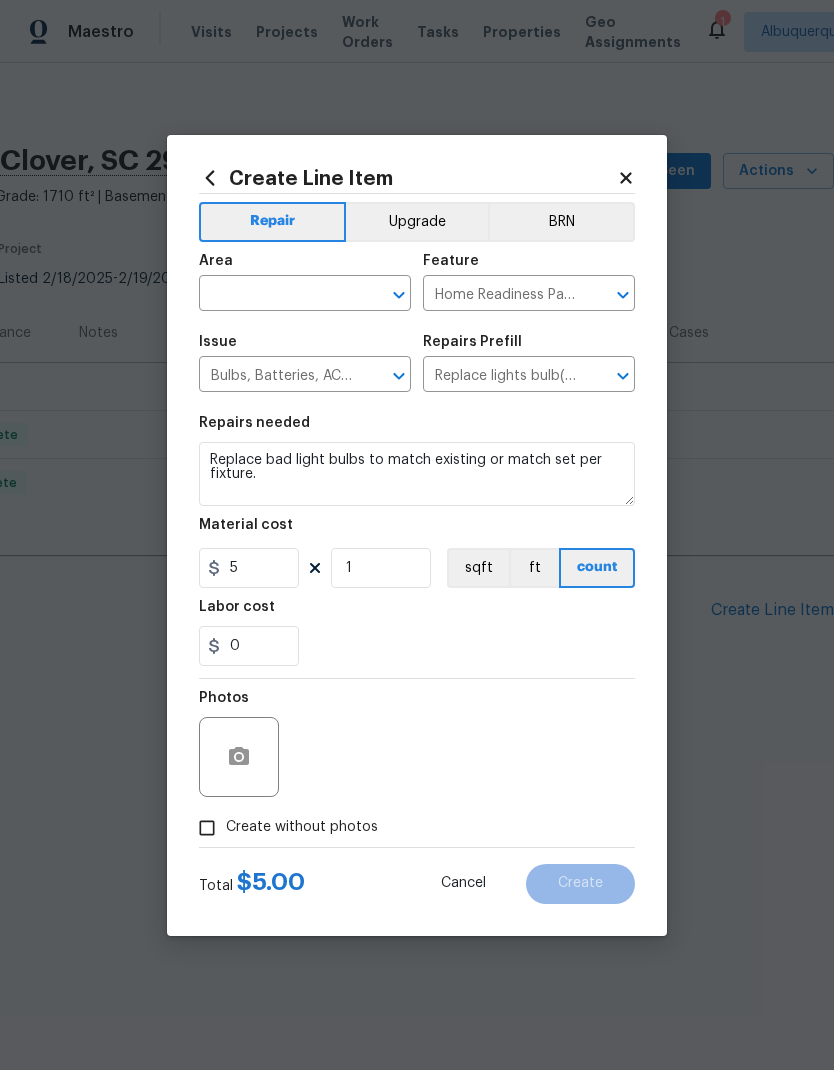 click at bounding box center (277, 295) 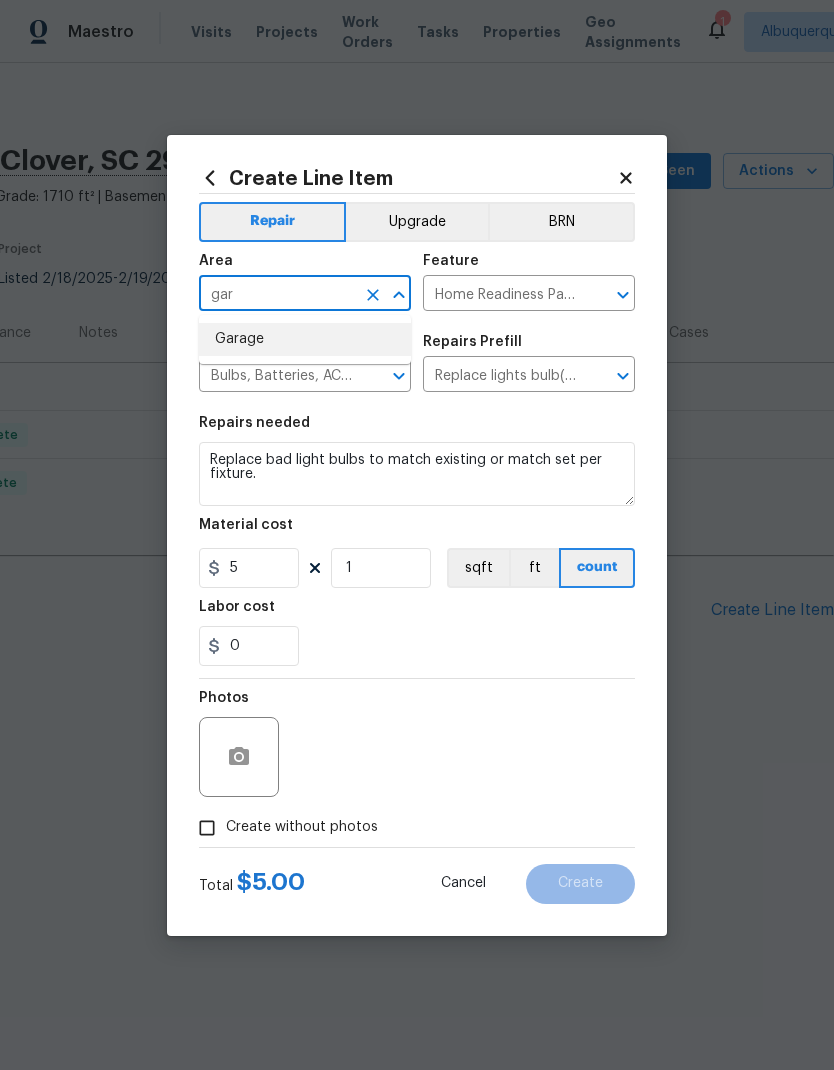click on "Garage" at bounding box center [305, 339] 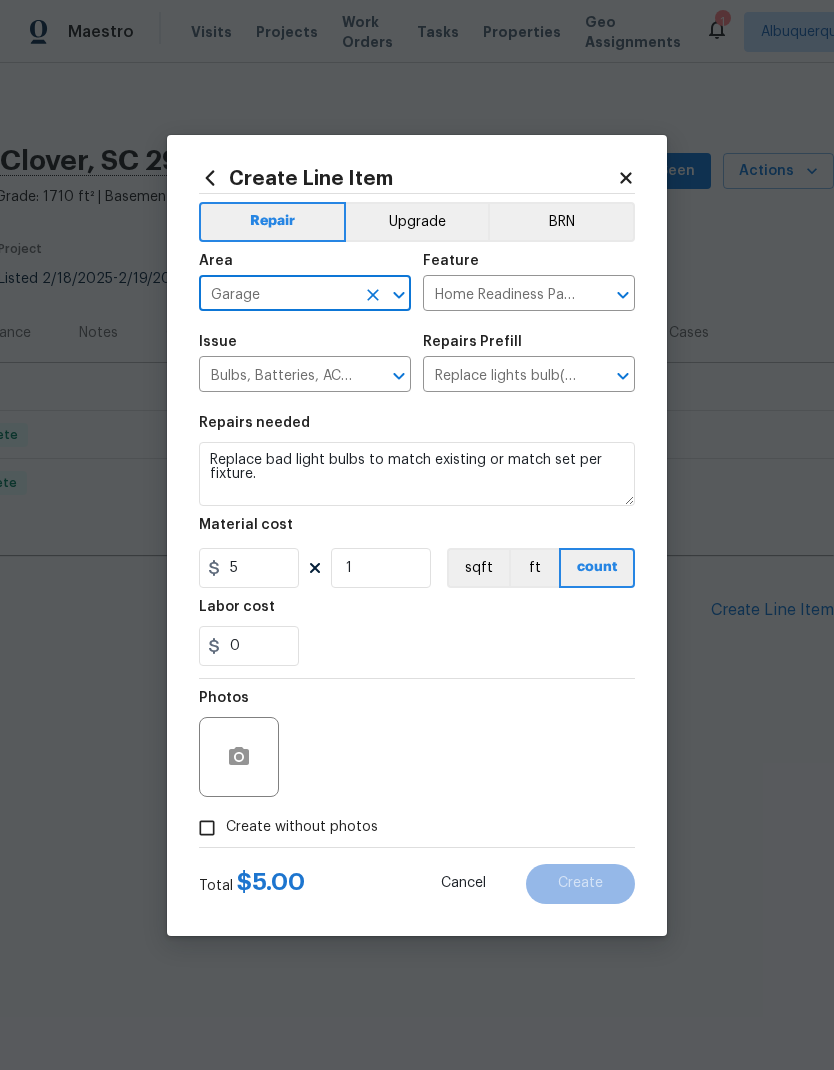 click on "0" at bounding box center (417, 646) 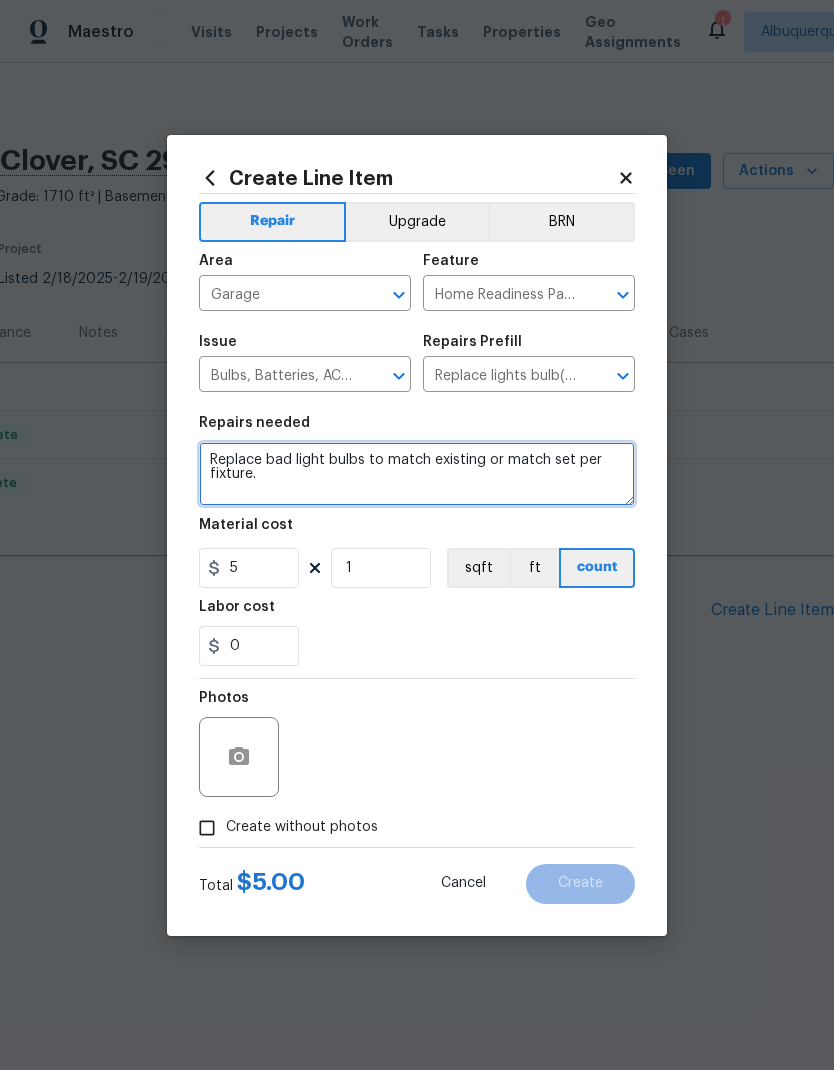 click on "Replace bad light bulbs to match existing or match set per fixture." at bounding box center (417, 474) 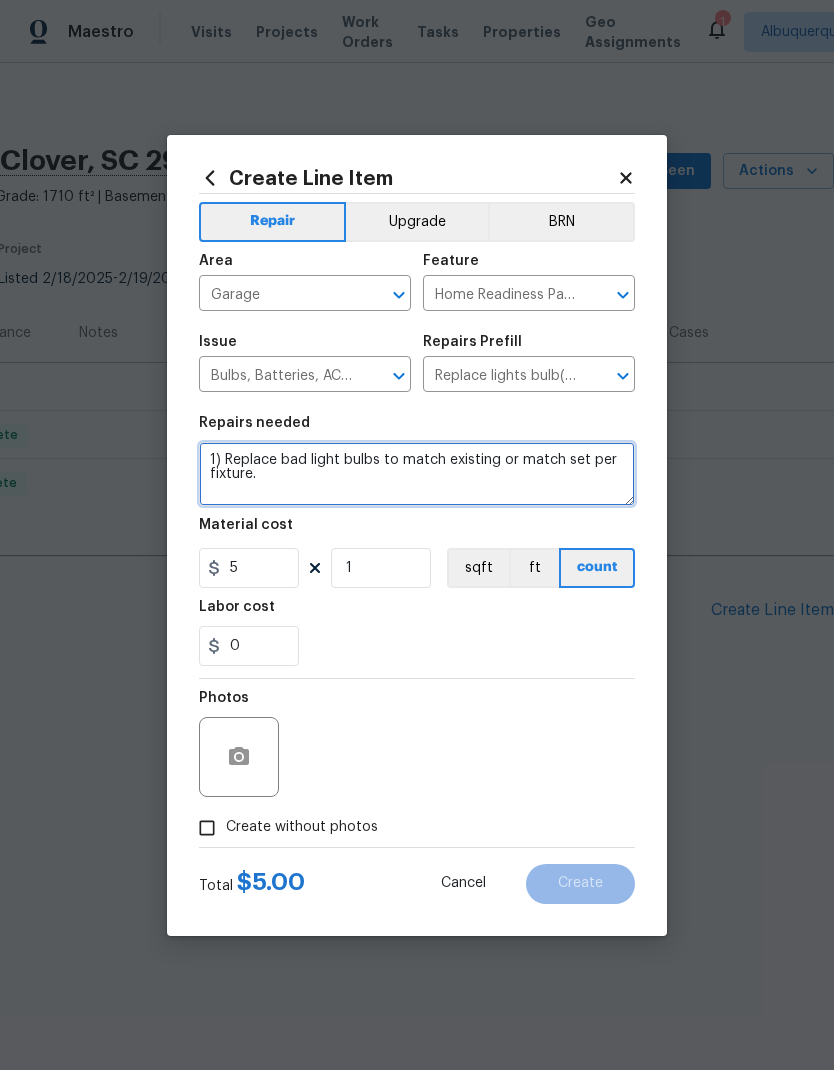 click on "1) Replace bad light bulbs to match existing or match set per fixture." at bounding box center (417, 474) 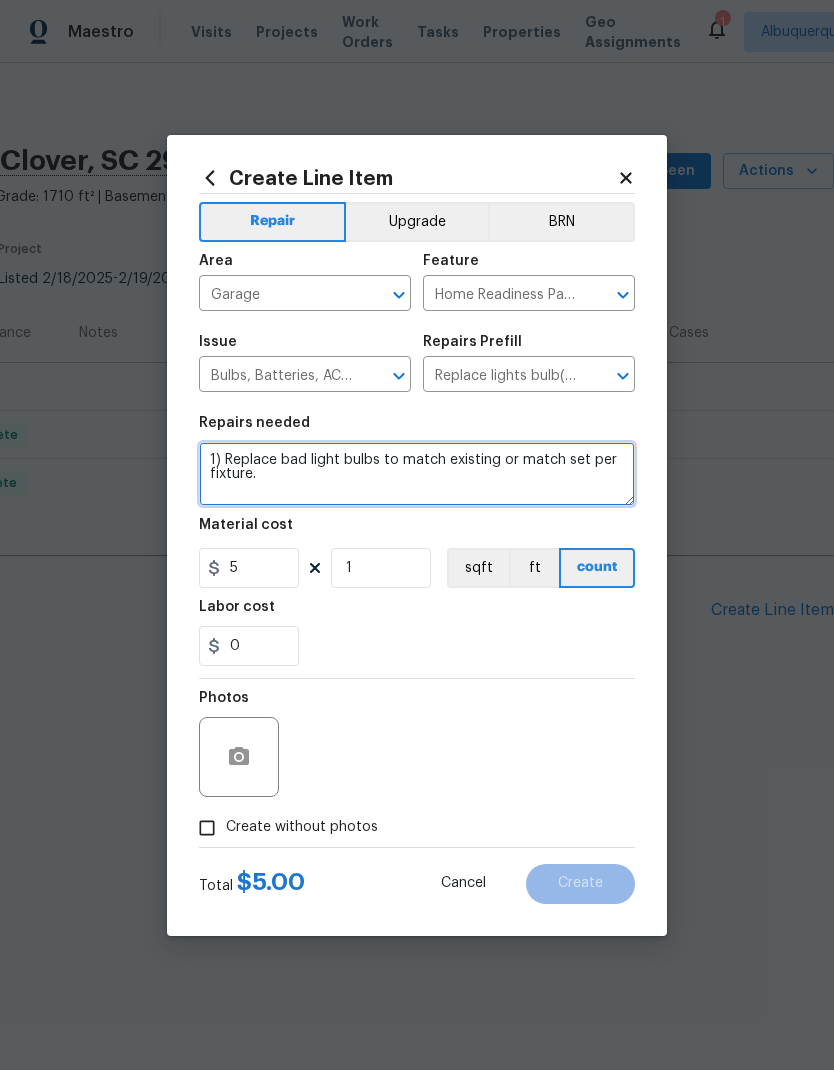 type on "1) Replace bad light bulbs to match existing or match set per fixture." 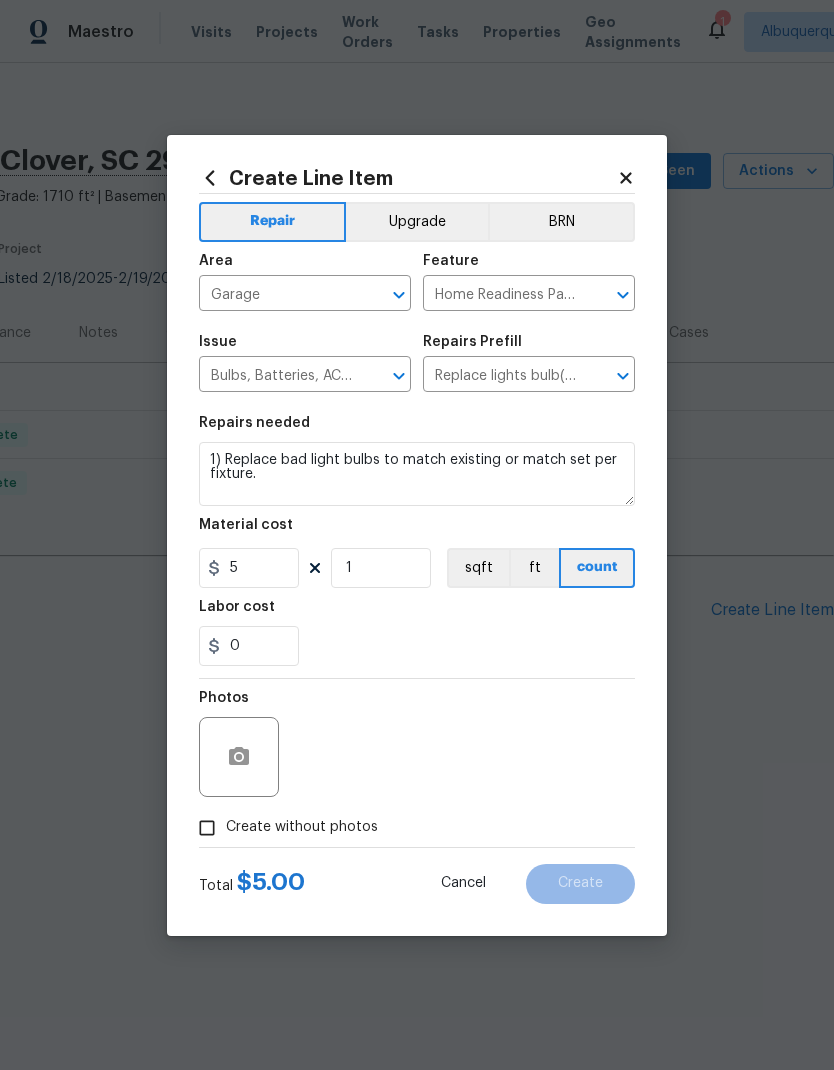 click on "Garage" at bounding box center [277, 295] 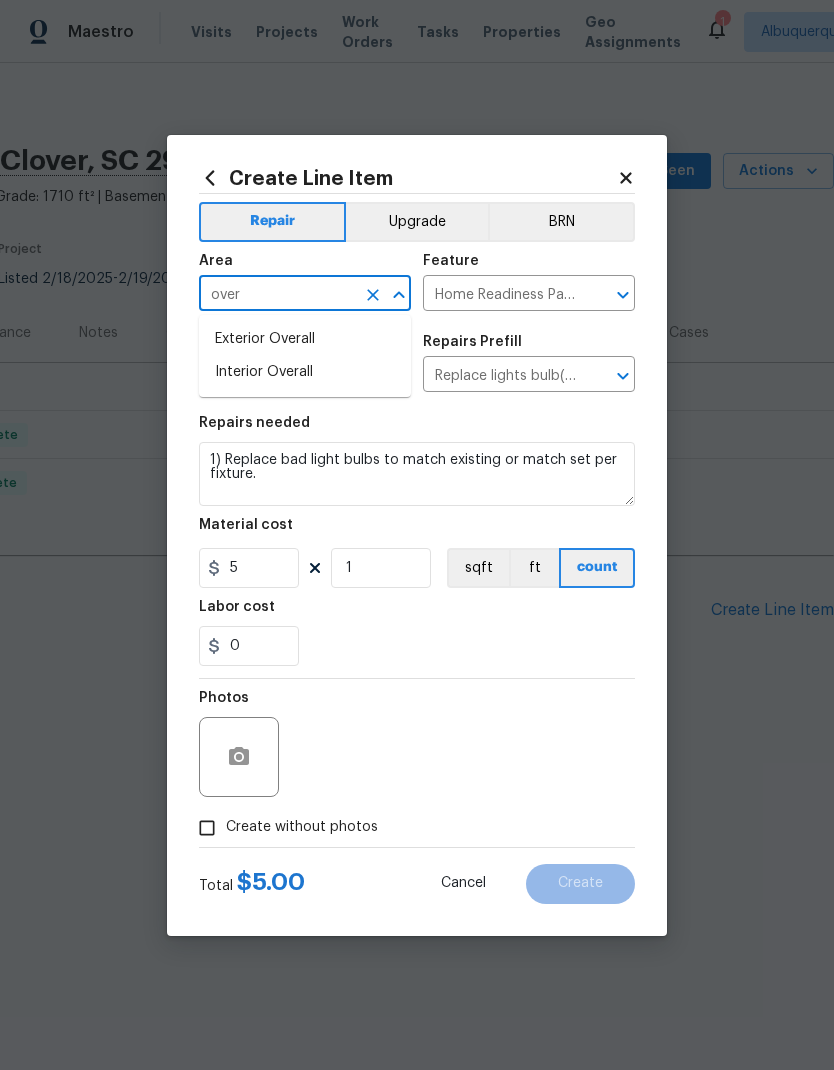 click on "Interior Overall" at bounding box center [305, 372] 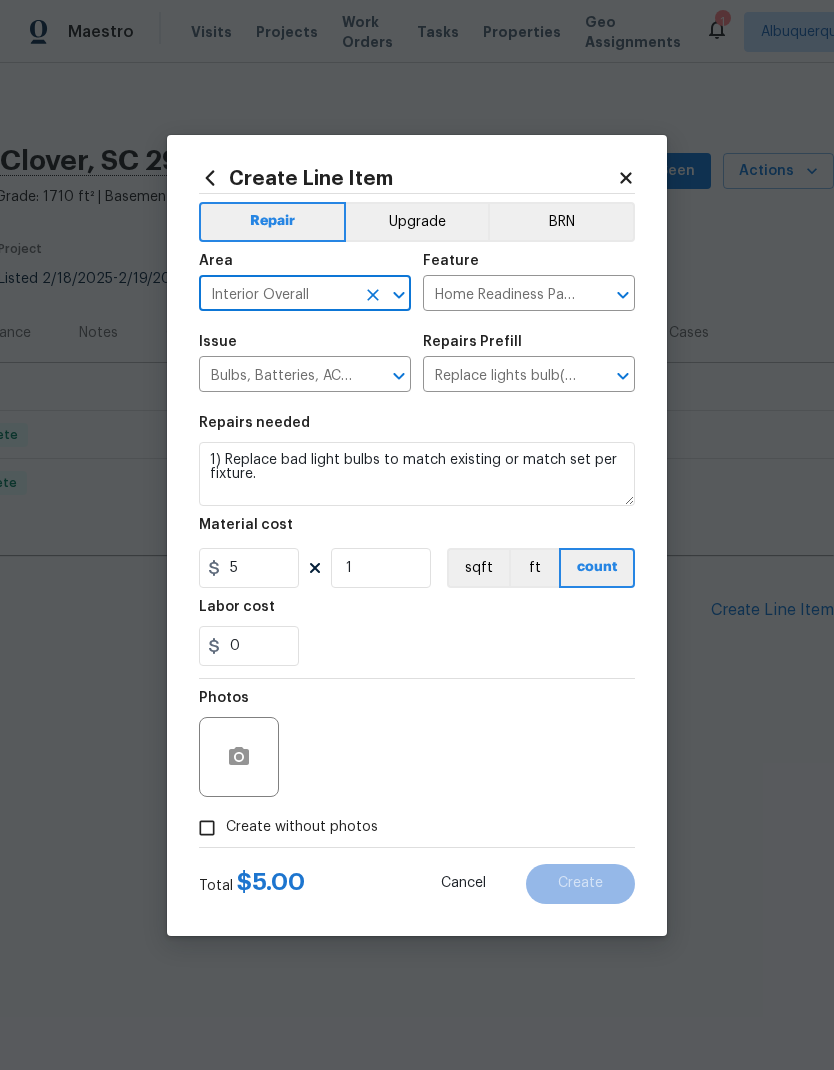 click on "1) Replace bad light bulbs to match existing or match set per fixture." at bounding box center [417, 474] 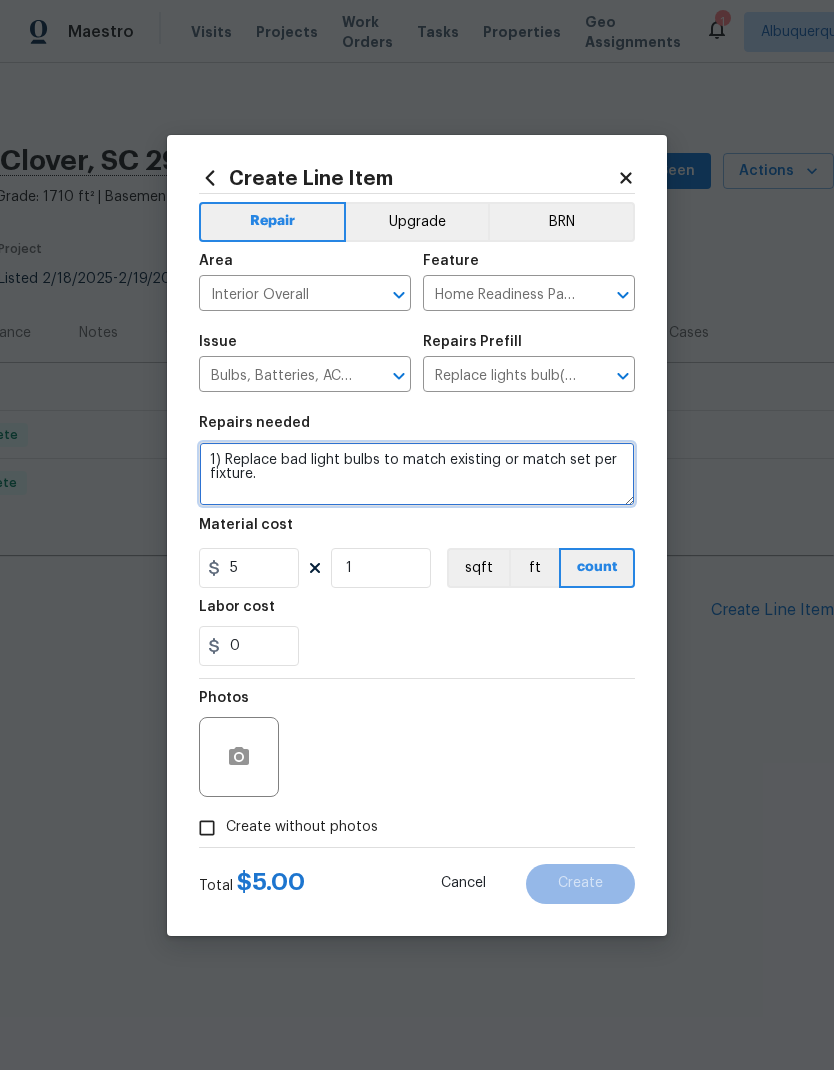 click on "1) Replace bad light bulbs to match existing or match set per fixture." at bounding box center [417, 474] 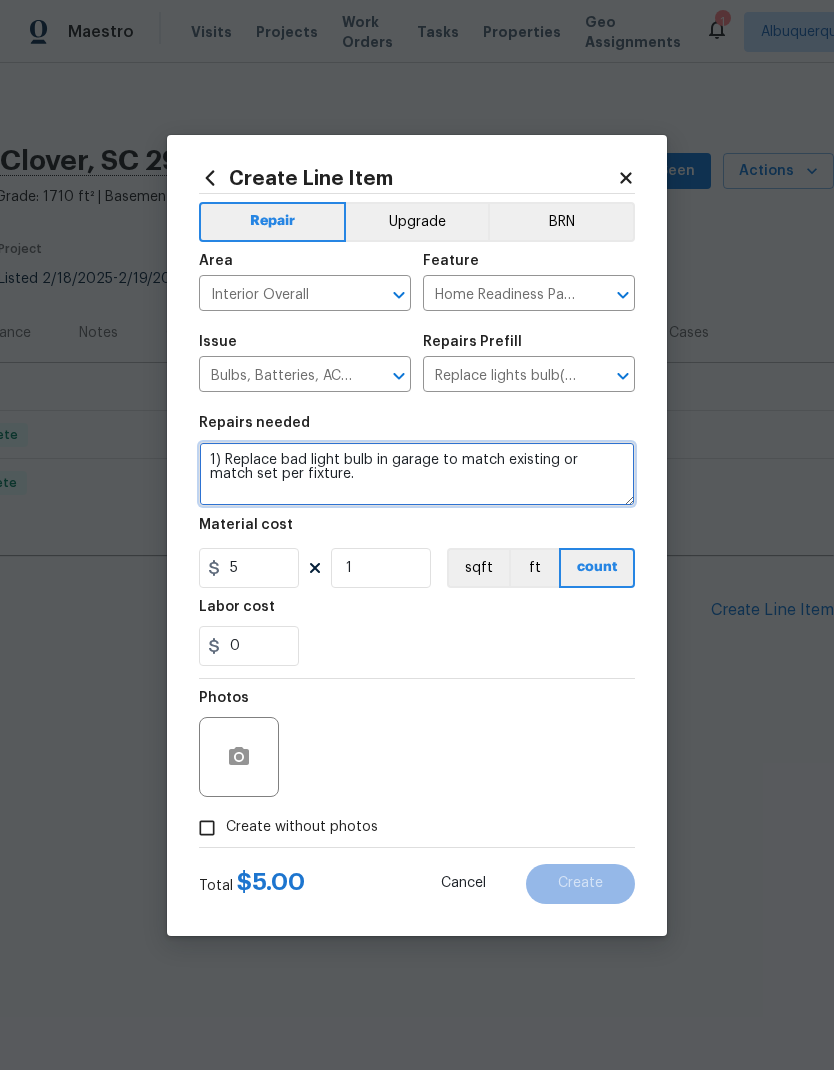 click on "1) Replace bad light bulb in garage to match existing or match set per fixture." at bounding box center (417, 474) 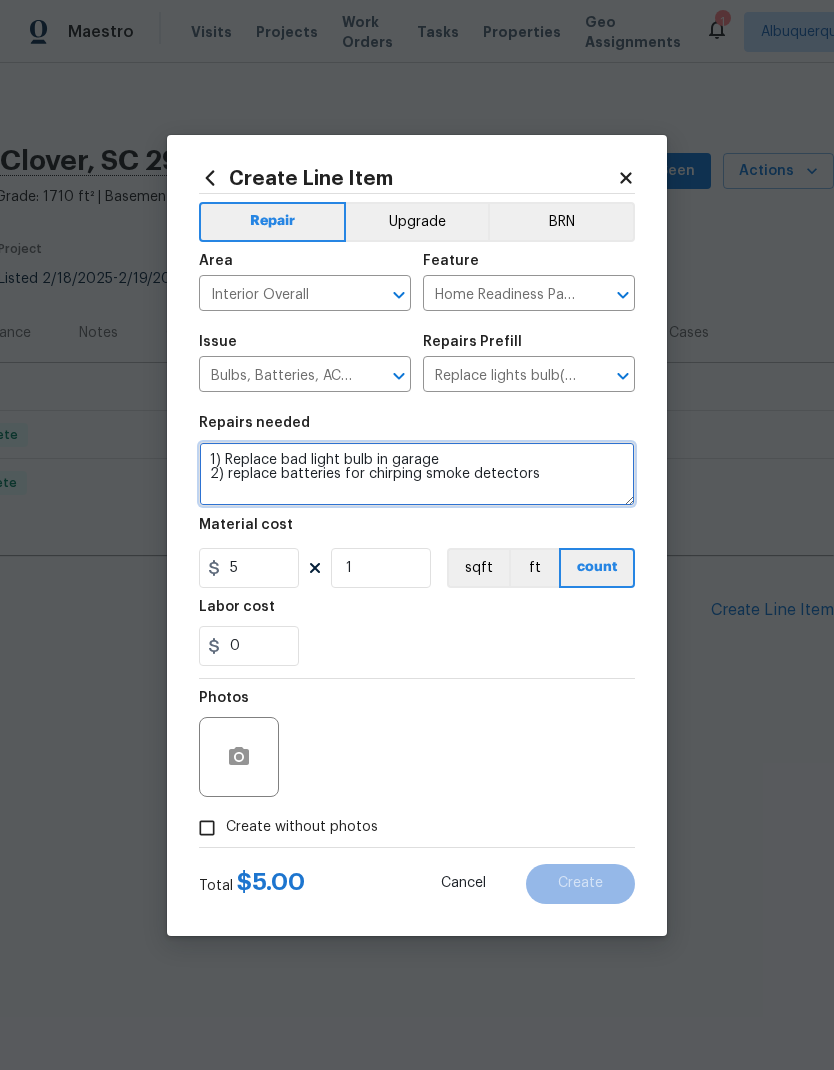 type on "1) Replace bad light bulb in garage
2) replace batteries for chirping smoke detectors" 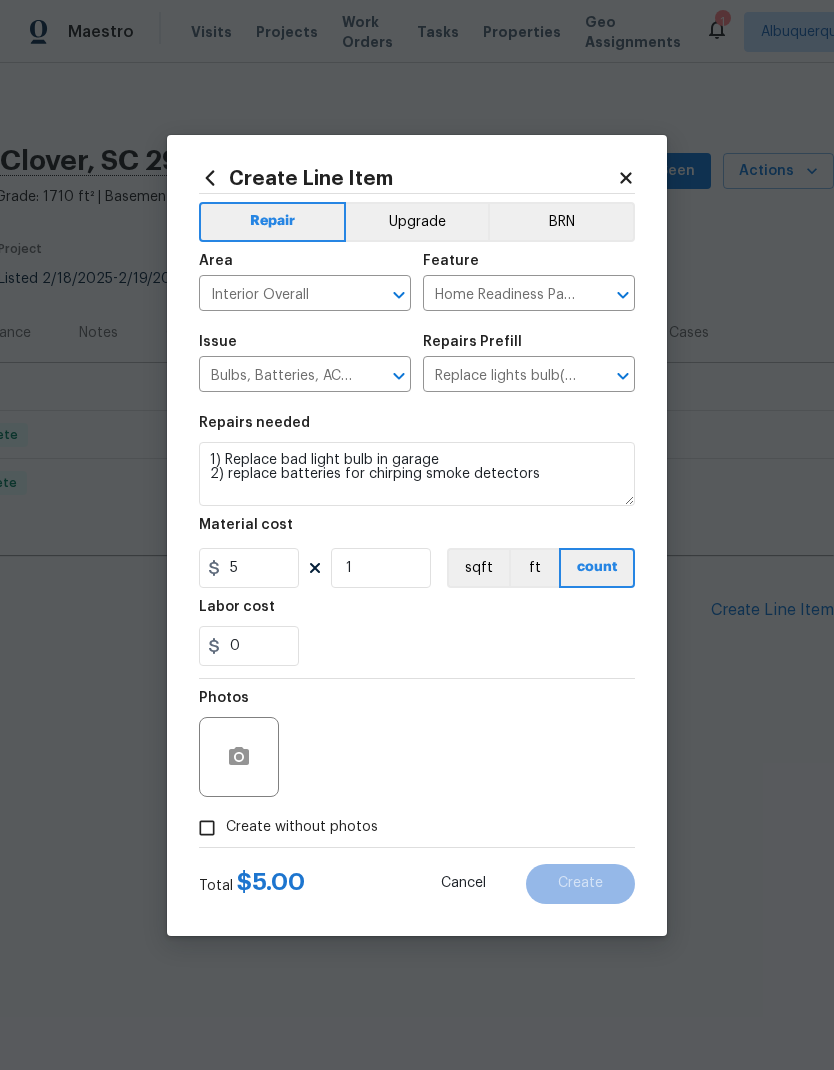 click on "0" at bounding box center (417, 646) 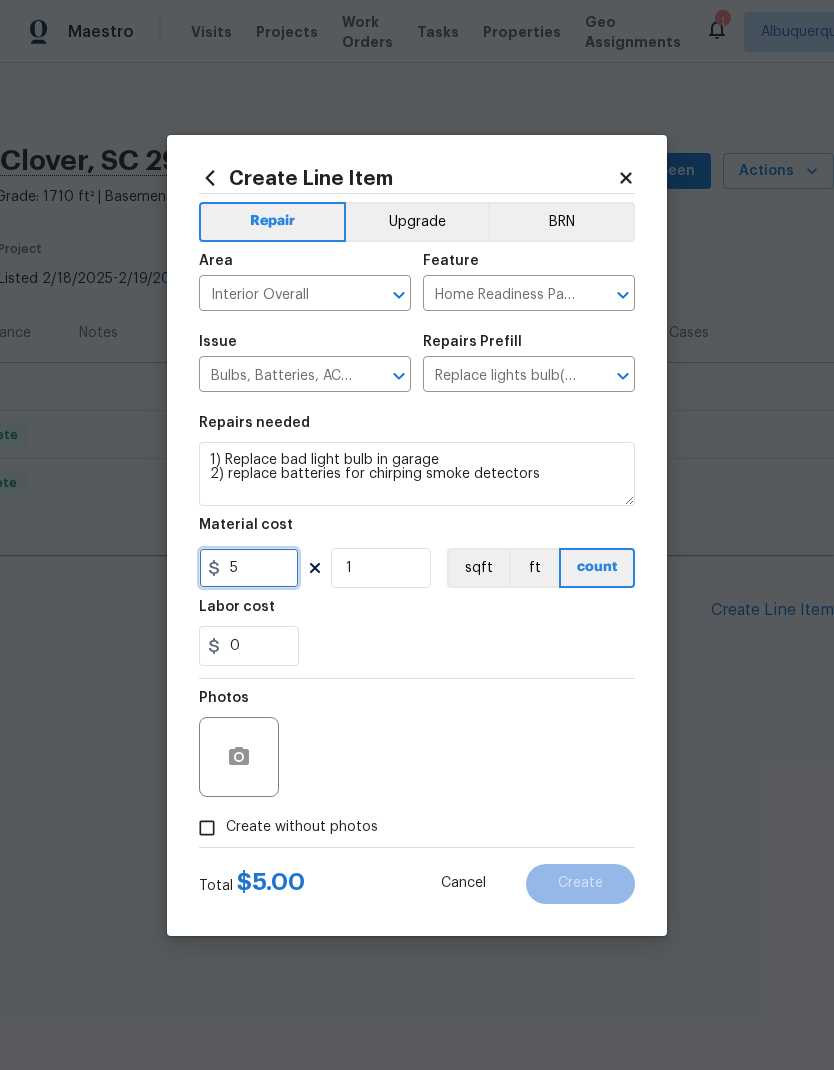 click on "5" at bounding box center (249, 568) 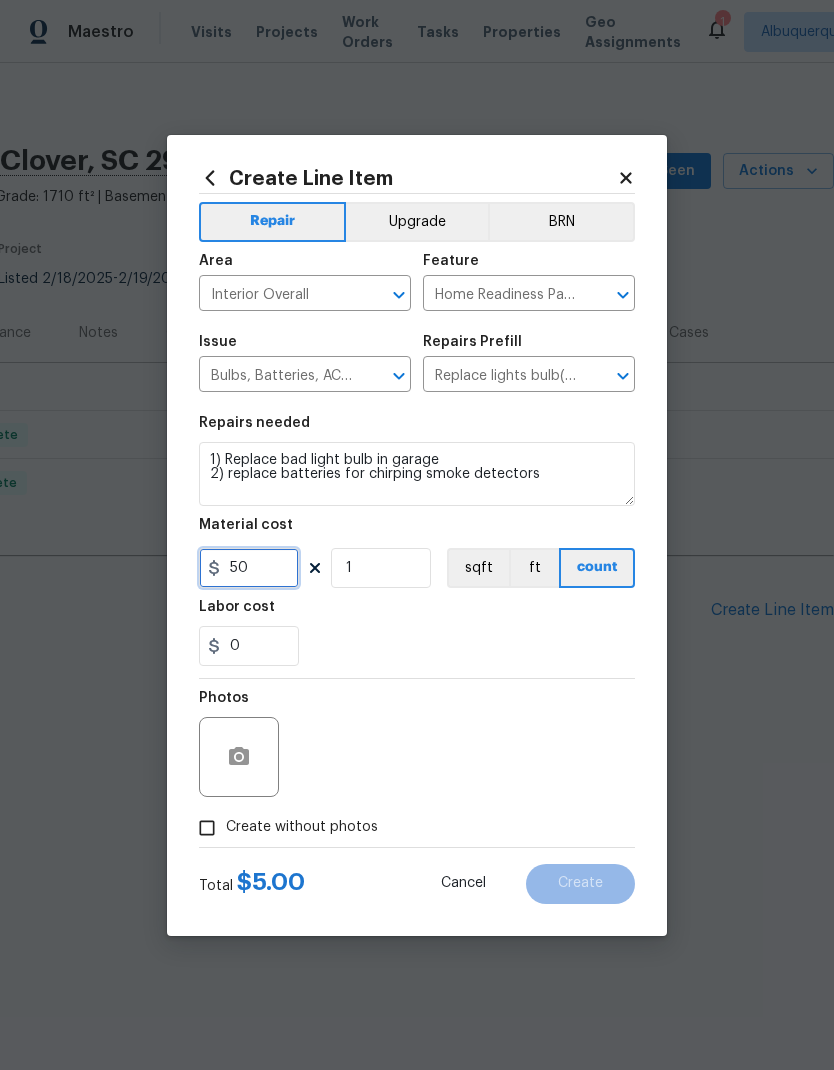 type on "50" 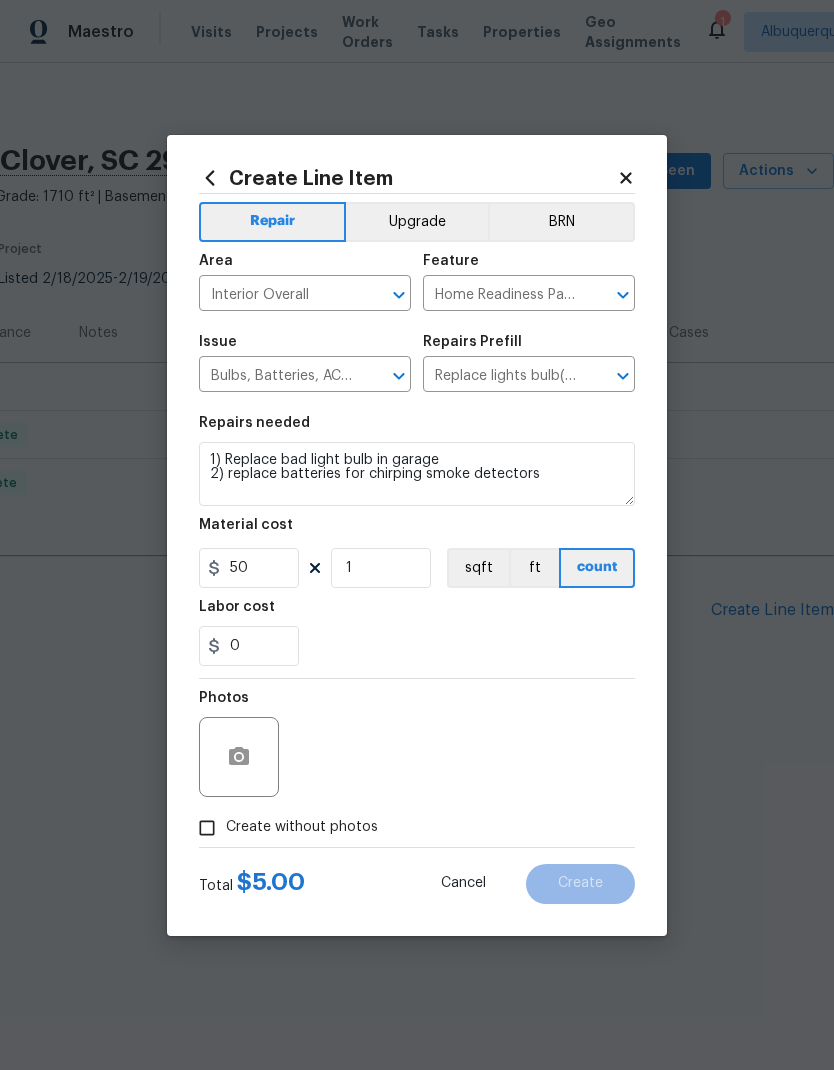 click on "0" at bounding box center [417, 646] 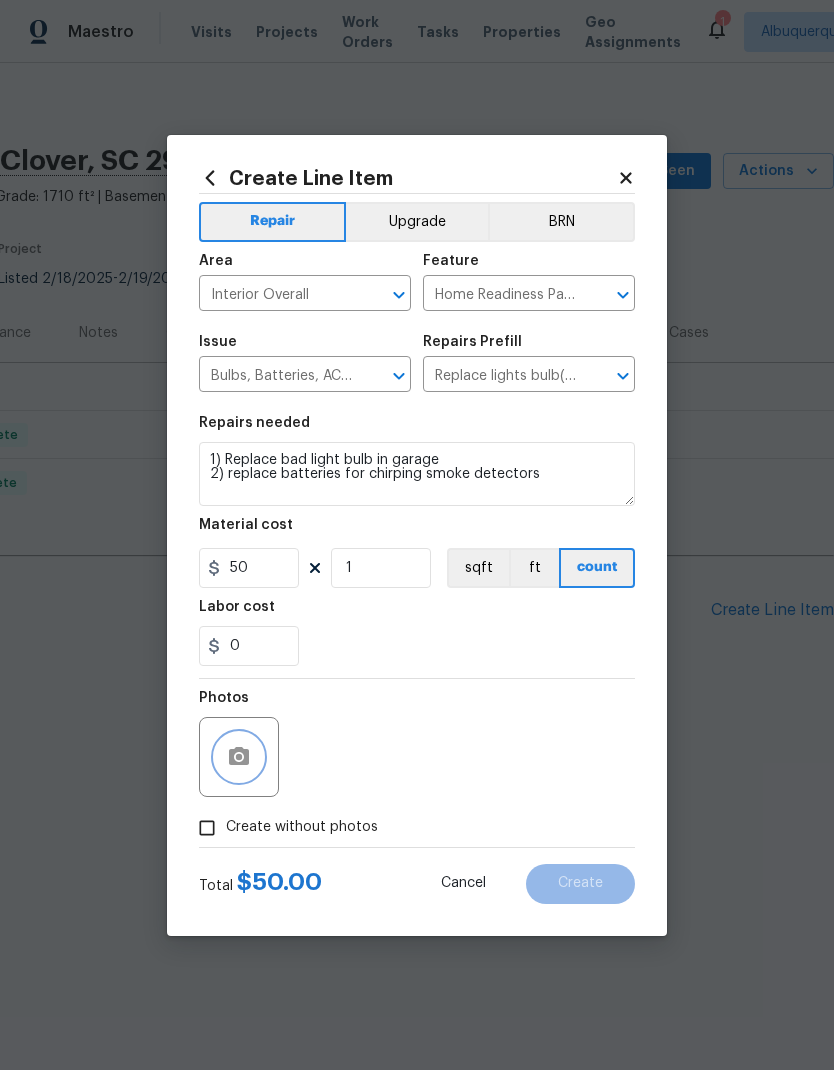 click 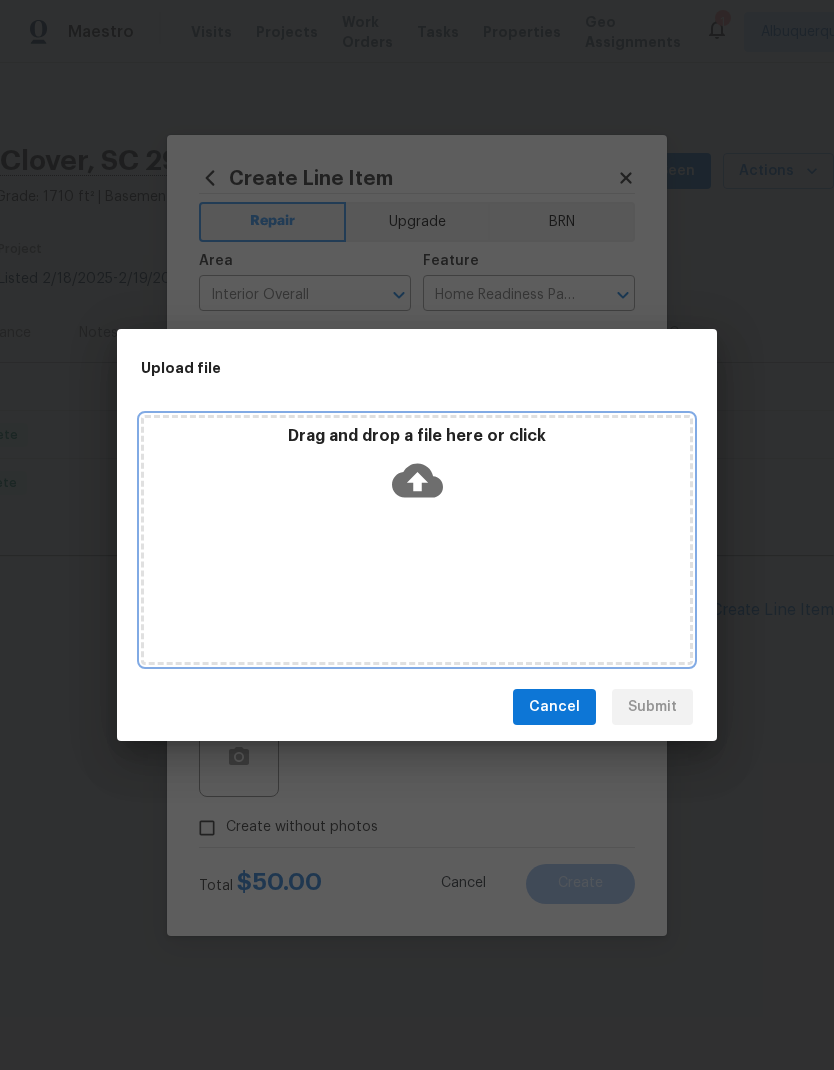 click on "Drag and drop a file here or click" at bounding box center [417, 469] 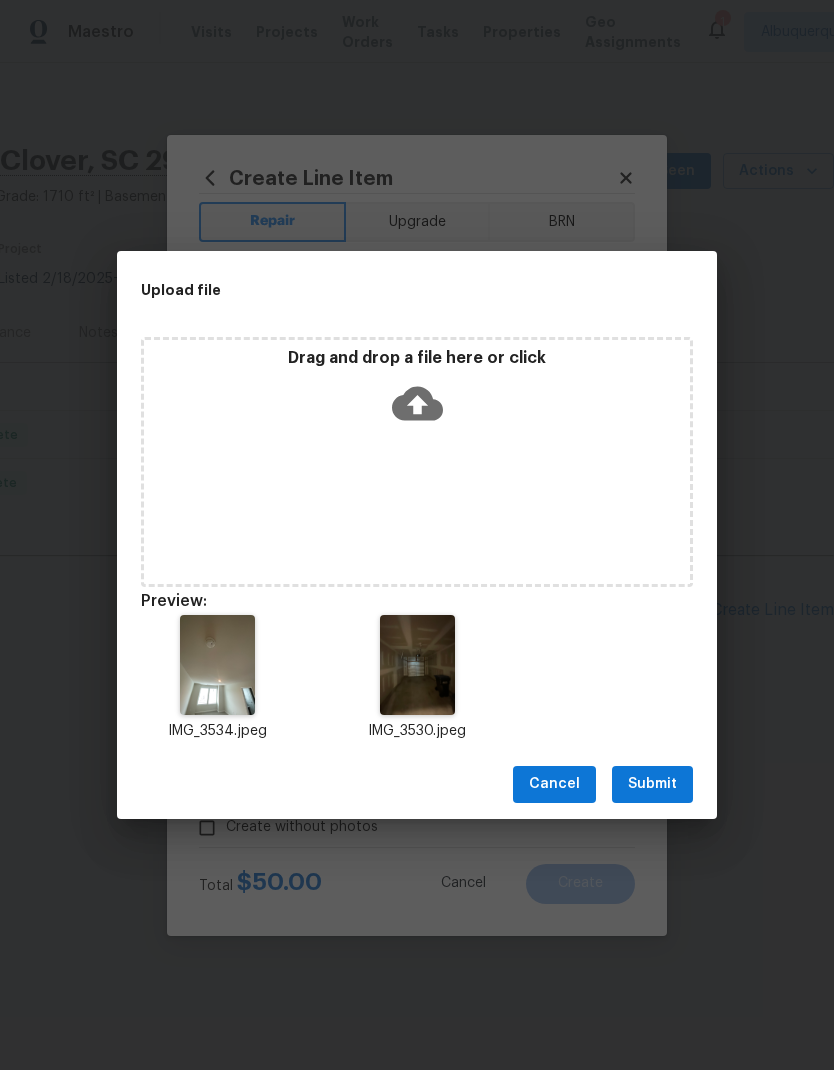 click on "Submit" at bounding box center (652, 784) 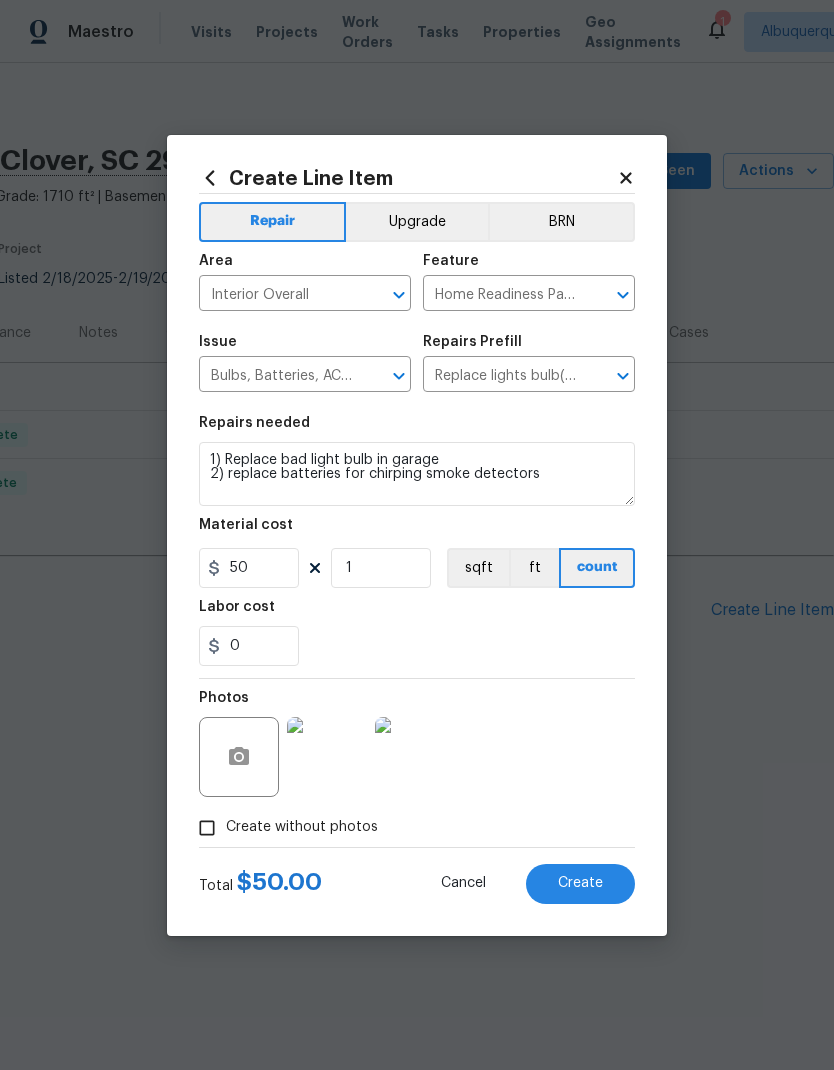 click on "Create" at bounding box center [580, 883] 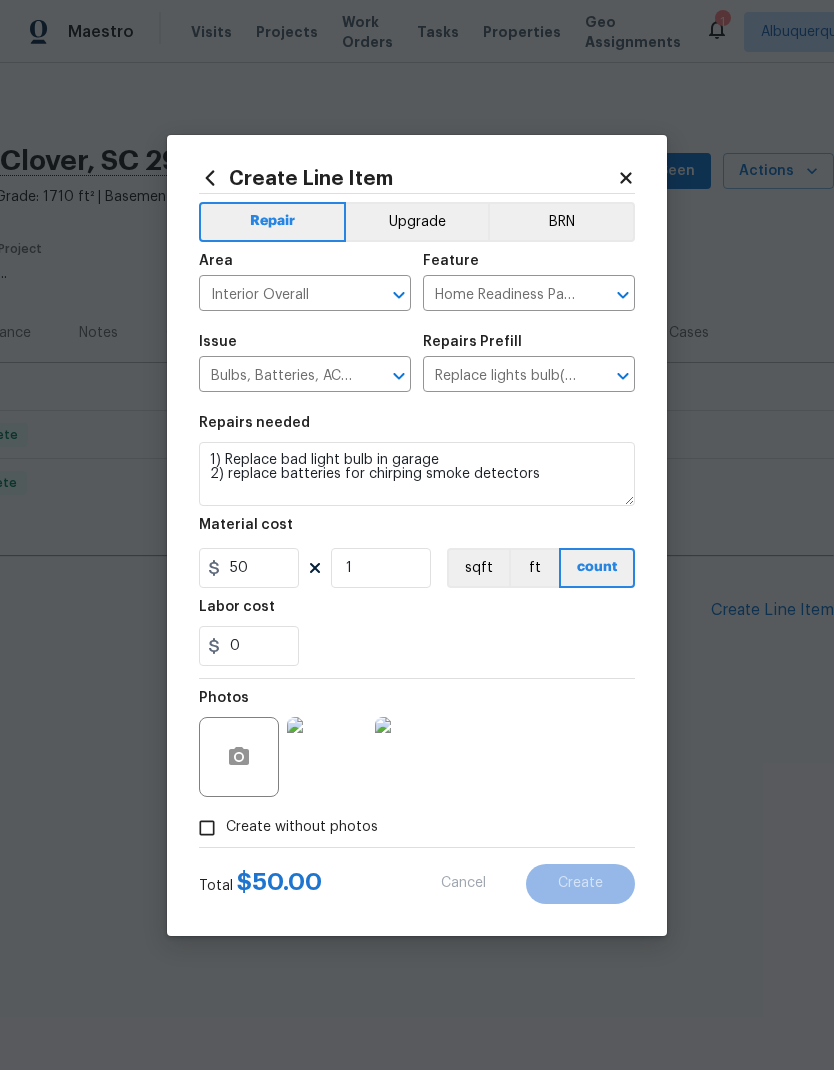 type 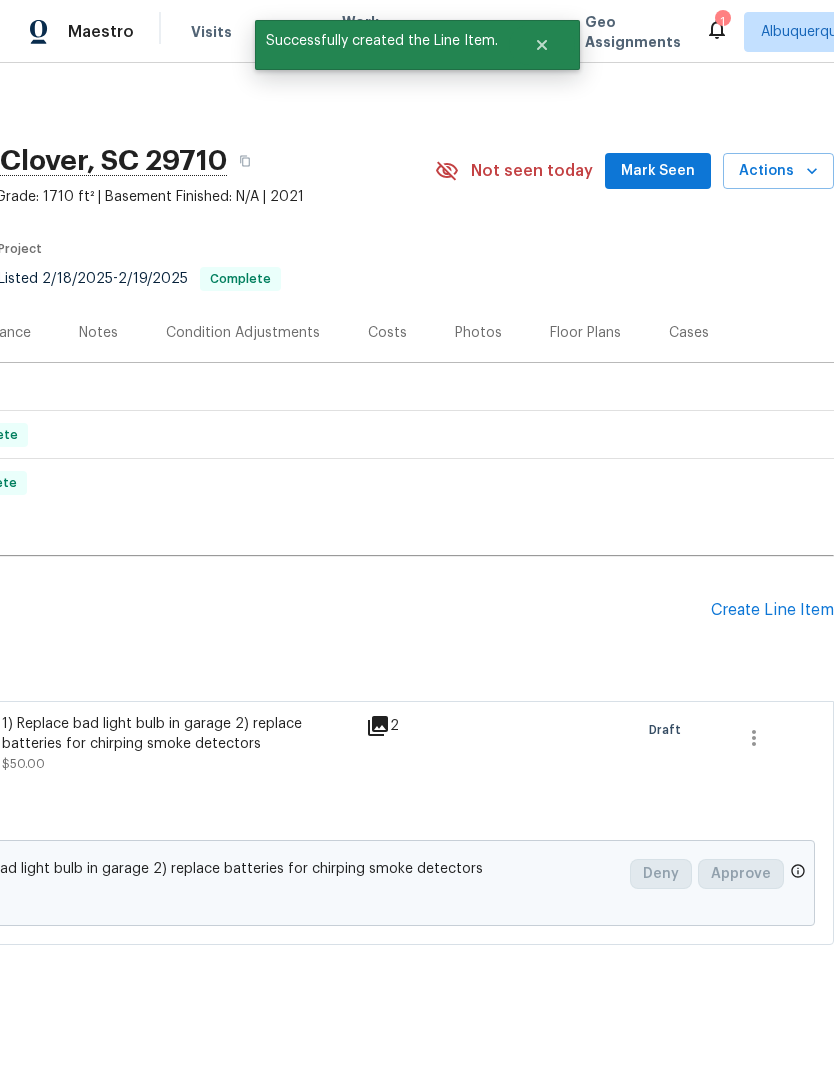 click on "Create Line Item" at bounding box center [772, 610] 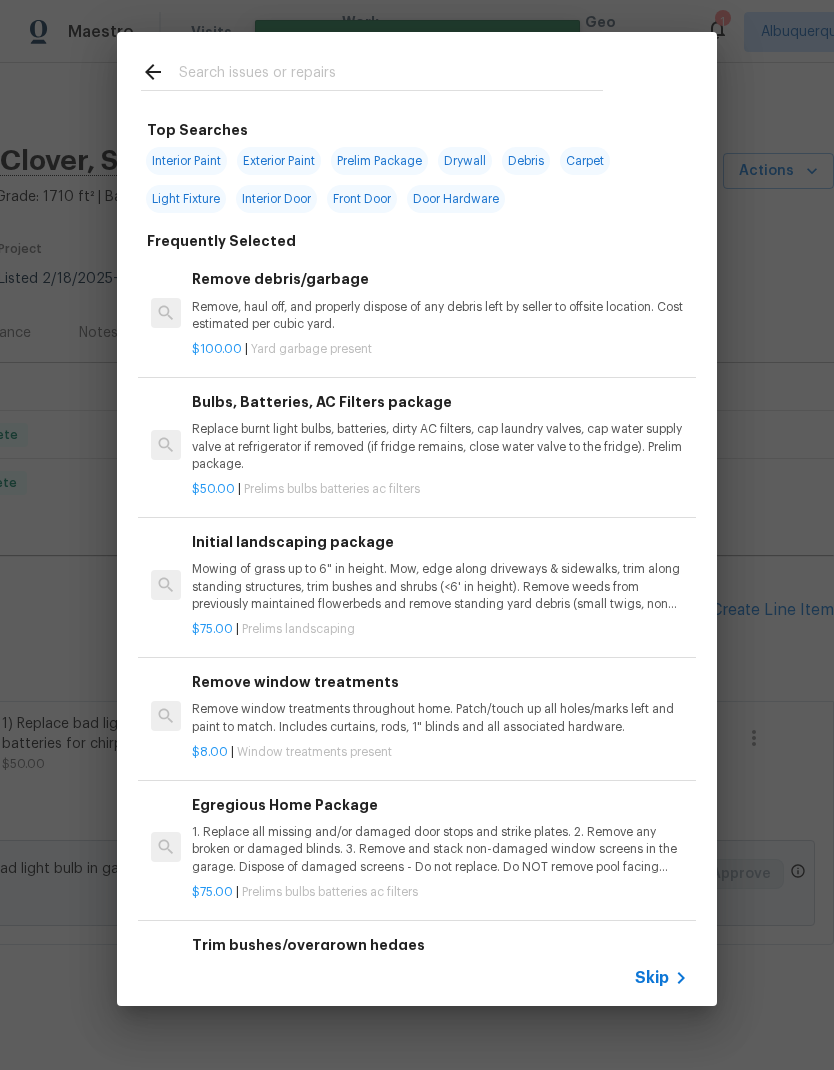 click at bounding box center (391, 75) 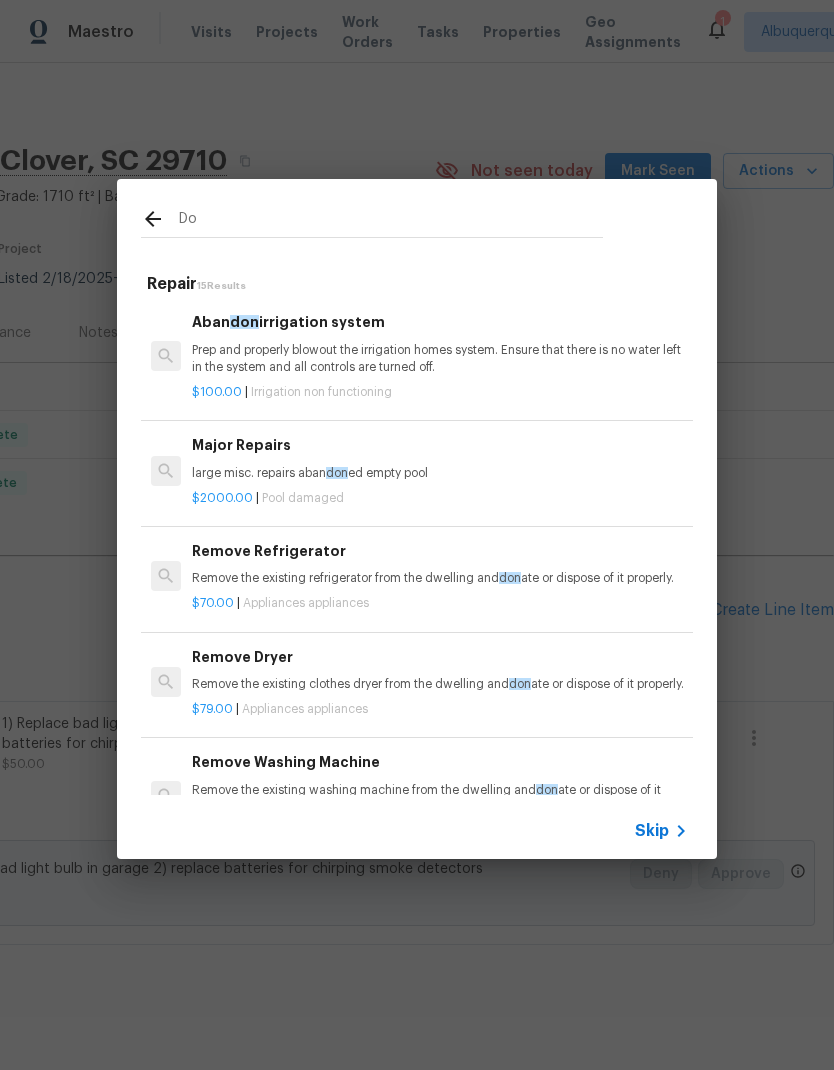 type on "D" 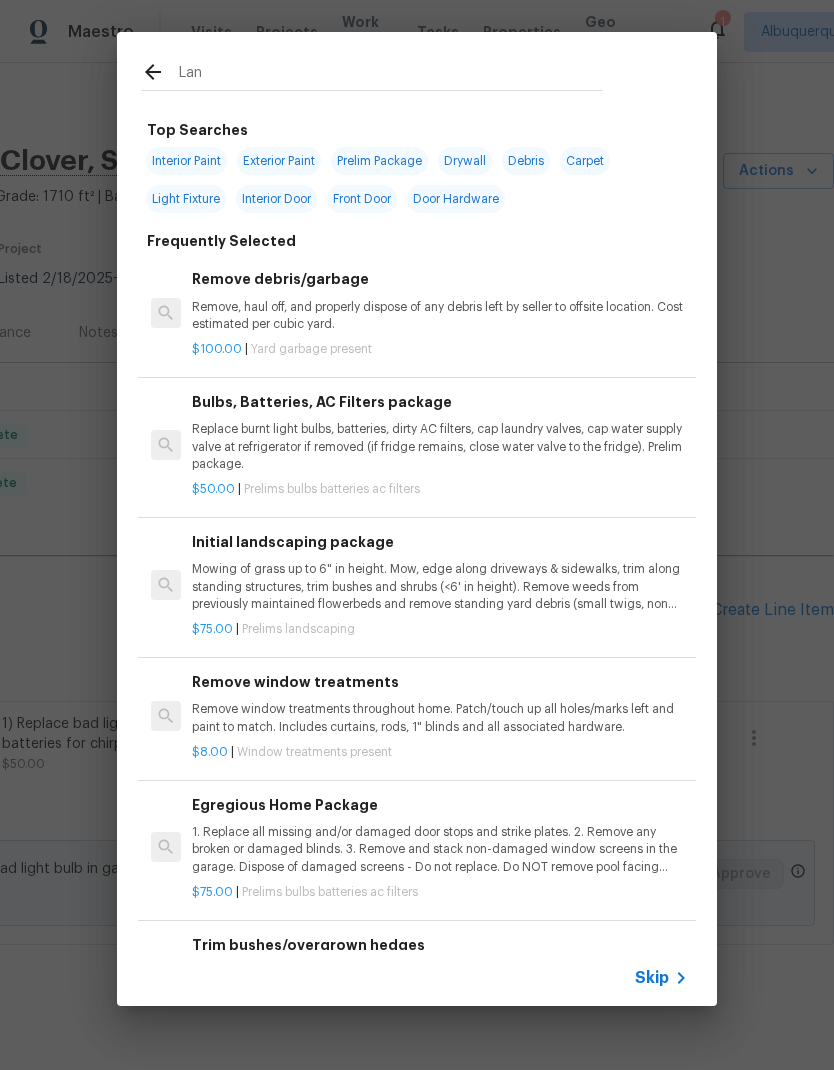 type on "Land" 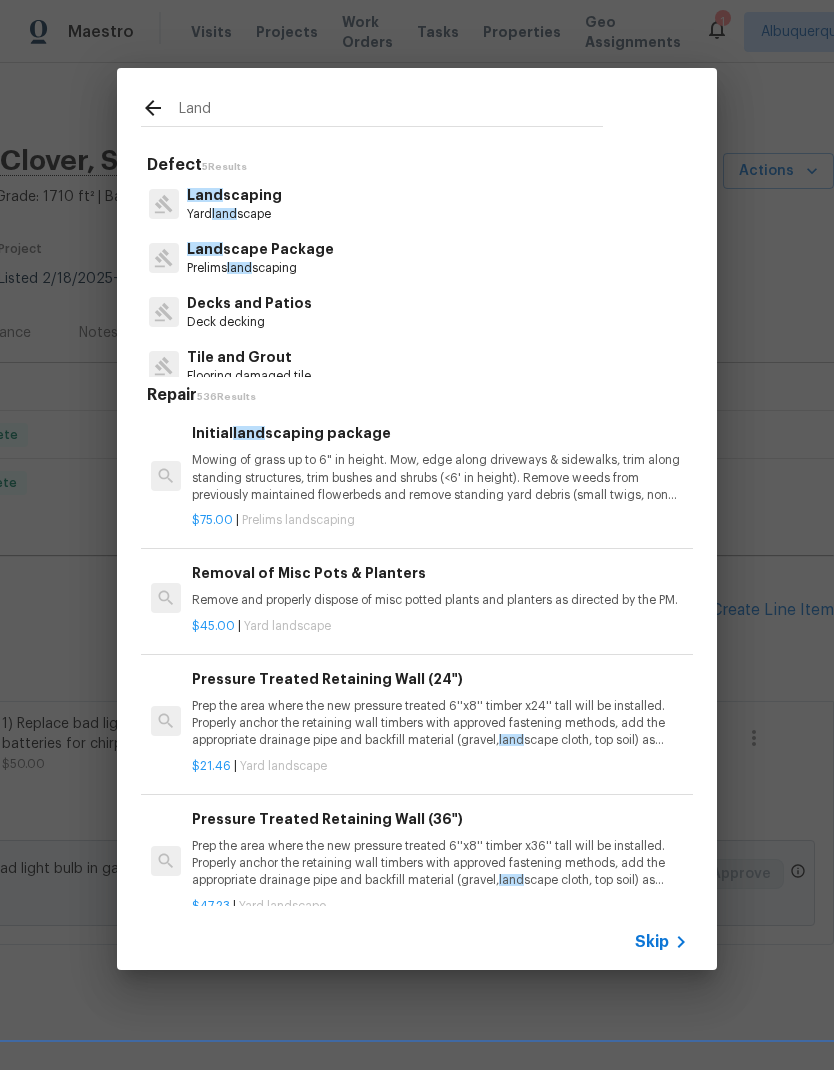 click on "Land scaping" at bounding box center (234, 195) 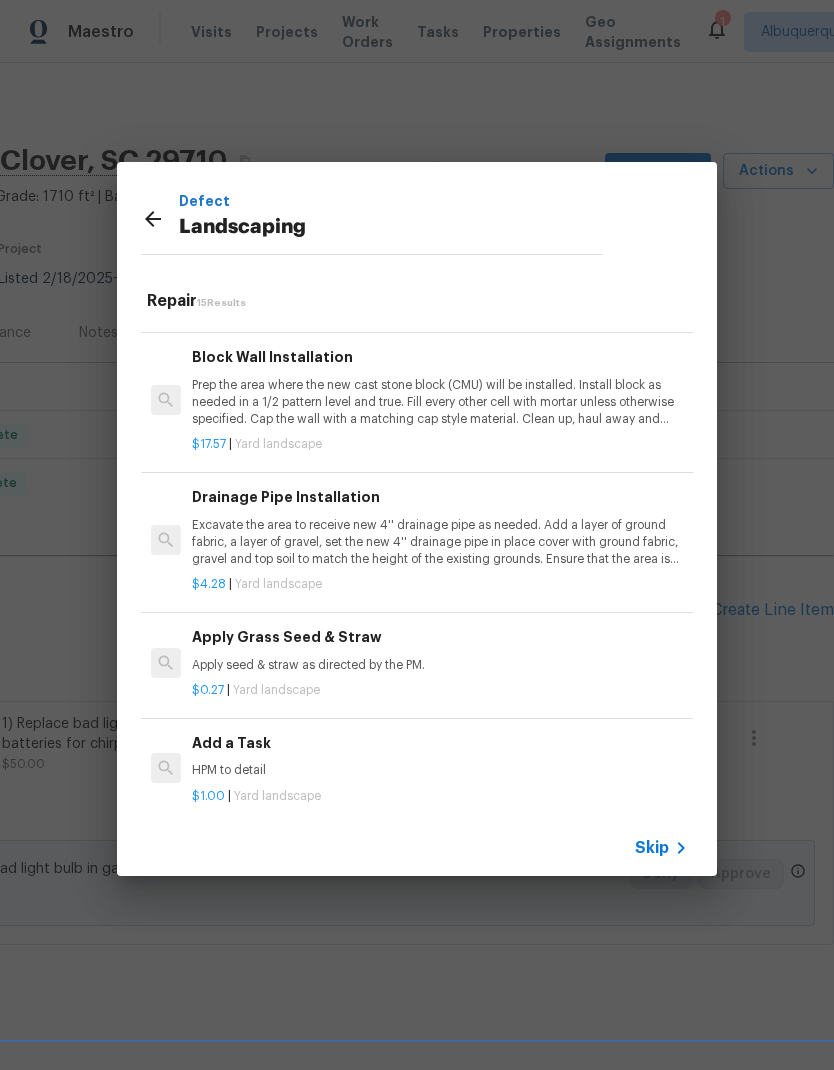 scroll, scrollTop: 1384, scrollLeft: 0, axis: vertical 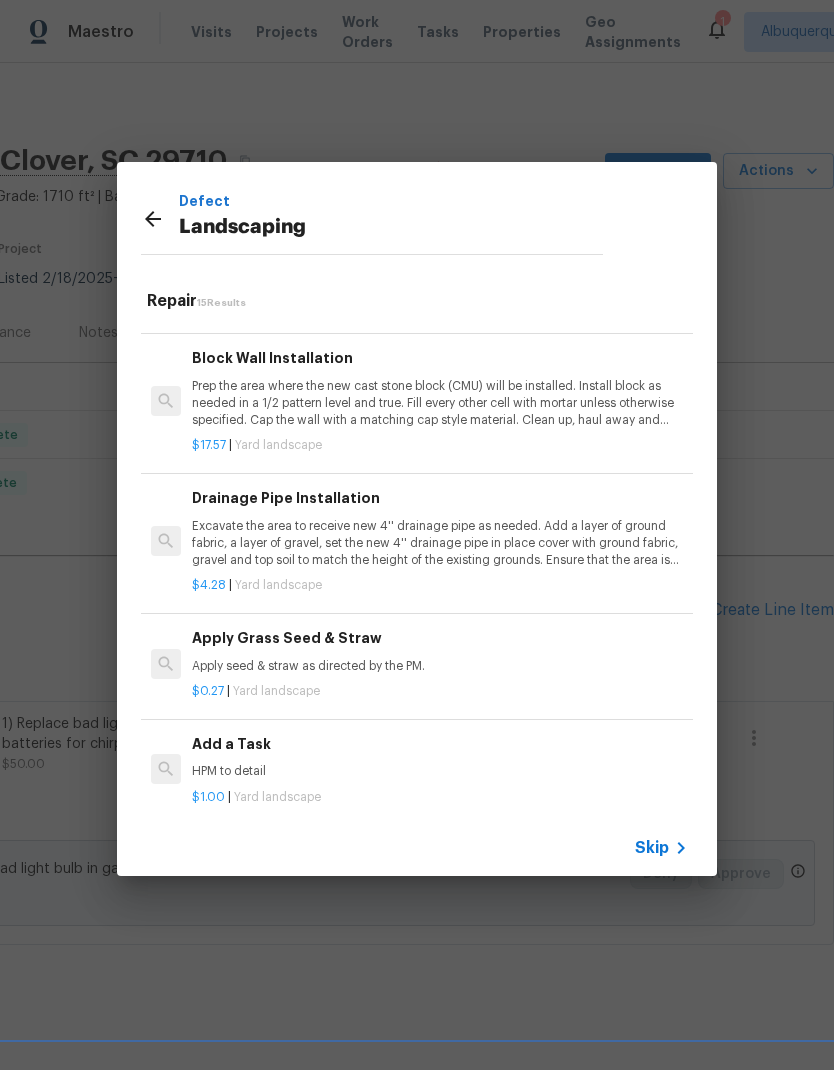 click on "Add a Task" at bounding box center [440, 744] 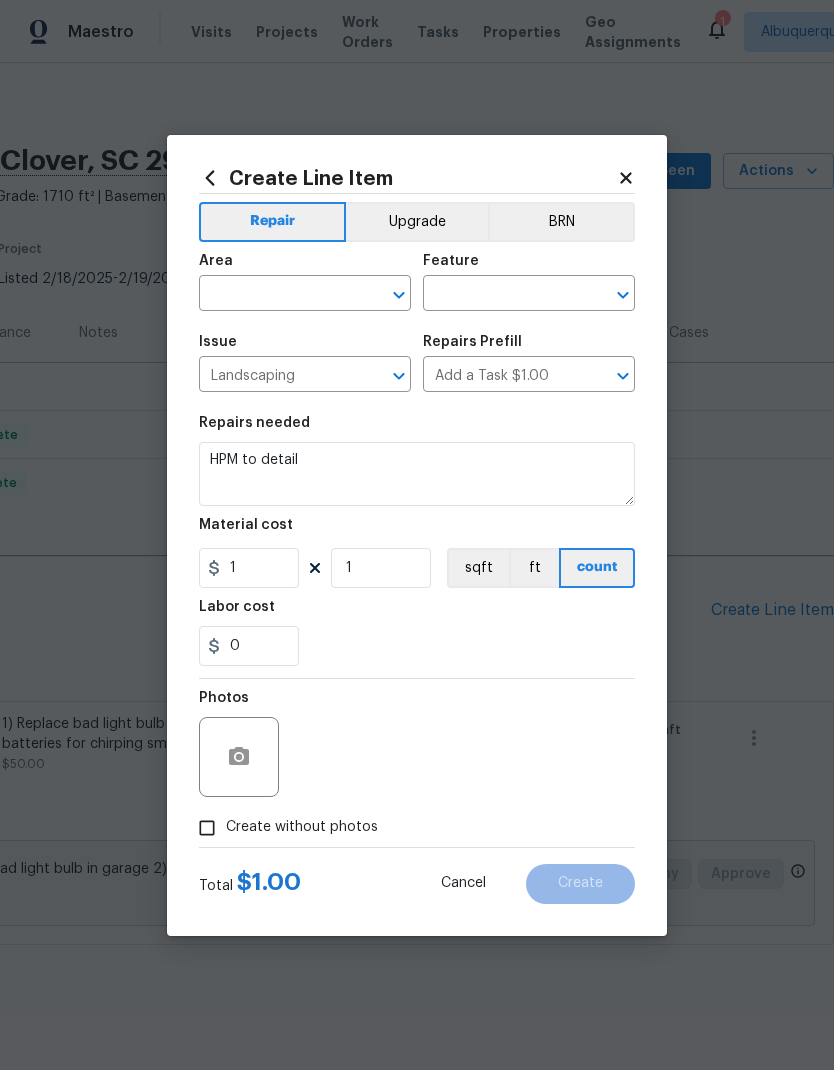click at bounding box center [277, 295] 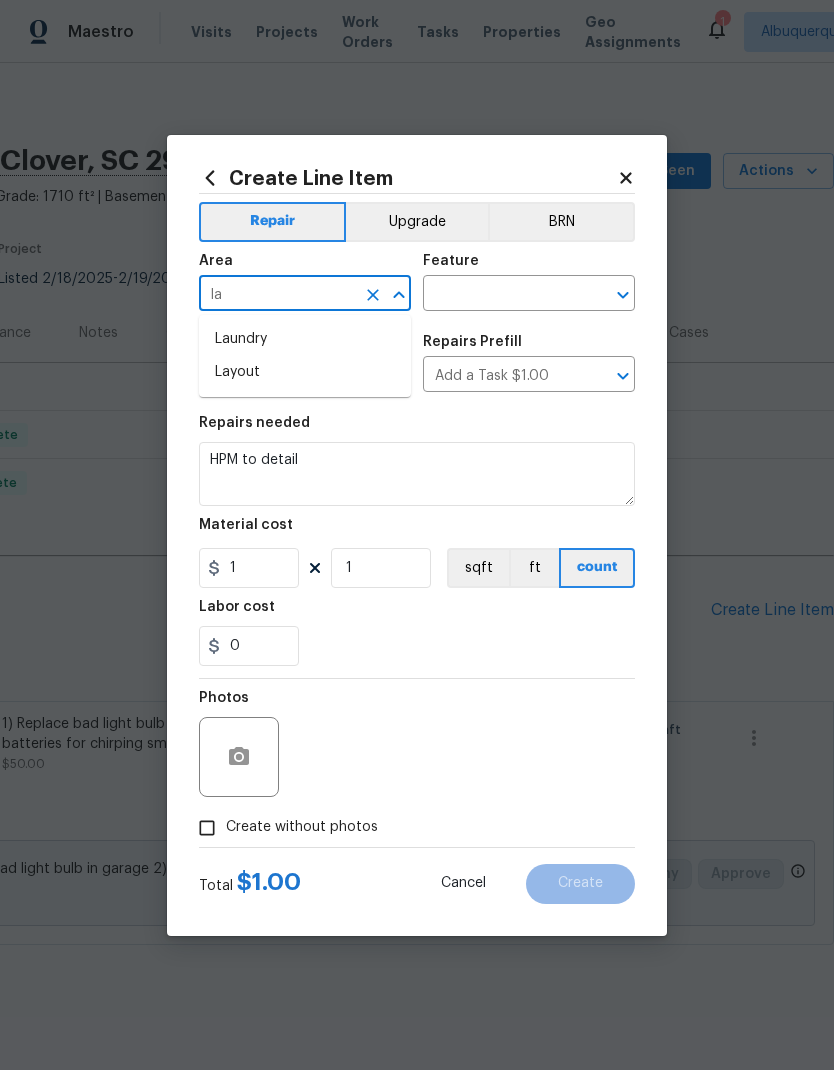 type on "l" 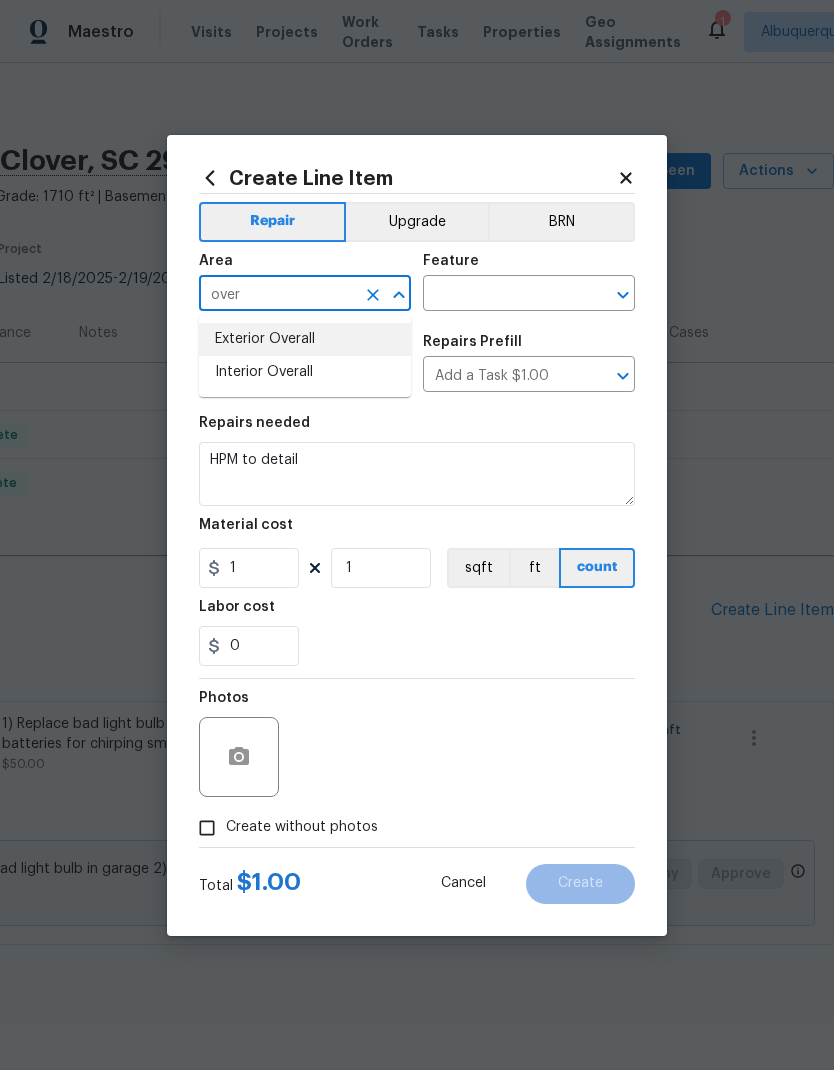 click on "Exterior Overall" at bounding box center (305, 339) 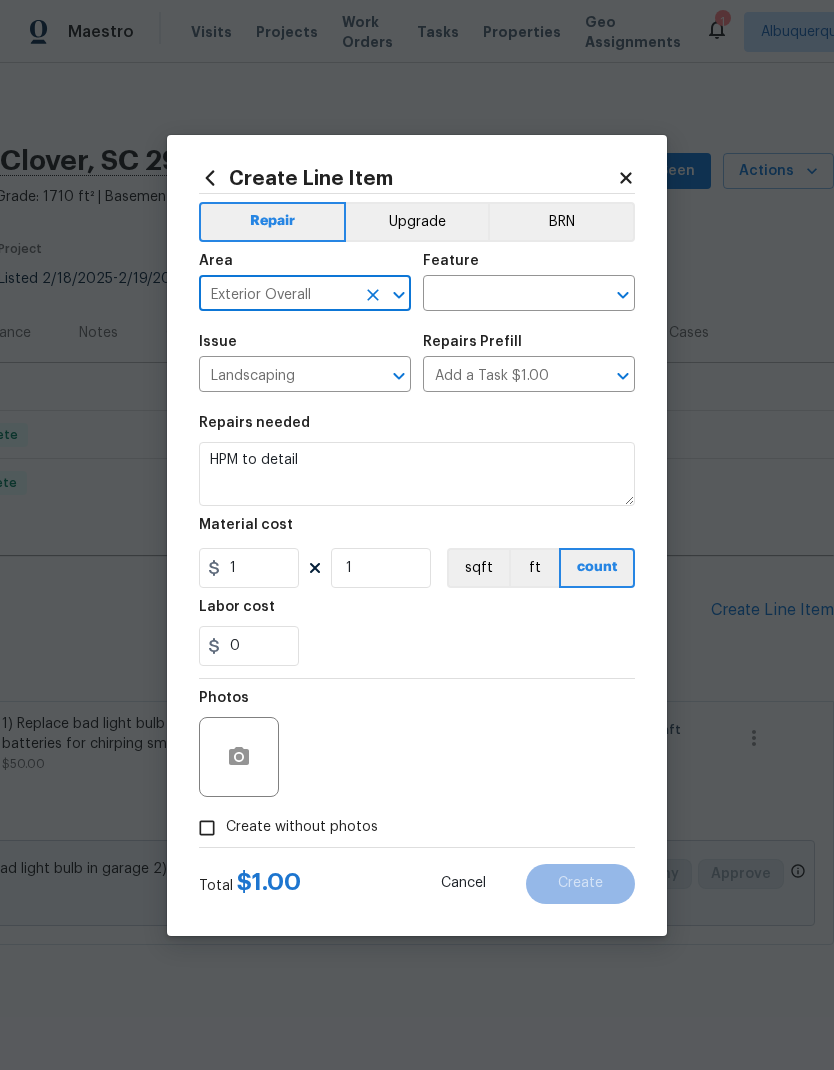 click at bounding box center (501, 295) 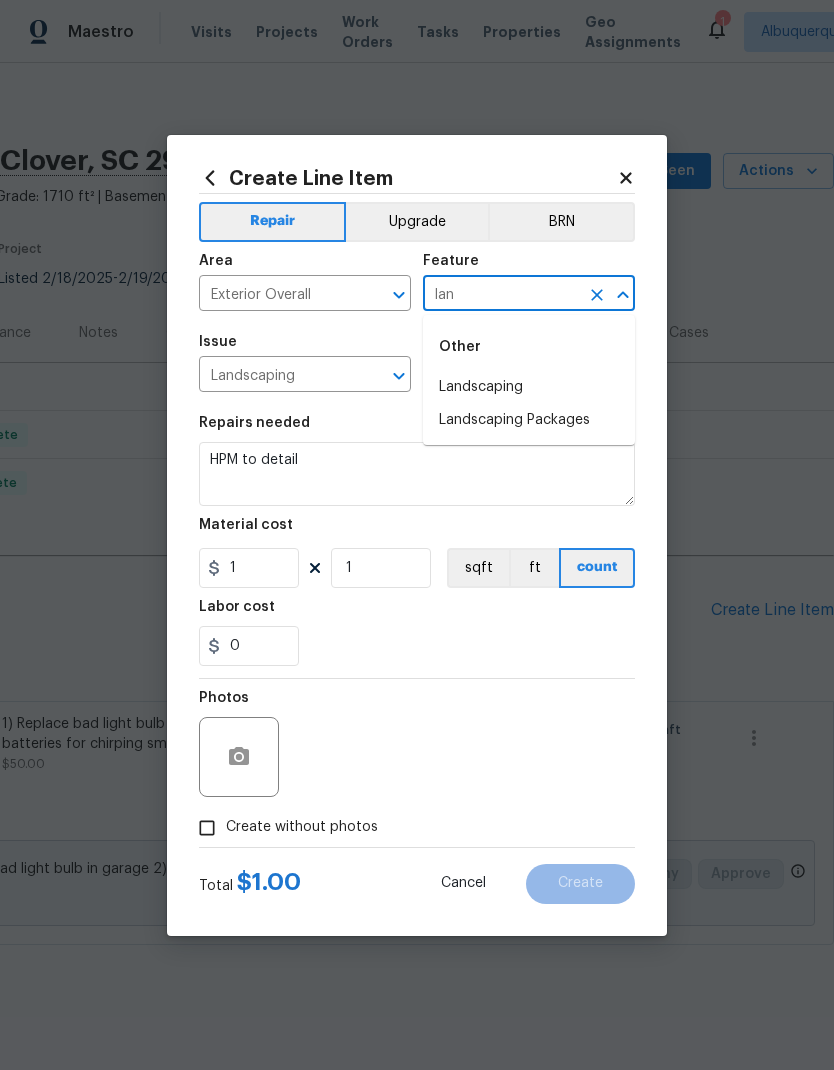 click on "Landscaping" at bounding box center (529, 387) 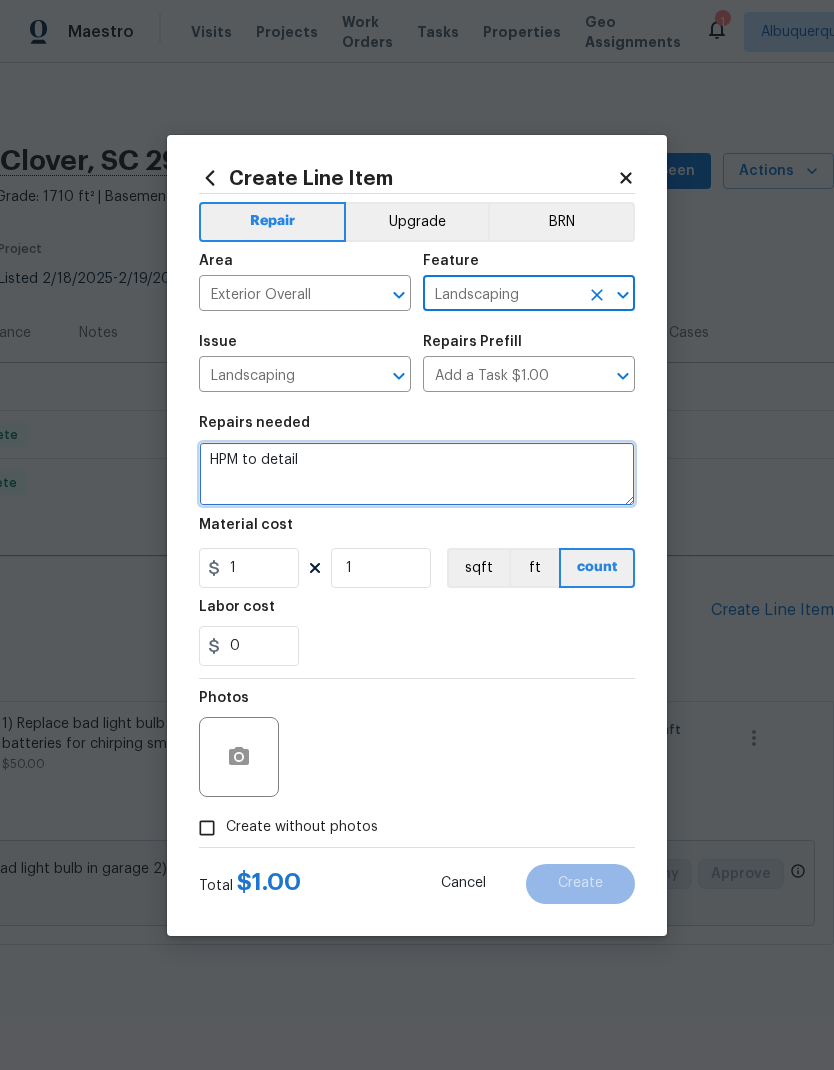 click on "HPM to detail" at bounding box center (417, 474) 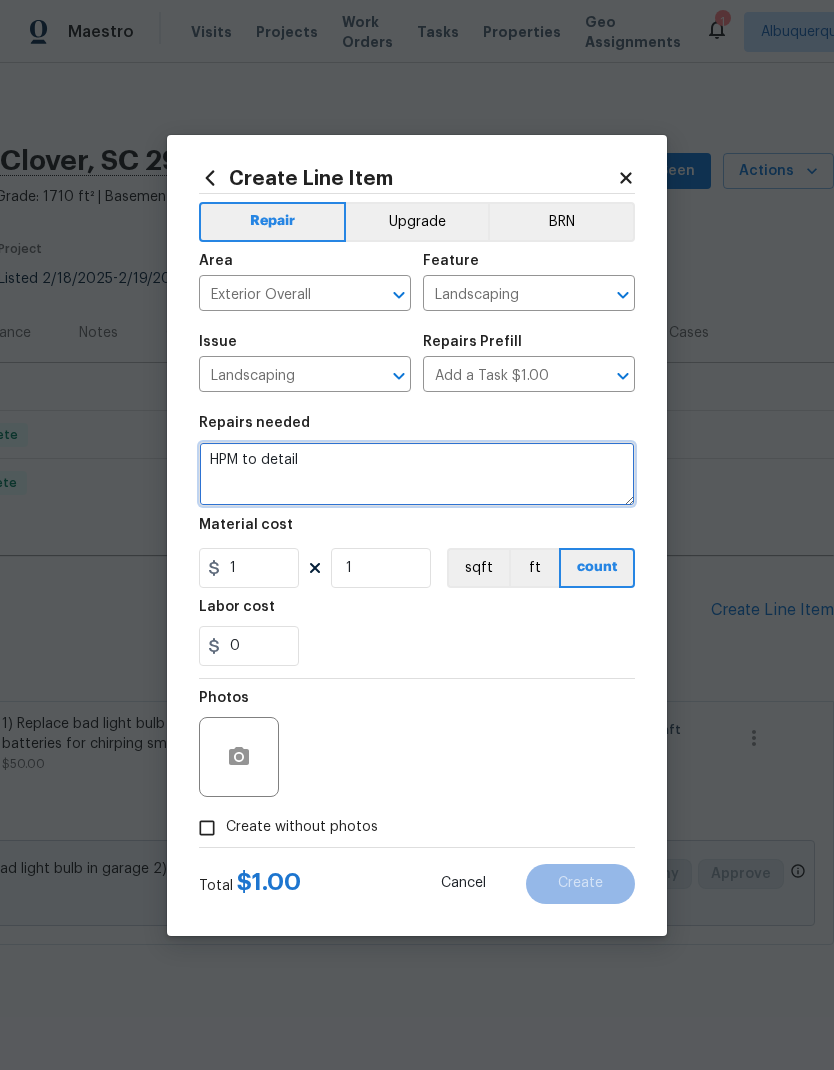 click on "HPM to detail" at bounding box center (417, 474) 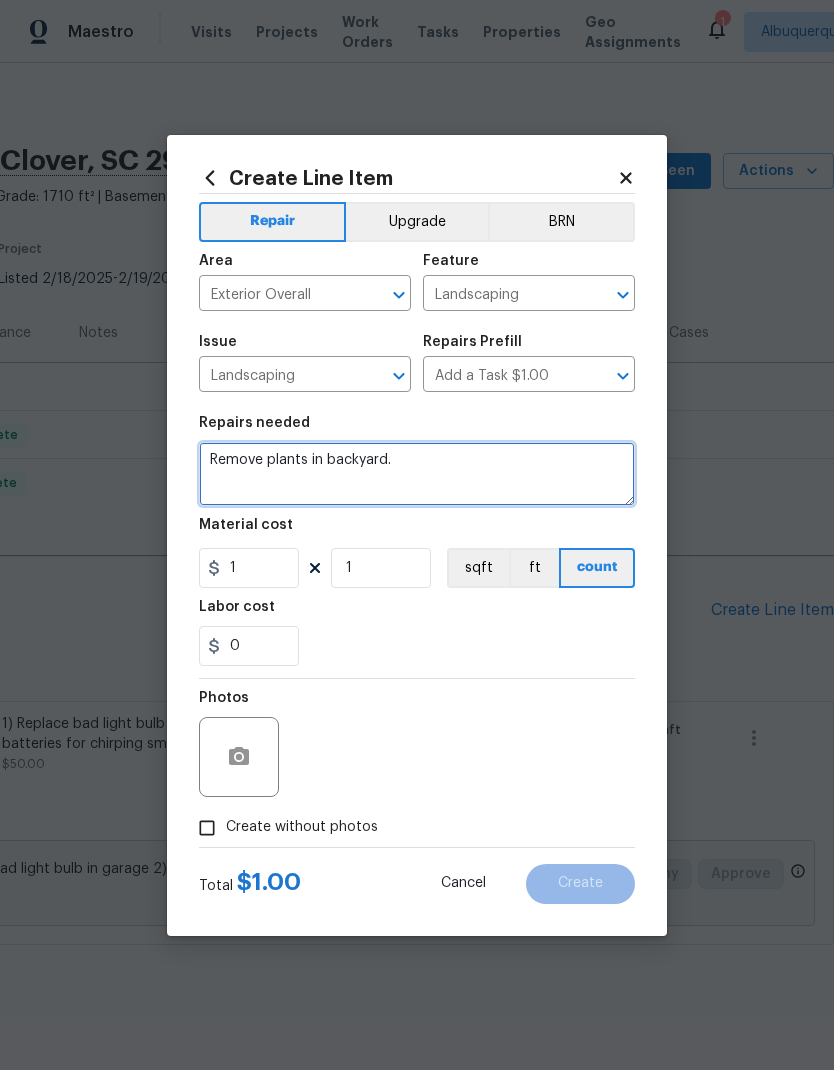 click on "Remove plants in backyard." at bounding box center [417, 474] 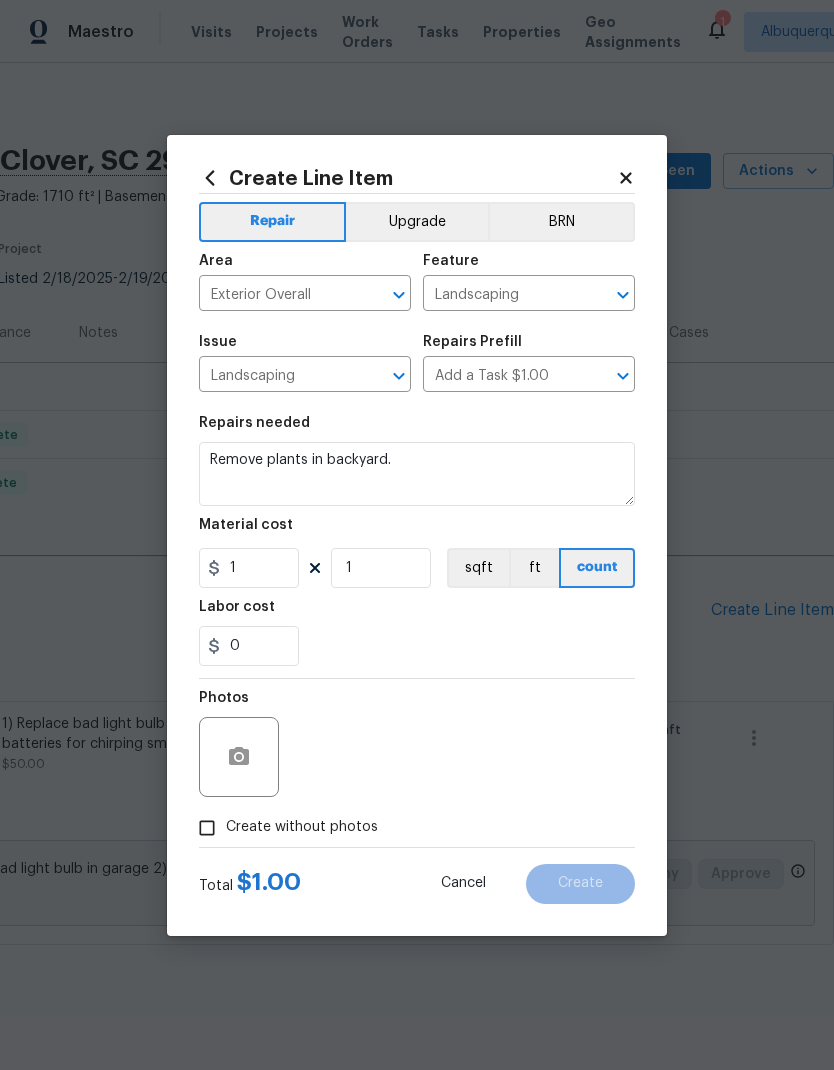 click on "0" at bounding box center [417, 646] 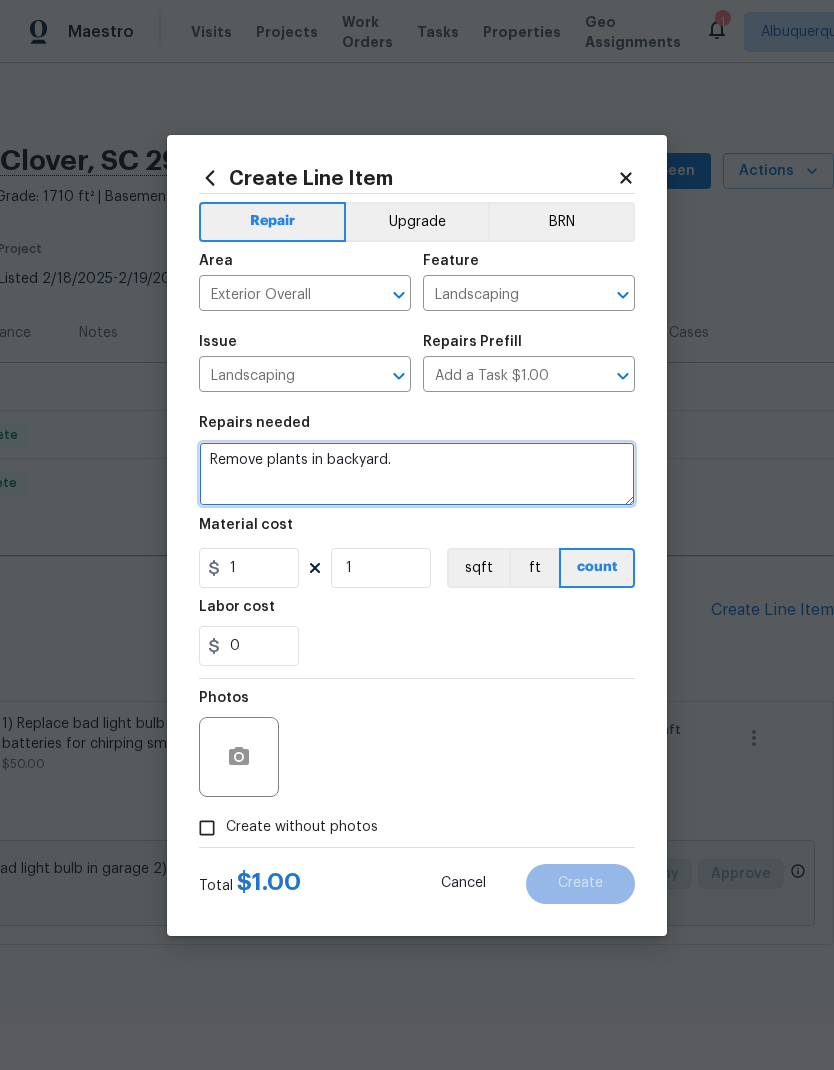 click on "Remove plants in backyard." at bounding box center (417, 474) 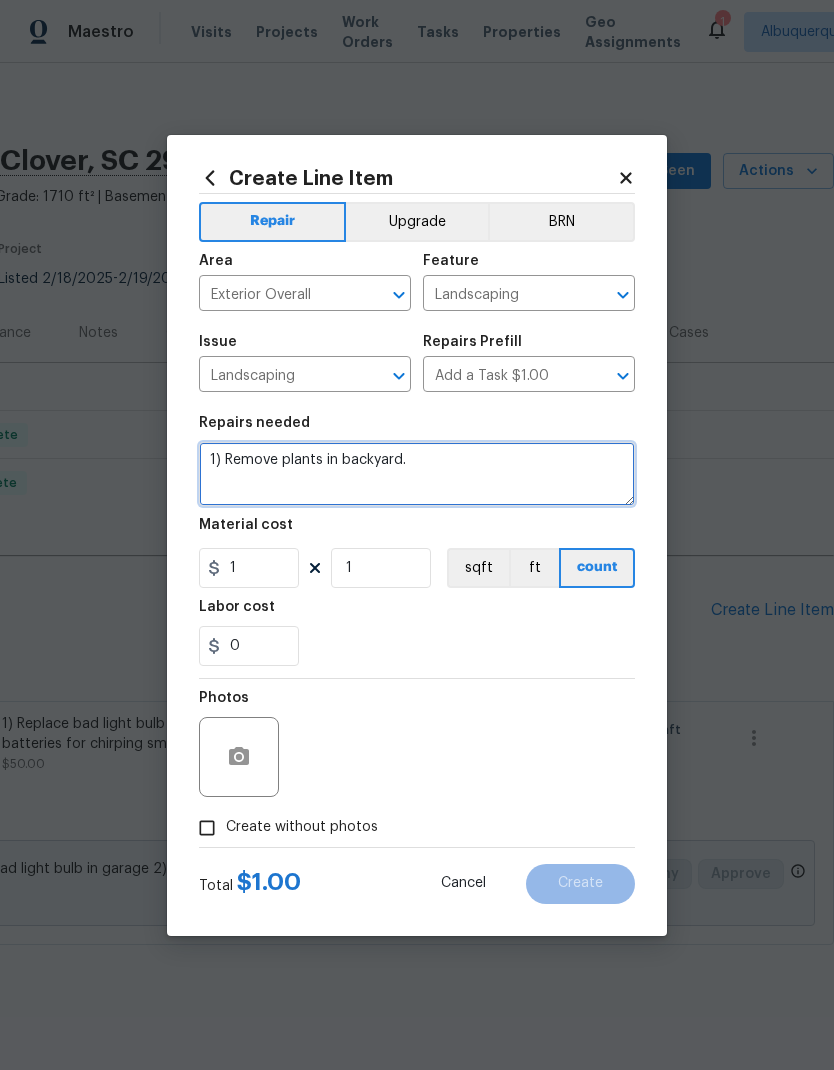 click on "1) Remove plants in backyard." at bounding box center (417, 474) 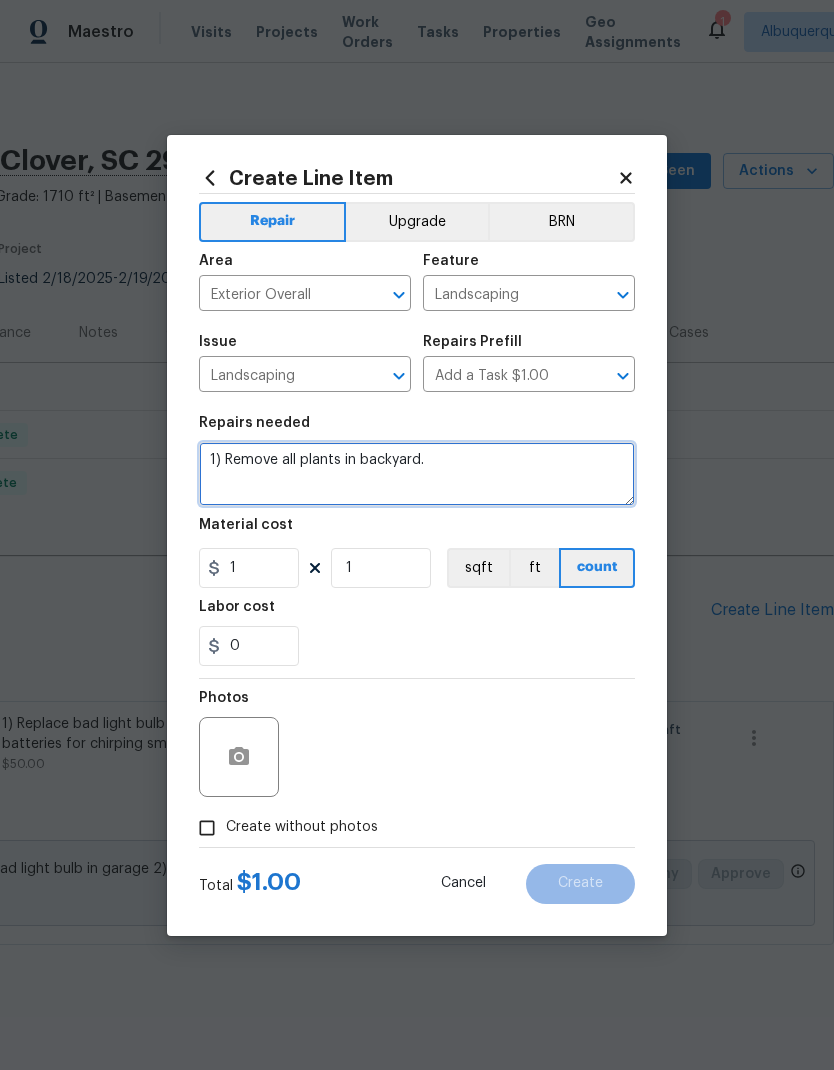 click on "1) Remove all plants in backyard." at bounding box center [417, 474] 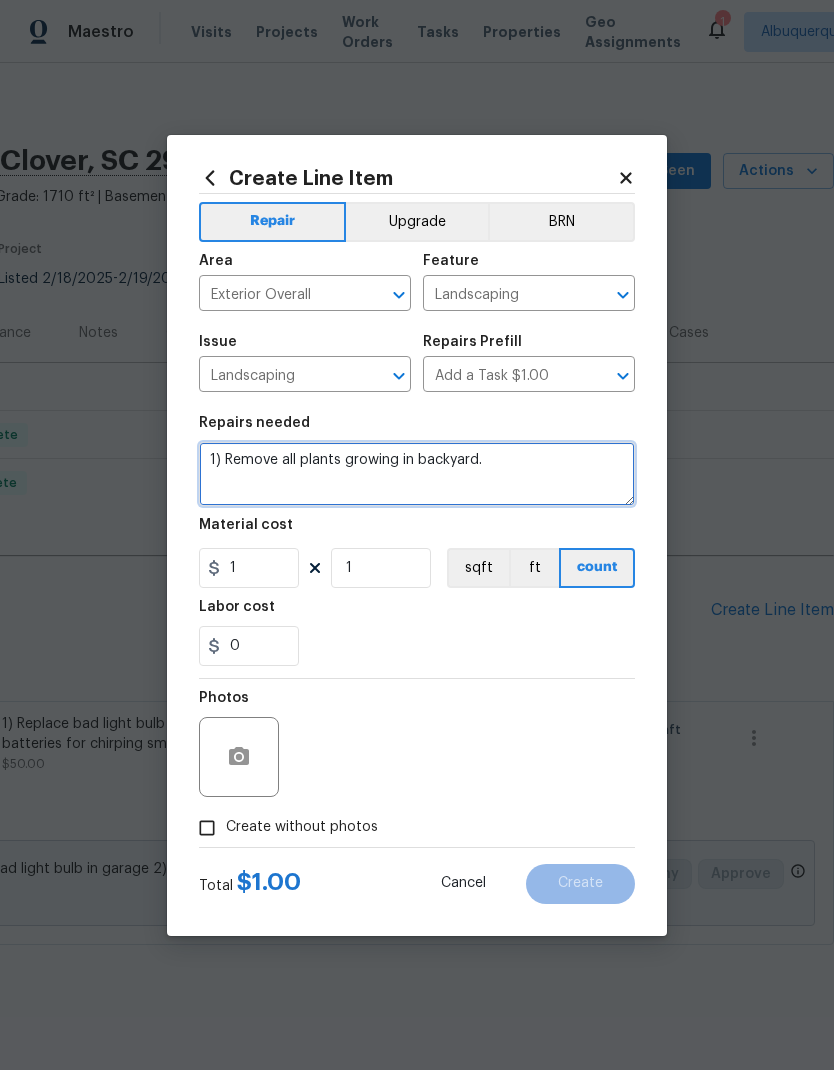 click on "1) Remove all plants growing in backyard." at bounding box center [417, 474] 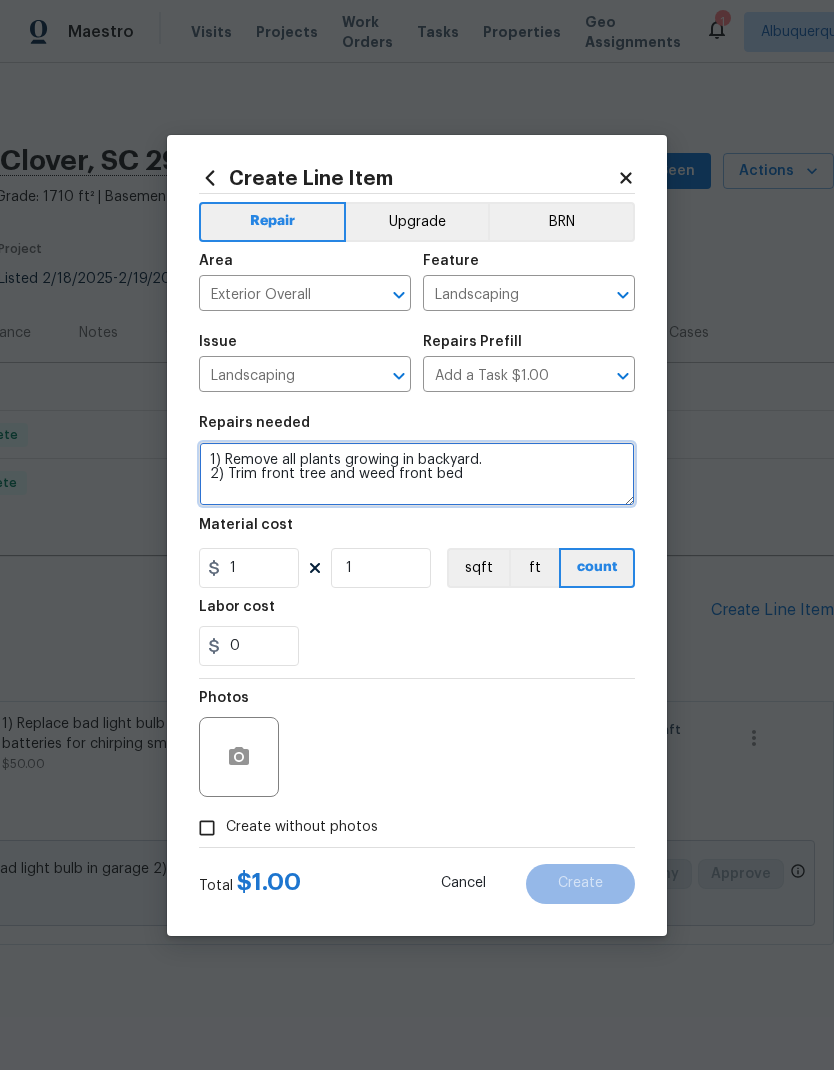 type on "1) Remove all plants growing in backyard.
2) Trim front tree and weed front bed" 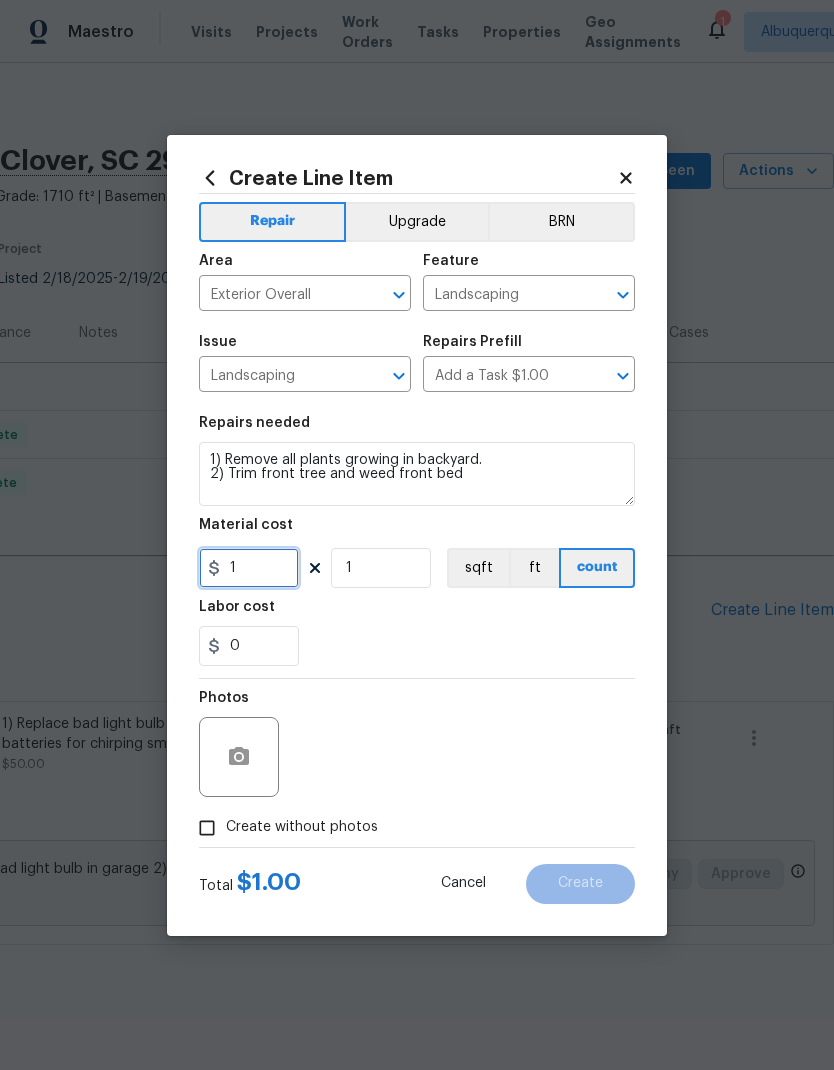 click on "1" at bounding box center (249, 568) 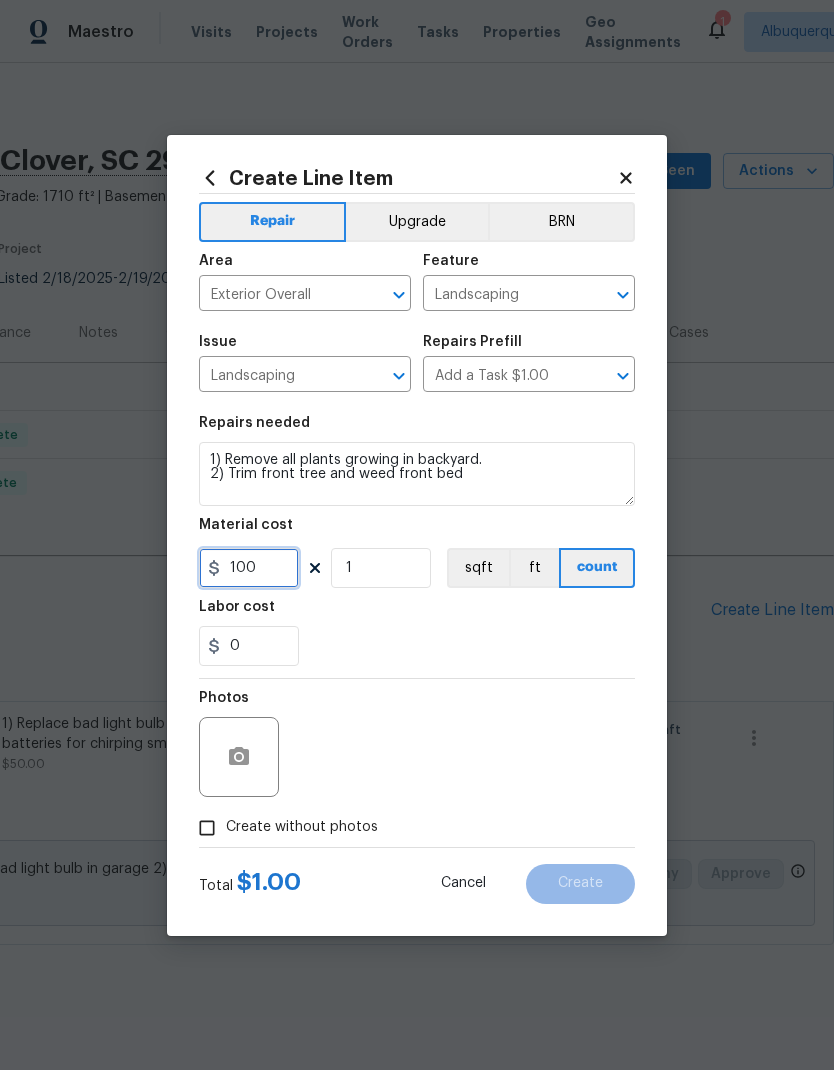 type on "100" 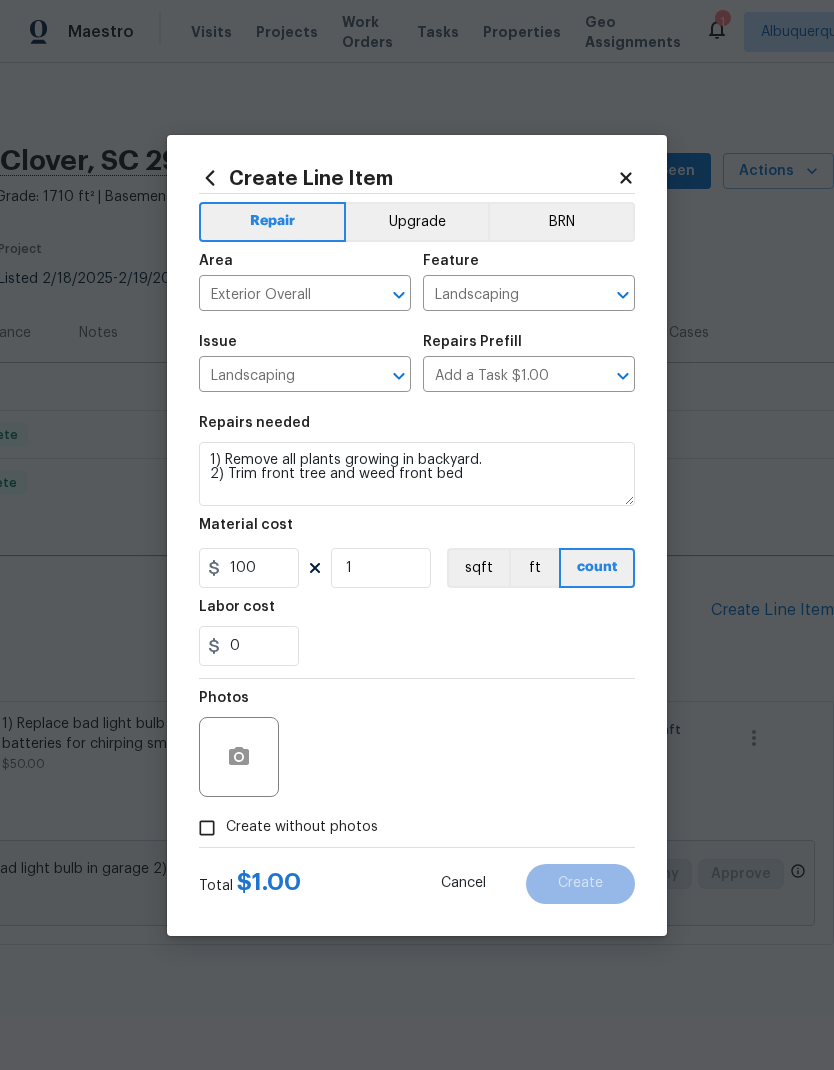 click on "0" at bounding box center [417, 646] 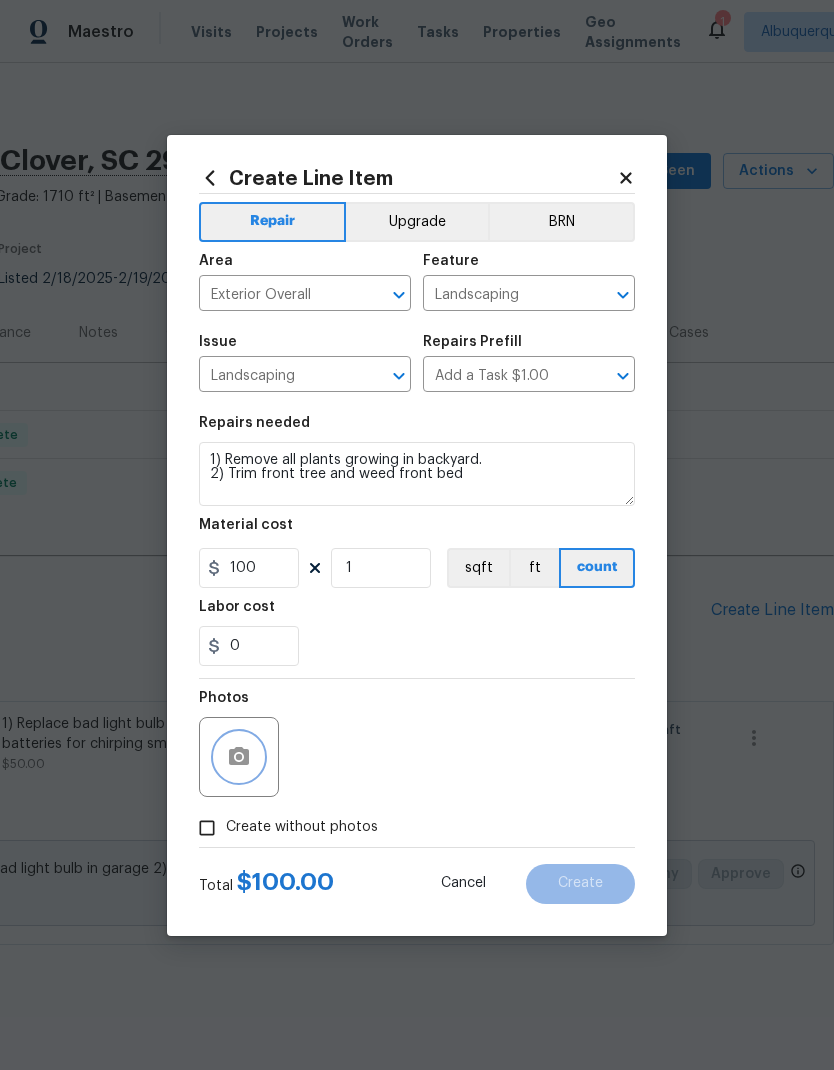 click 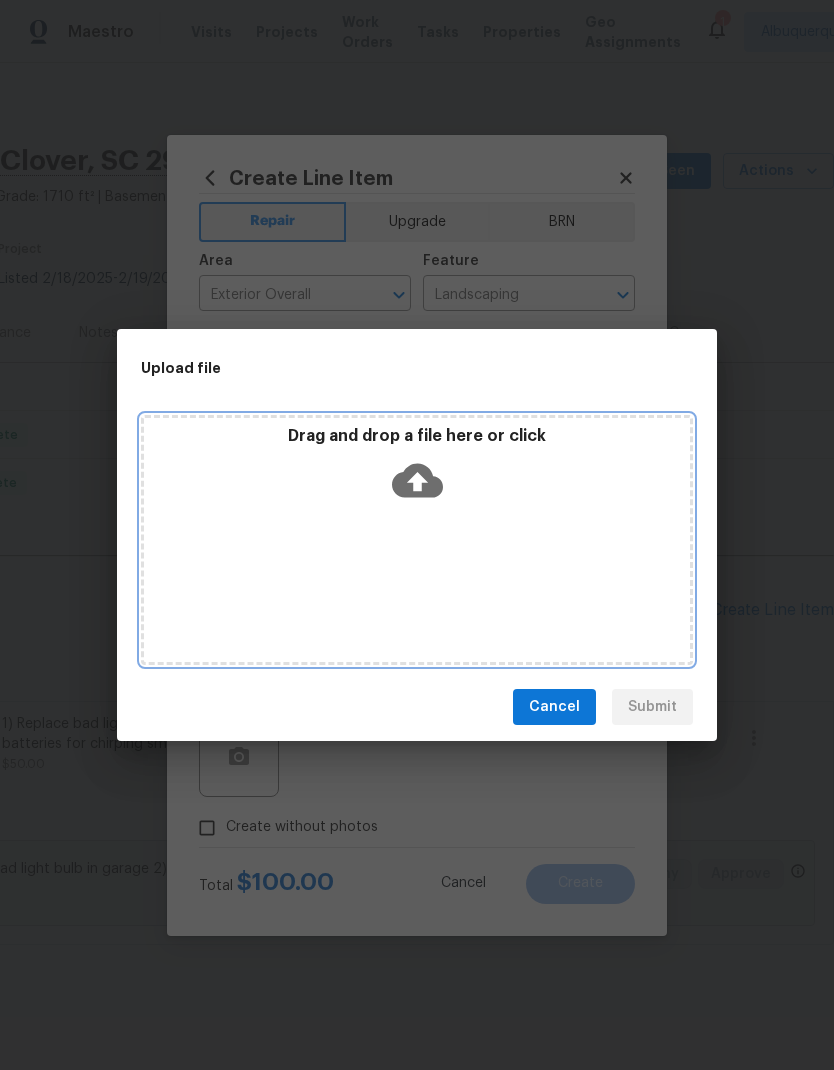 click on "Drag and drop a file here or click" at bounding box center (417, 540) 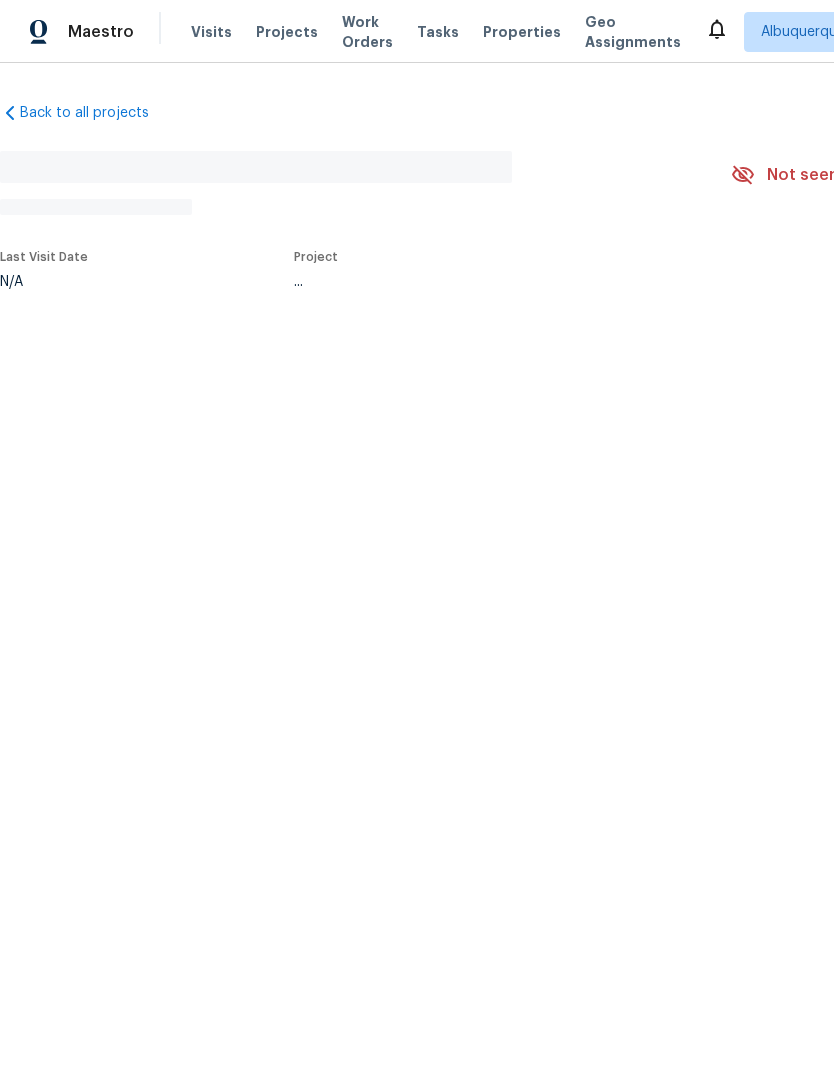 scroll, scrollTop: 0, scrollLeft: 0, axis: both 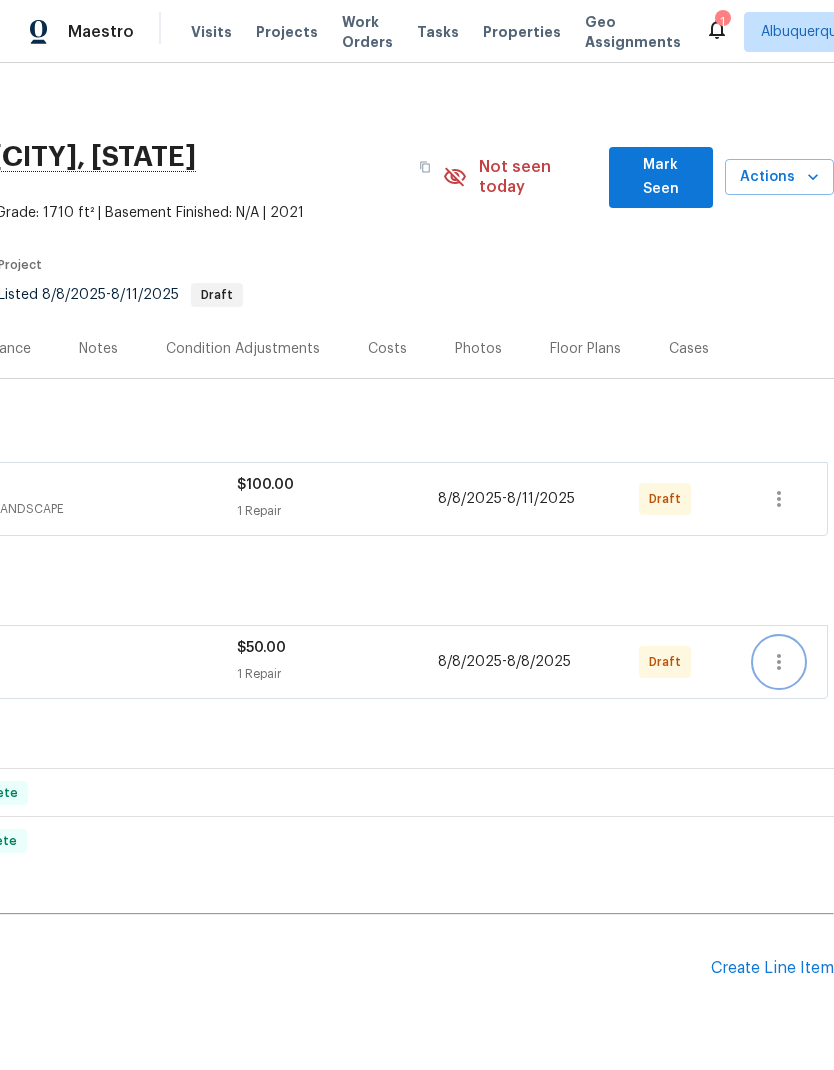 click 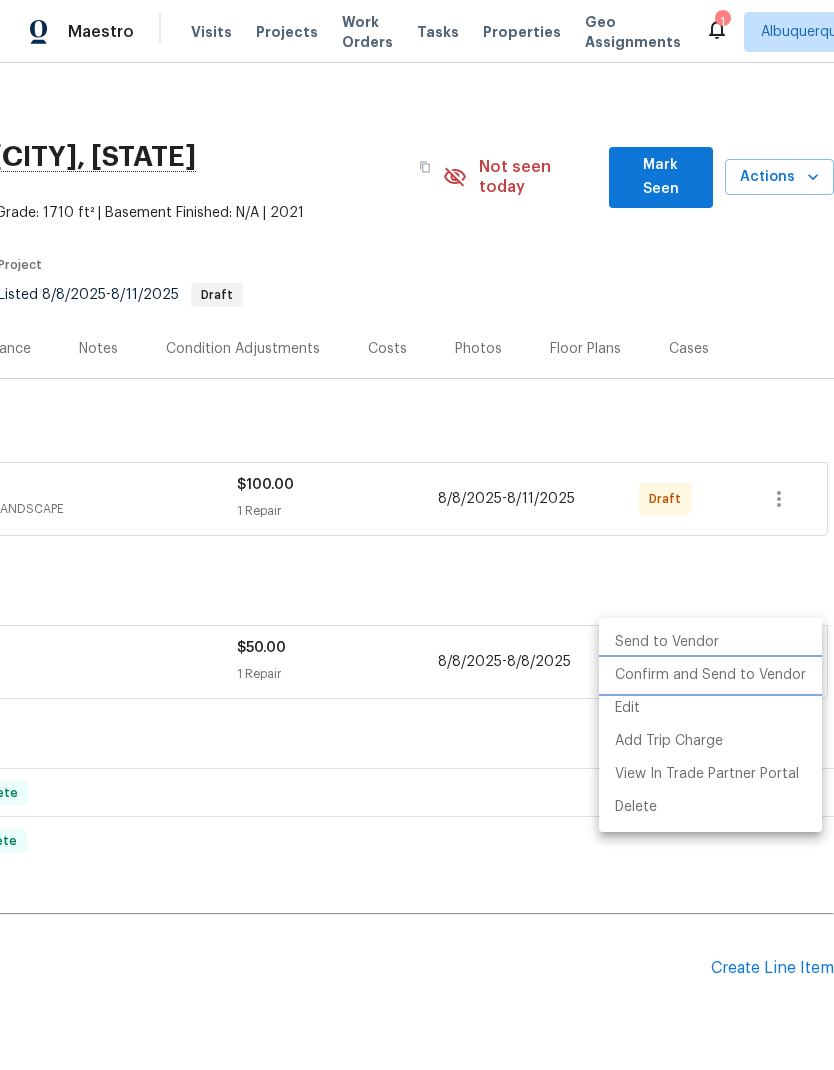 click on "Confirm and Send to Vendor" at bounding box center [710, 675] 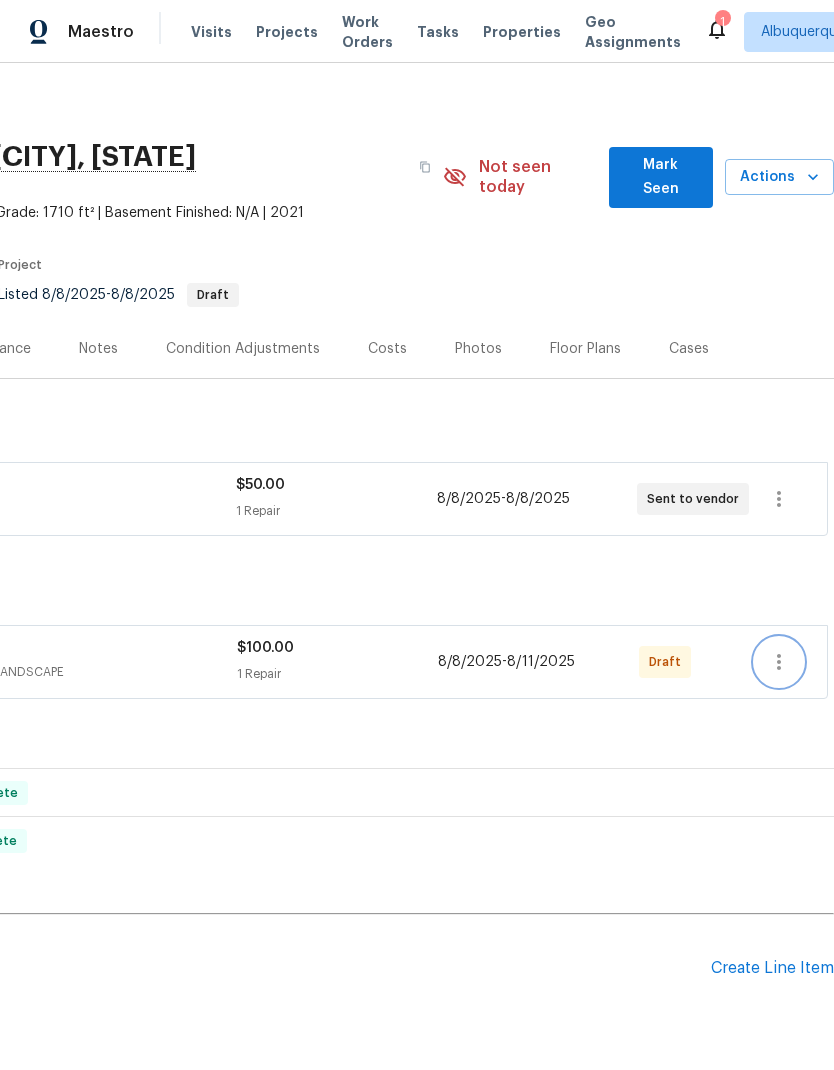 click 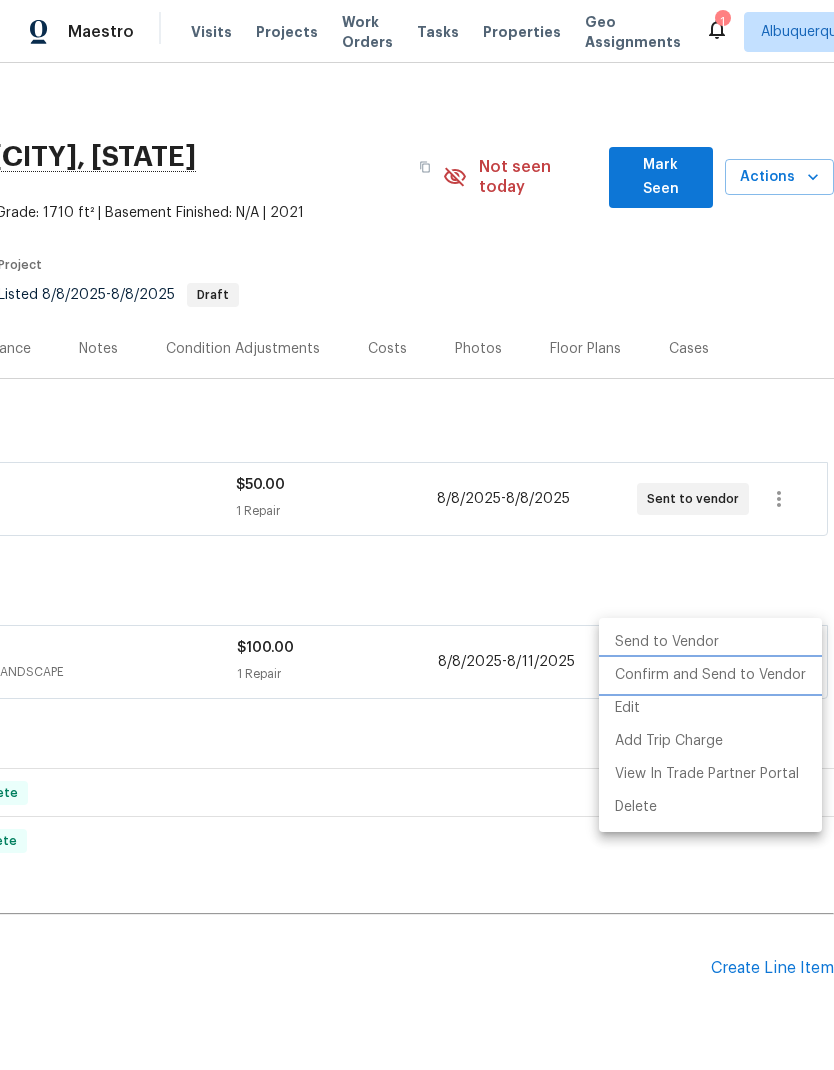 click on "Confirm and Send to Vendor" at bounding box center (710, 675) 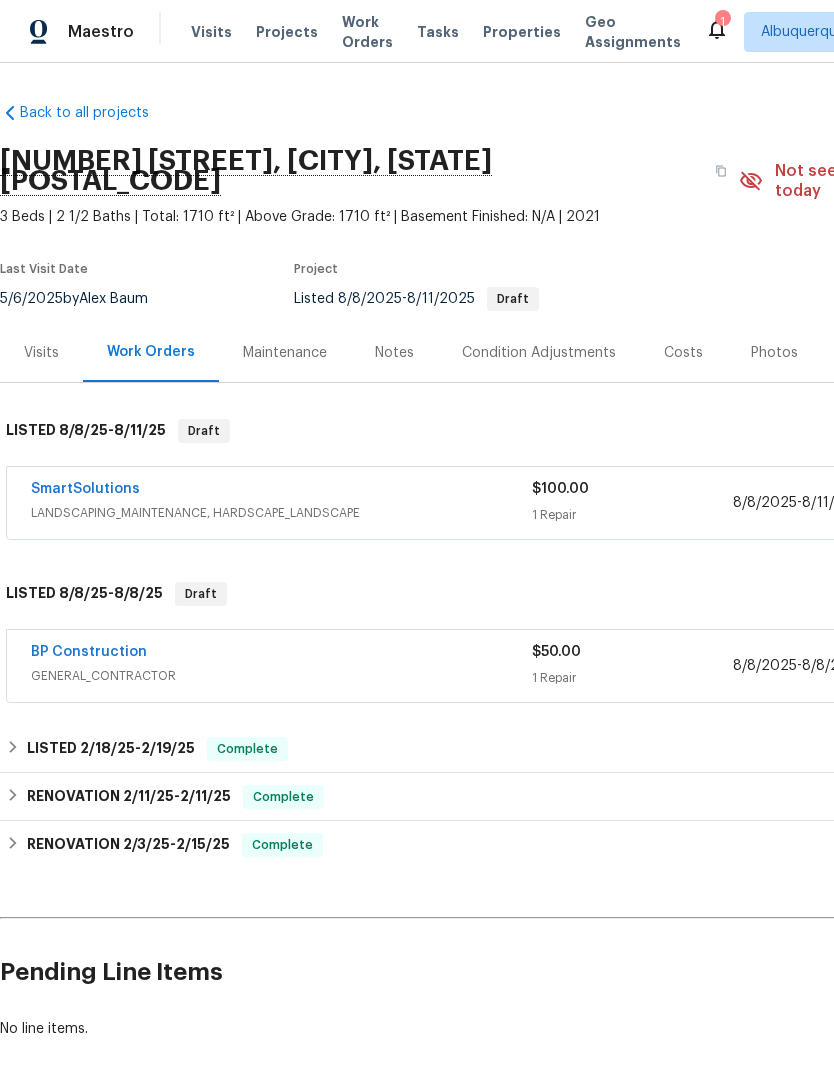 scroll, scrollTop: 0, scrollLeft: 0, axis: both 